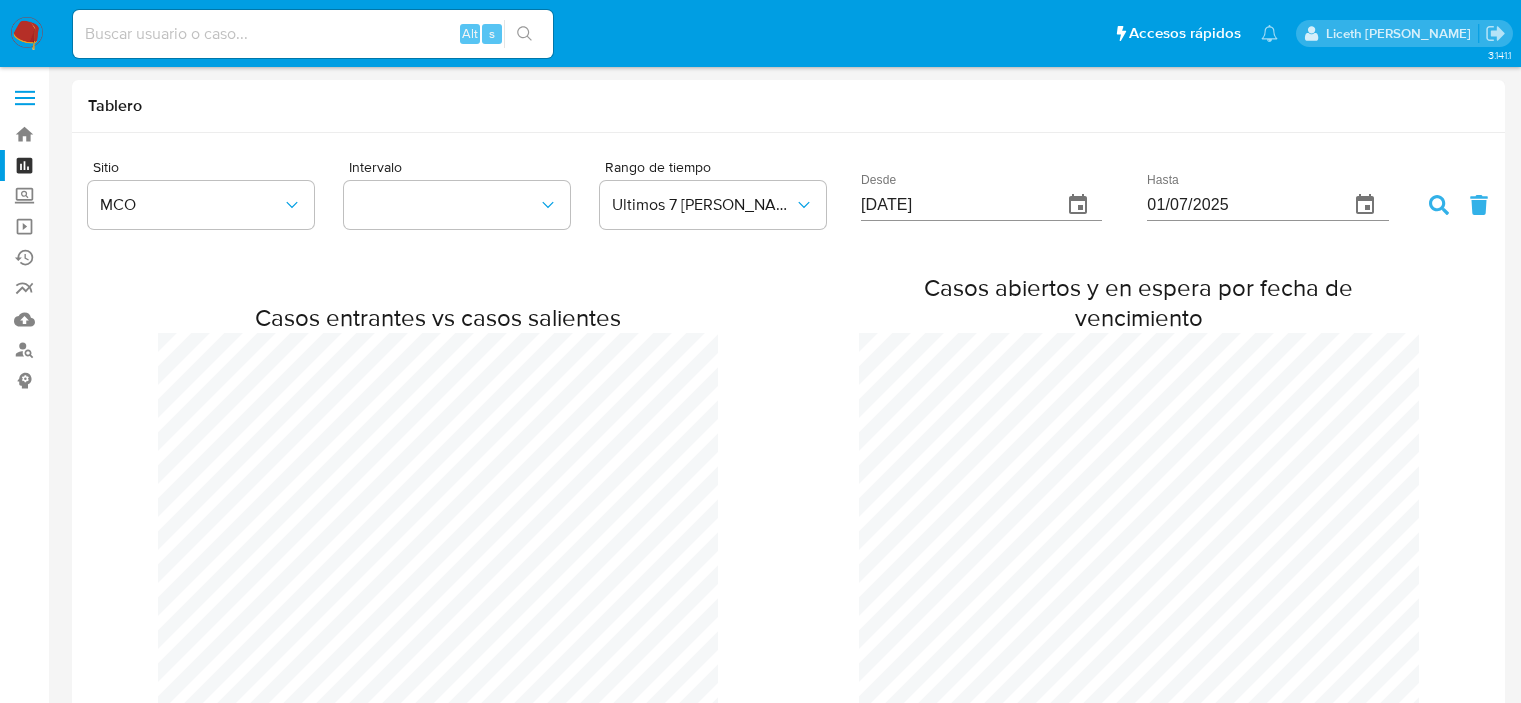 scroll, scrollTop: 0, scrollLeft: 0, axis: both 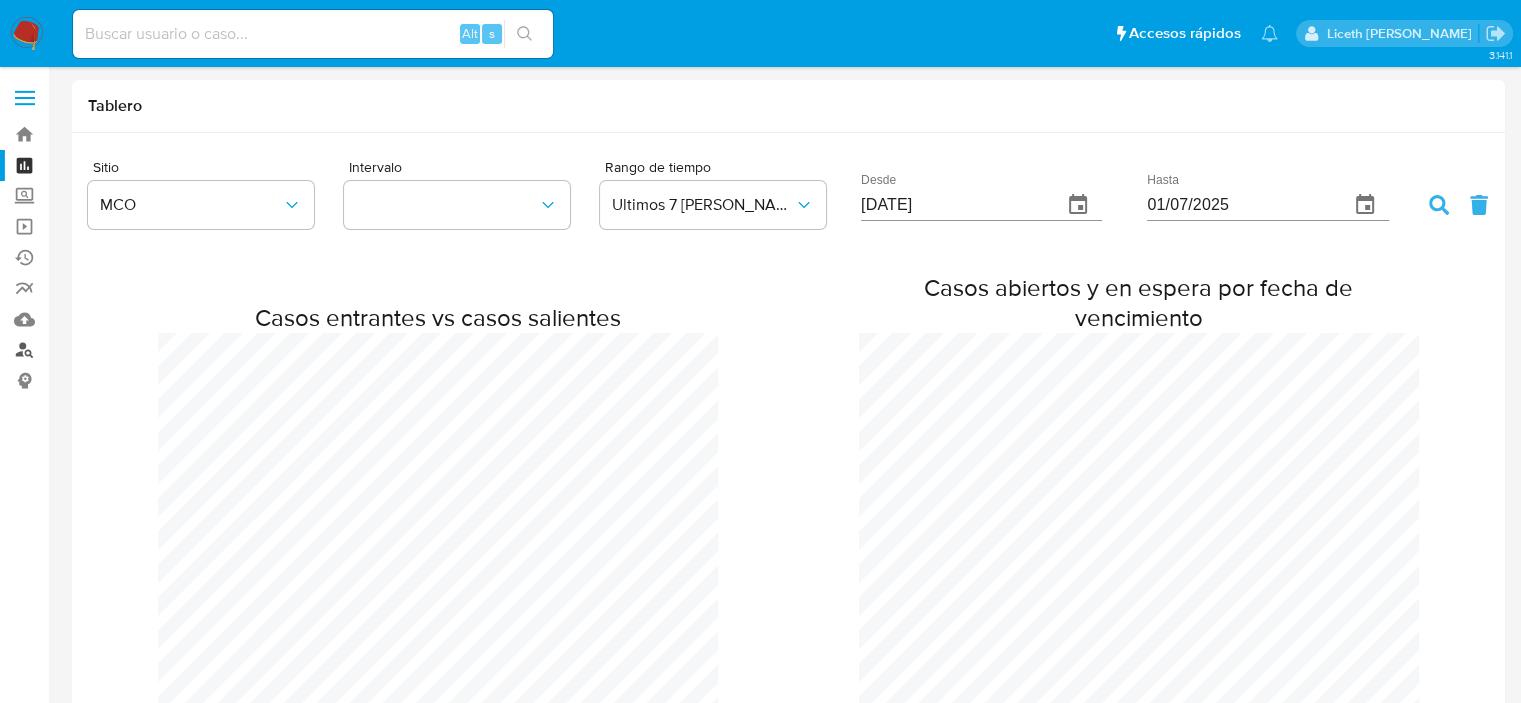 click on "Buscador de personas" at bounding box center (119, 350) 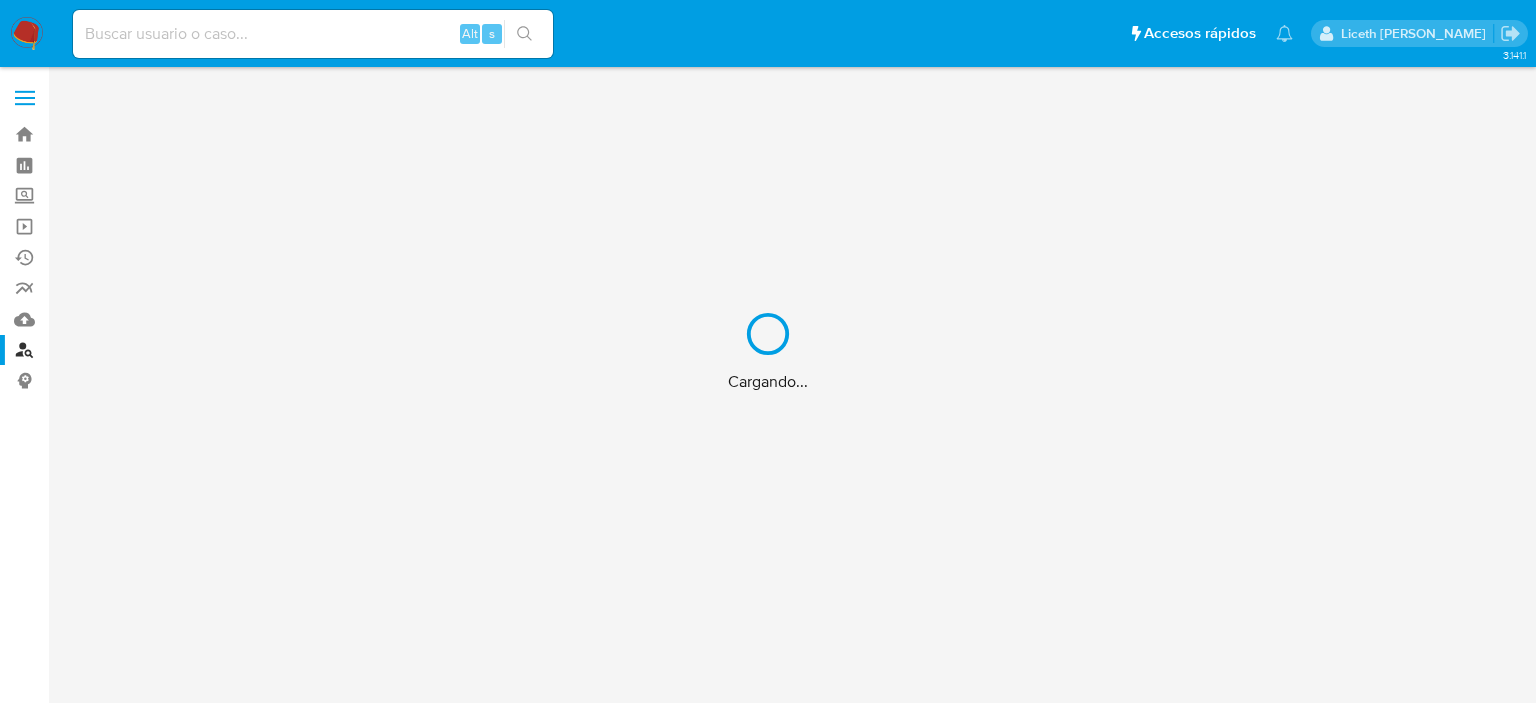 scroll, scrollTop: 0, scrollLeft: 0, axis: both 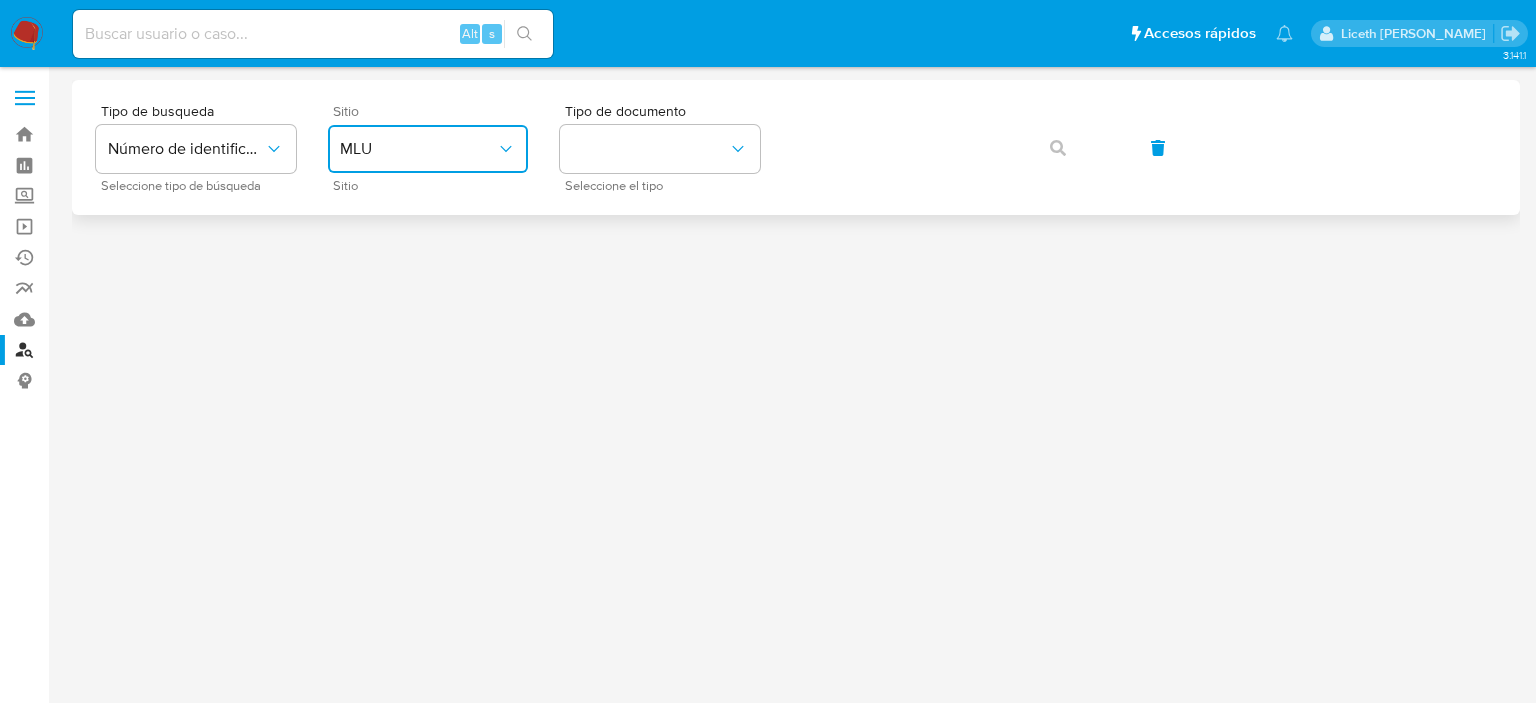 click on "MLU" at bounding box center [428, 149] 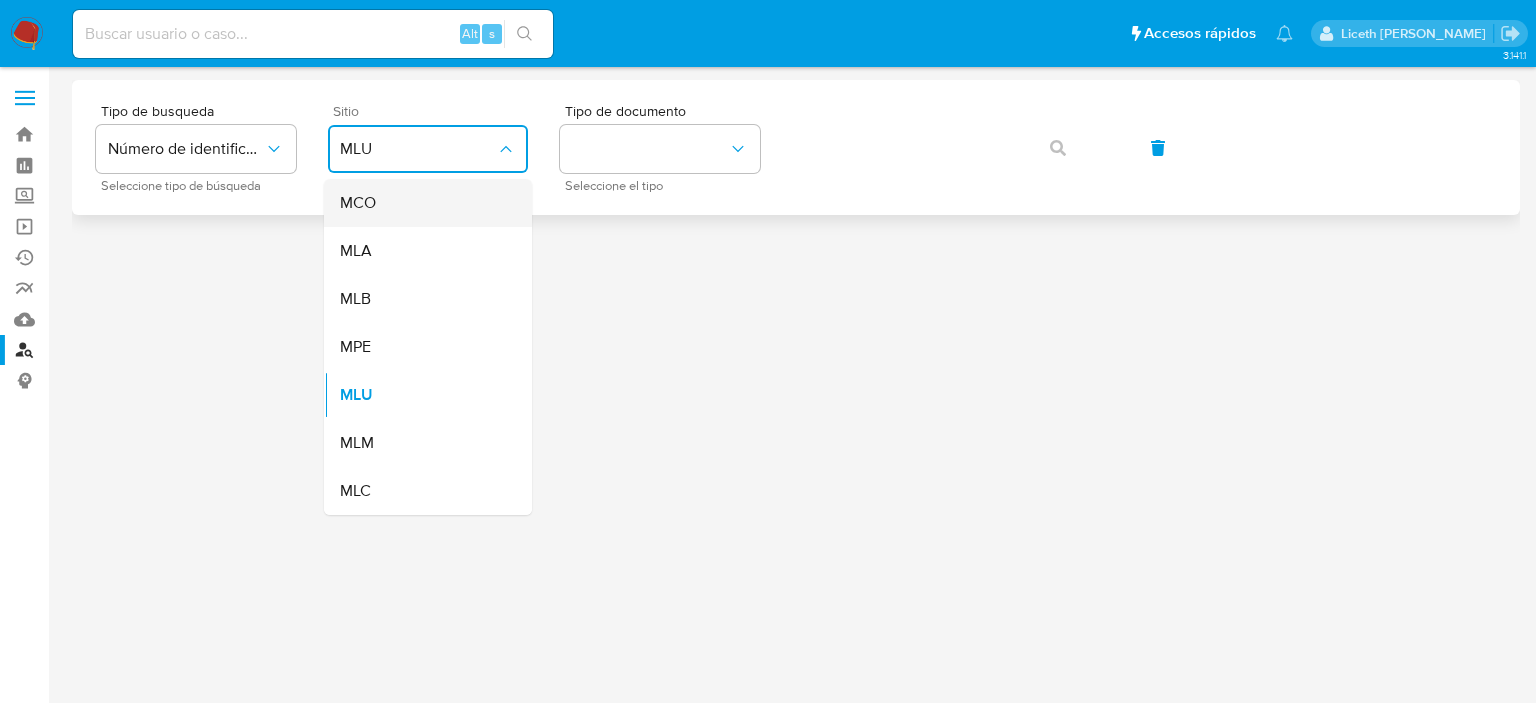 click on "MCO" at bounding box center (422, 203) 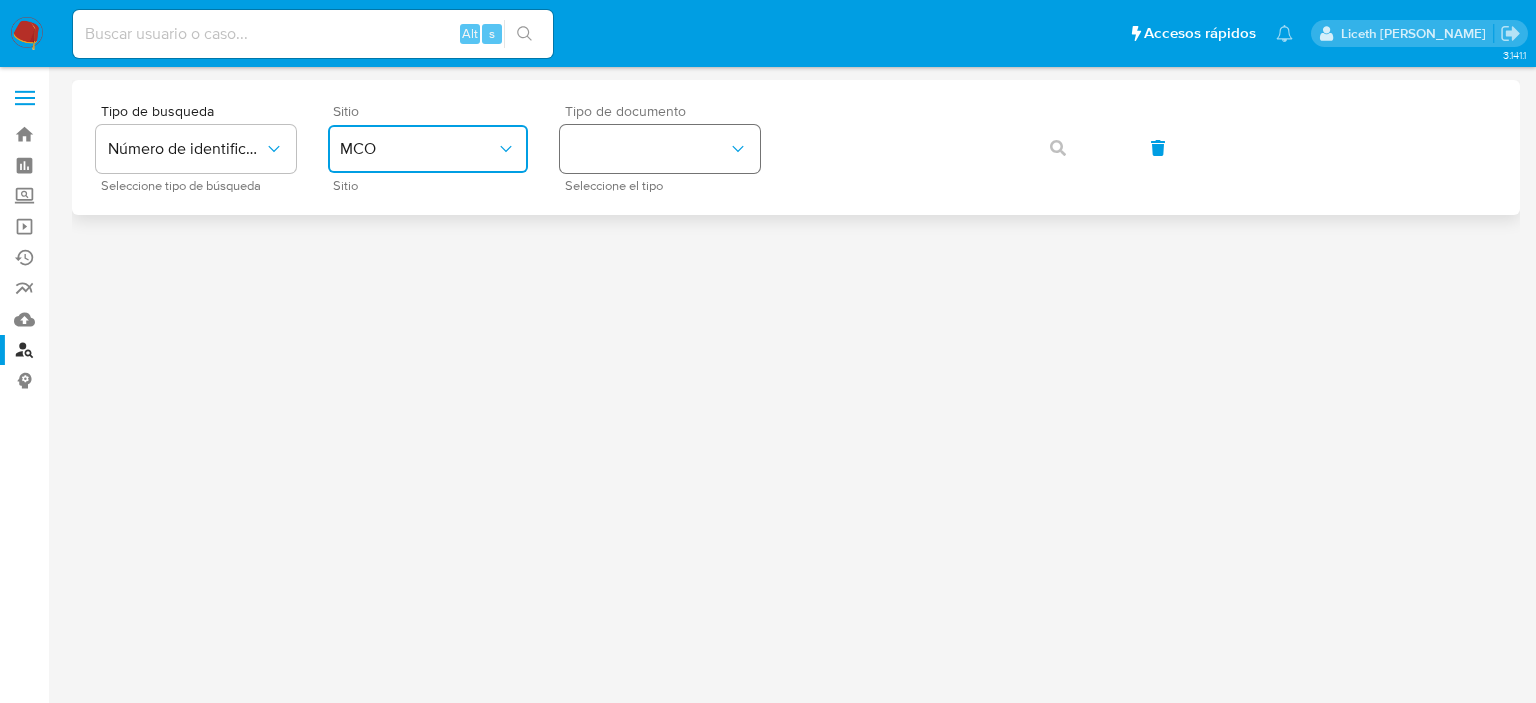 click at bounding box center [660, 149] 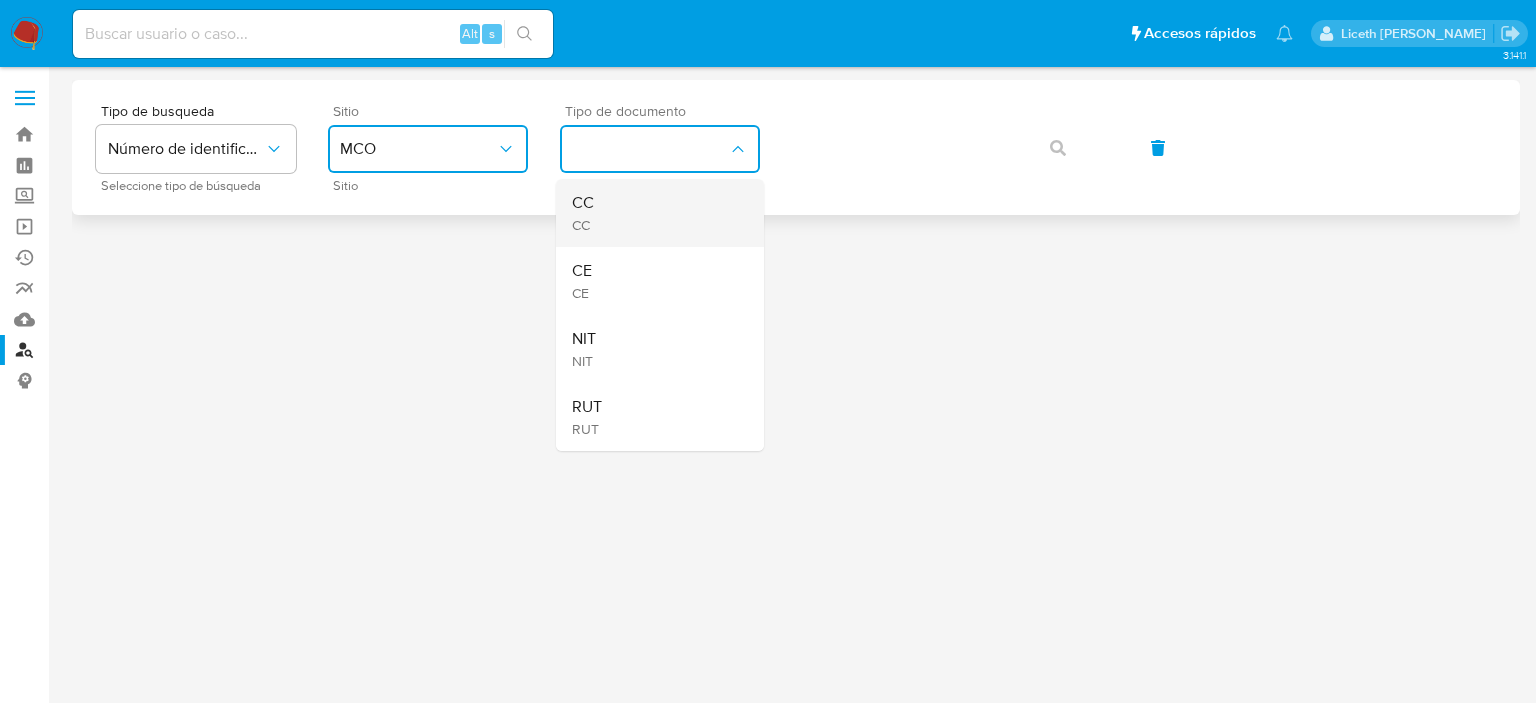 type 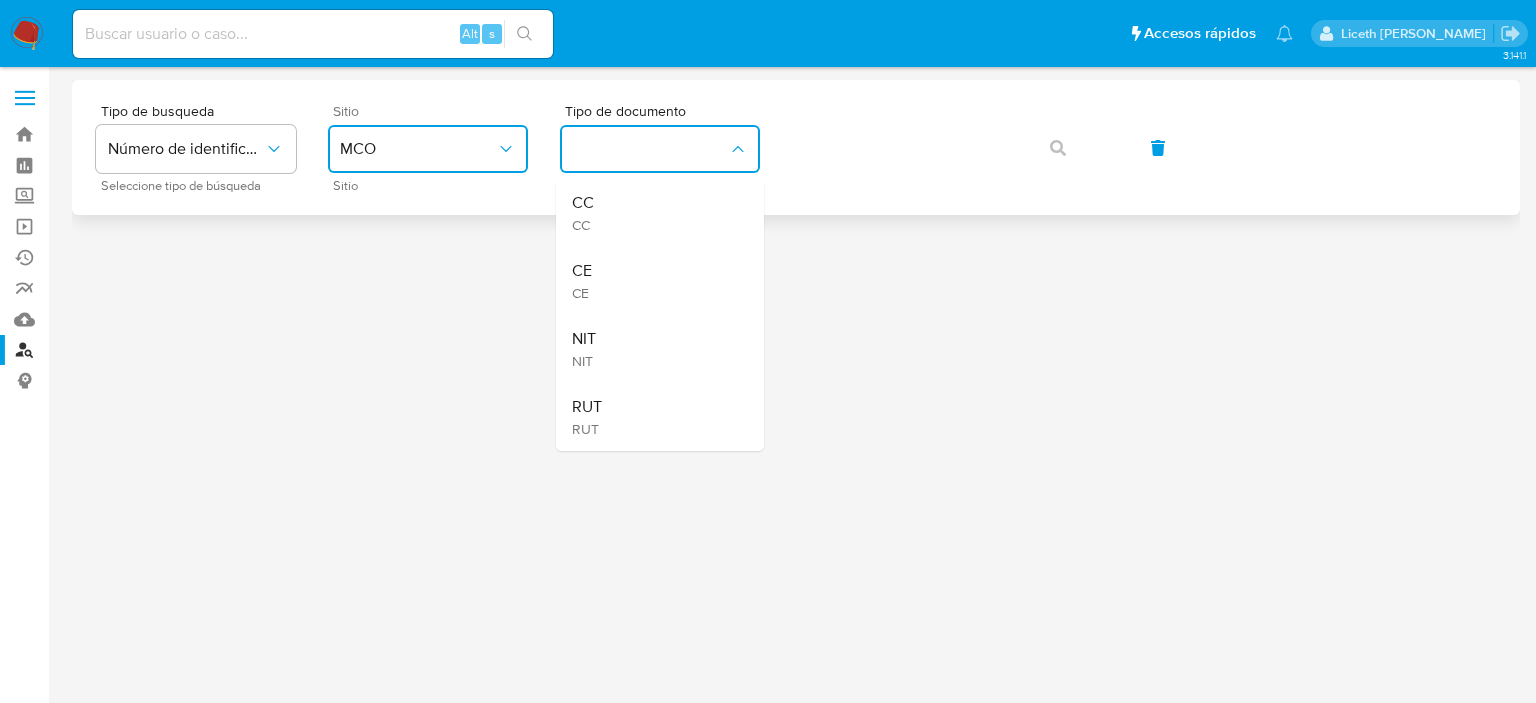 drag, startPoint x: 640, startPoint y: 206, endPoint x: 657, endPoint y: 205, distance: 17.029387 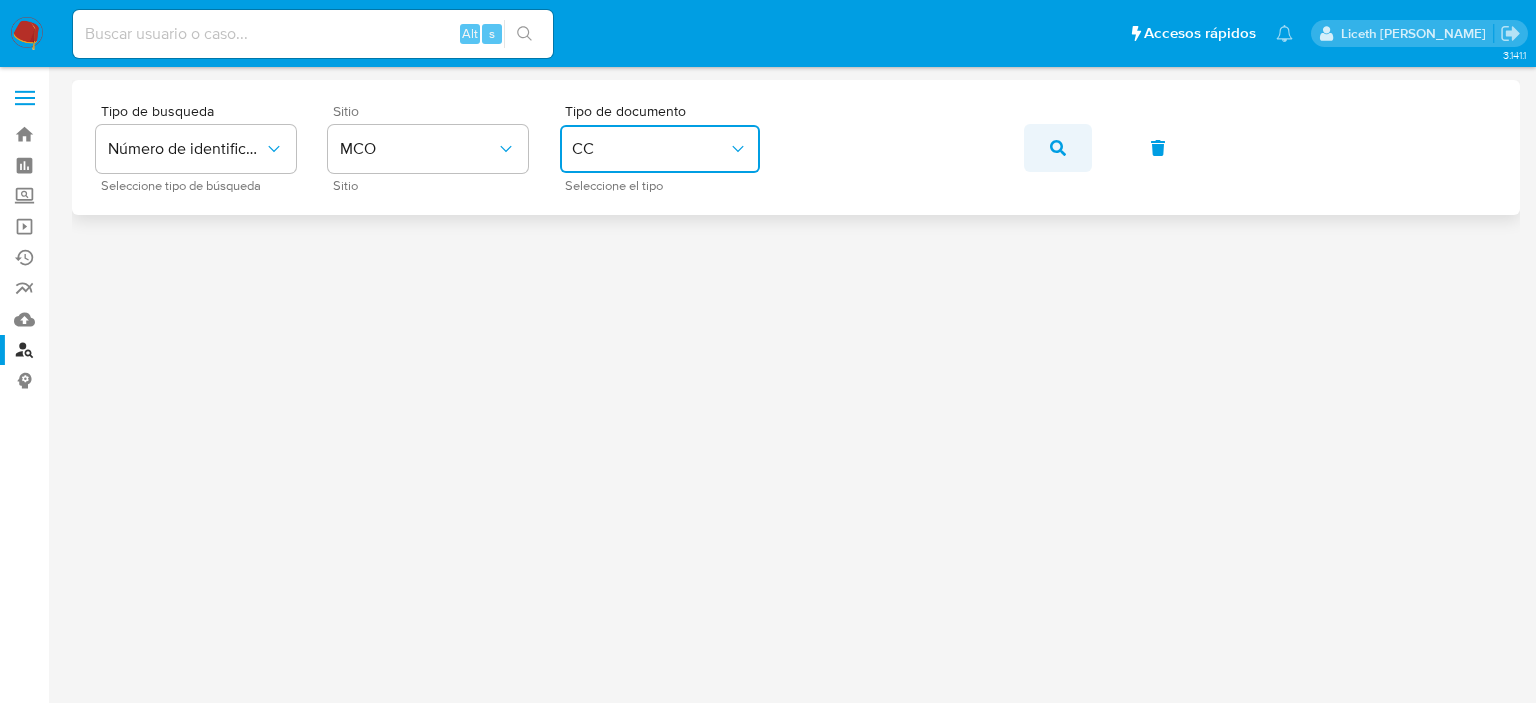 click 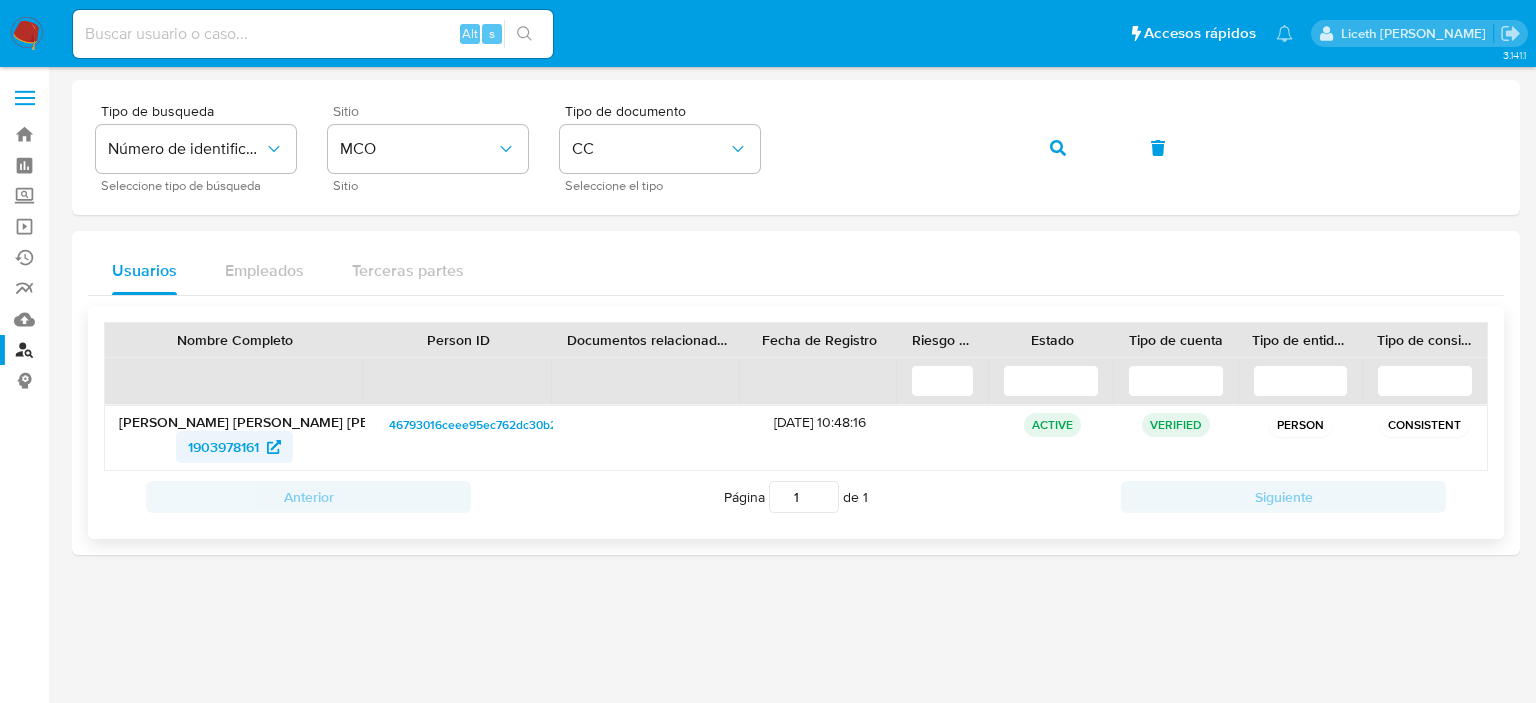 click on "1903978161" at bounding box center (223, 447) 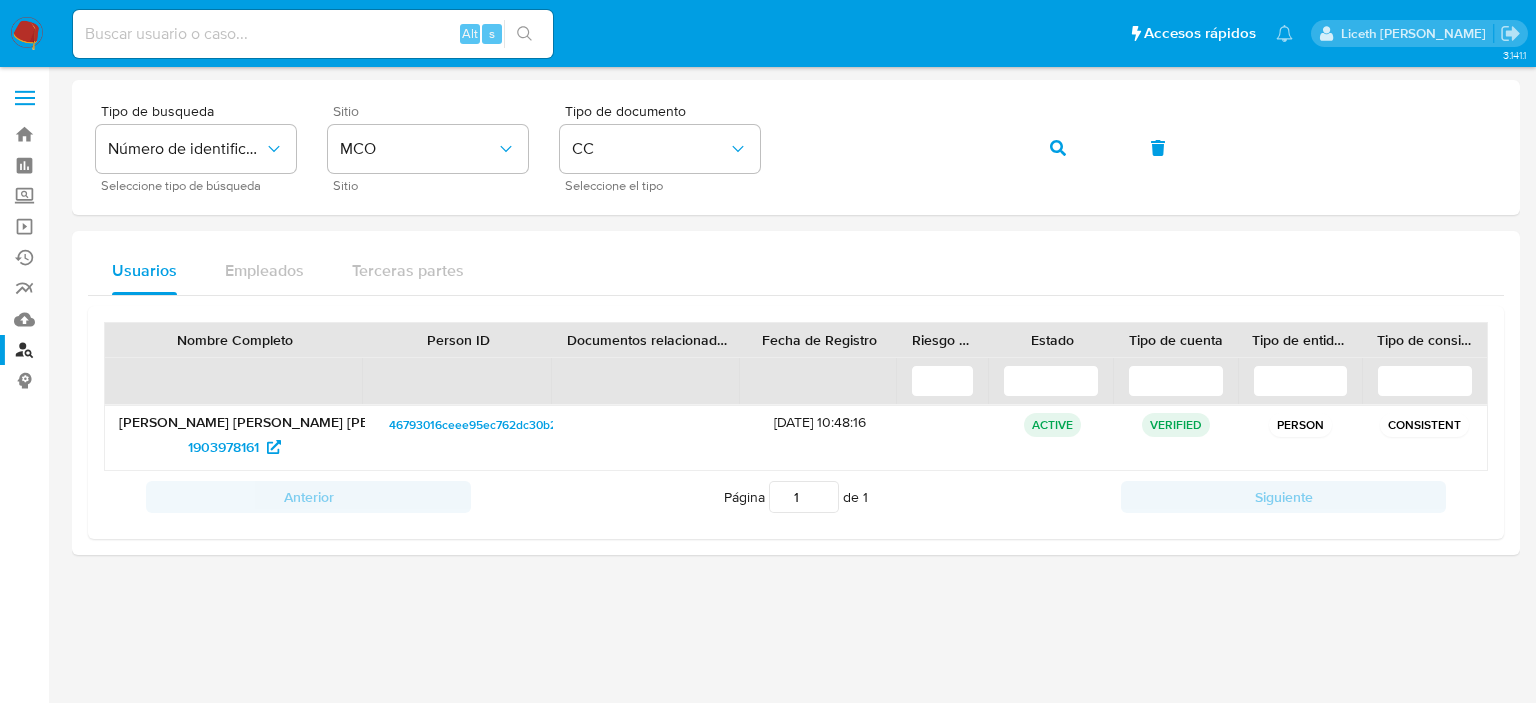 click at bounding box center (27, 34) 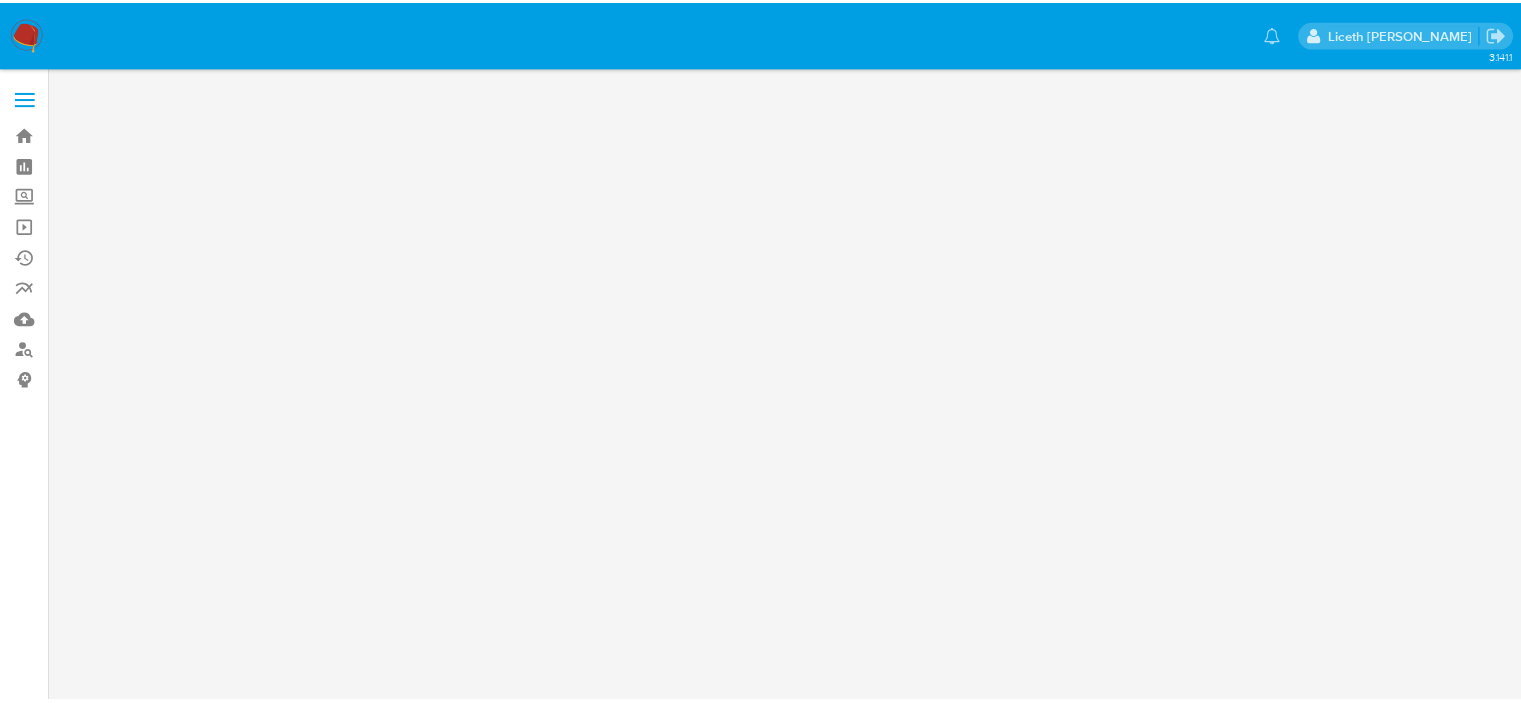 scroll, scrollTop: 0, scrollLeft: 0, axis: both 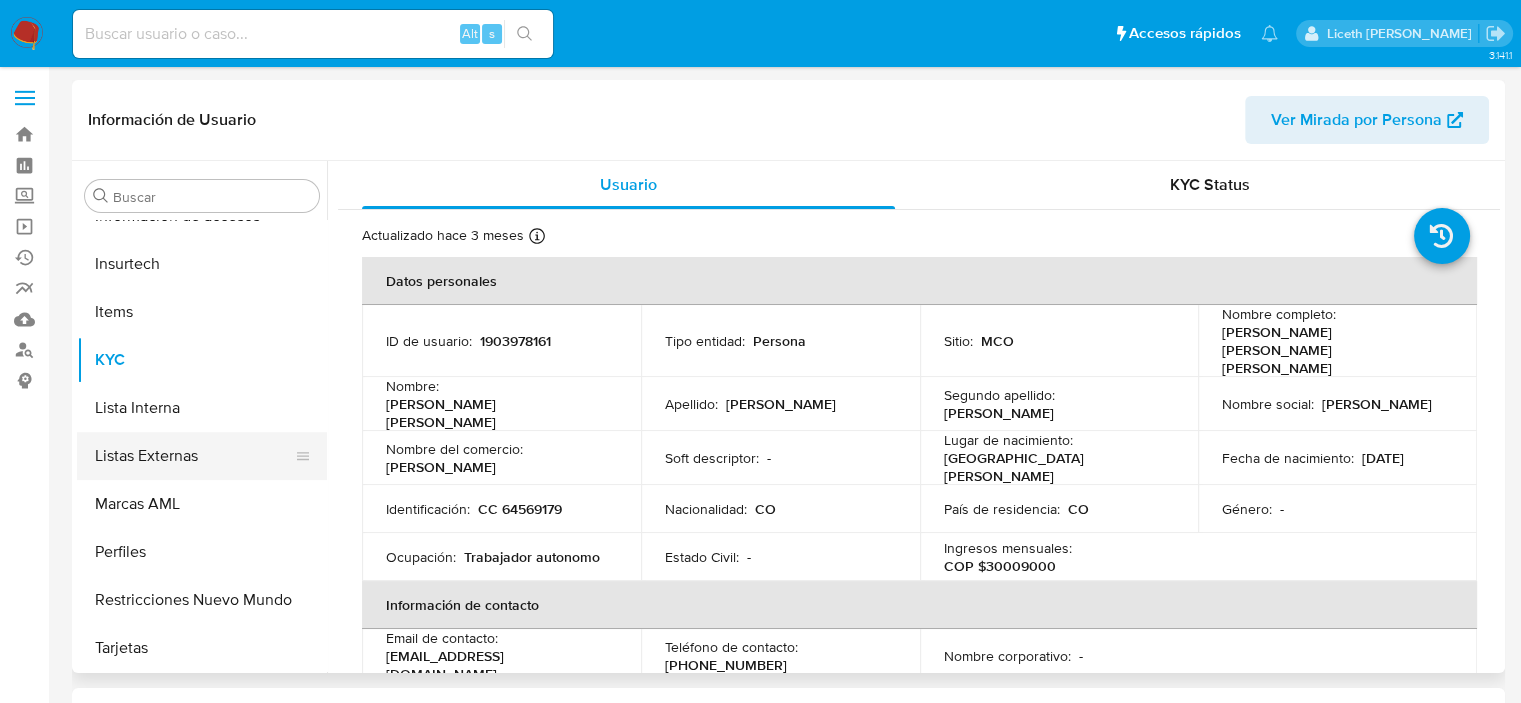 select on "10" 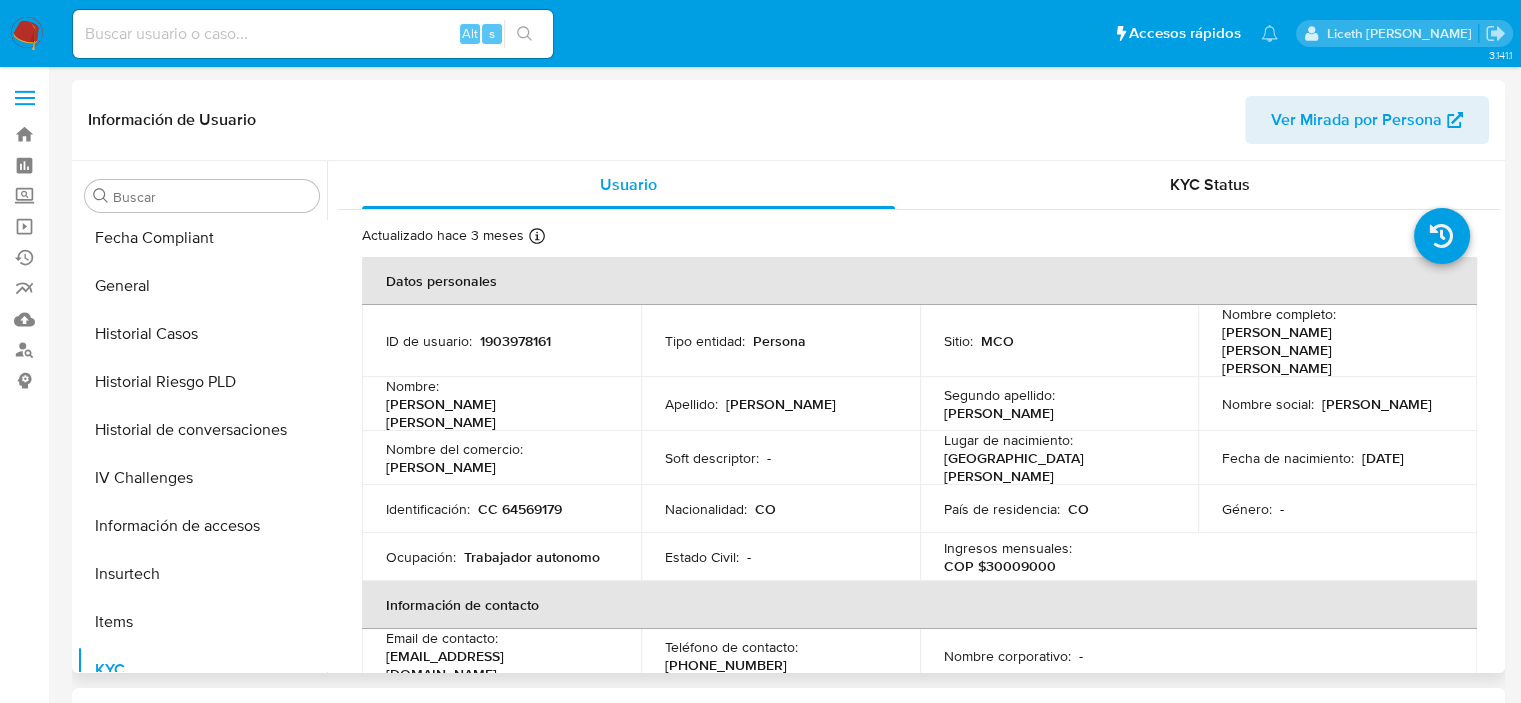scroll, scrollTop: 396, scrollLeft: 0, axis: vertical 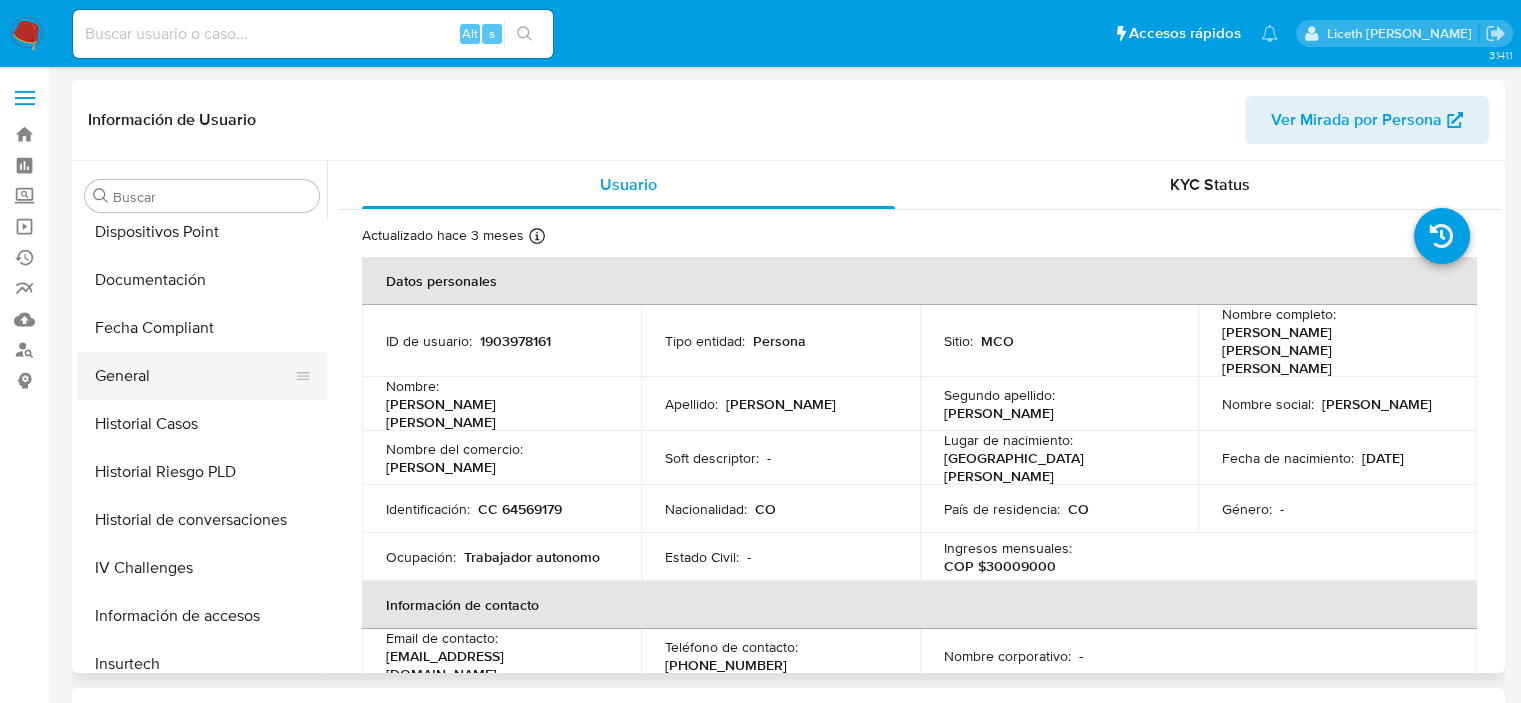 click on "General" at bounding box center (194, 376) 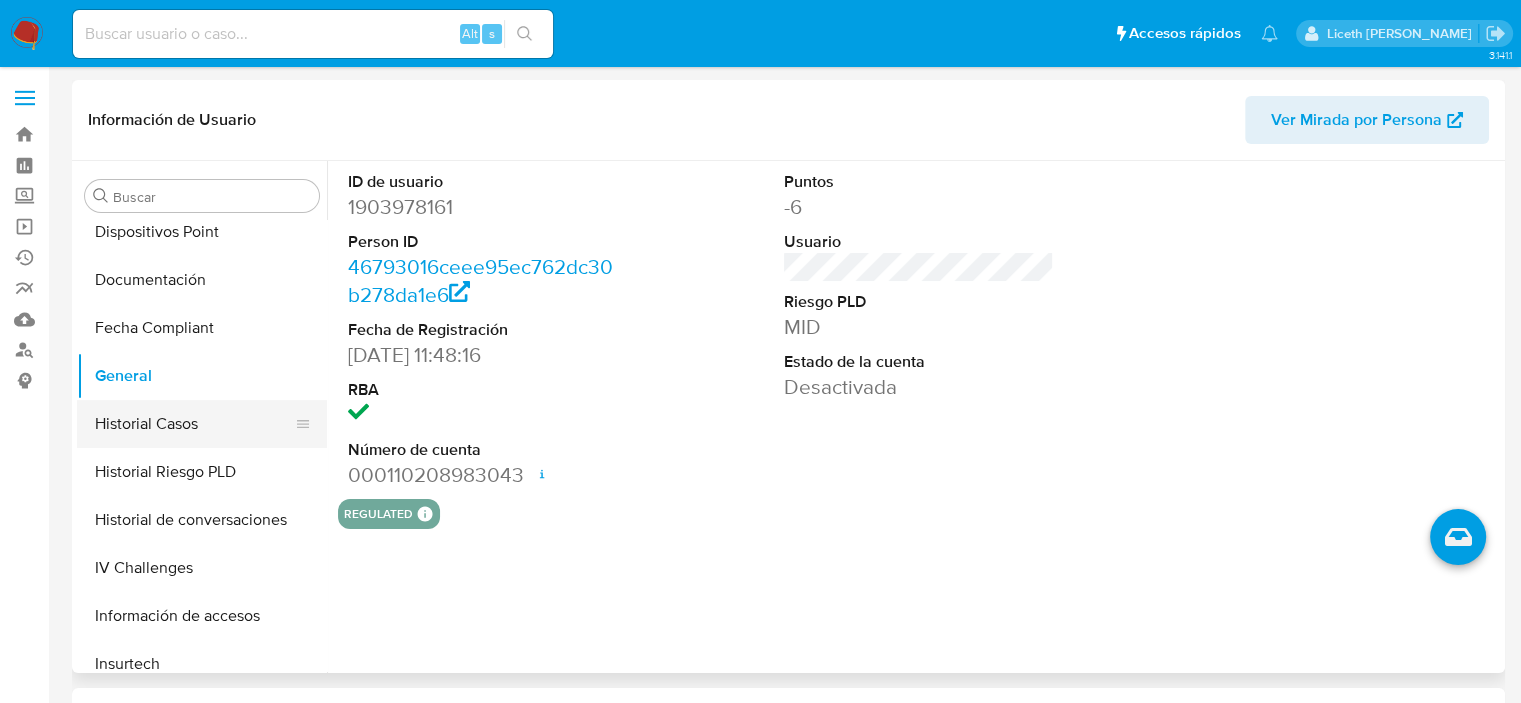 click on "Historial Casos" at bounding box center (194, 424) 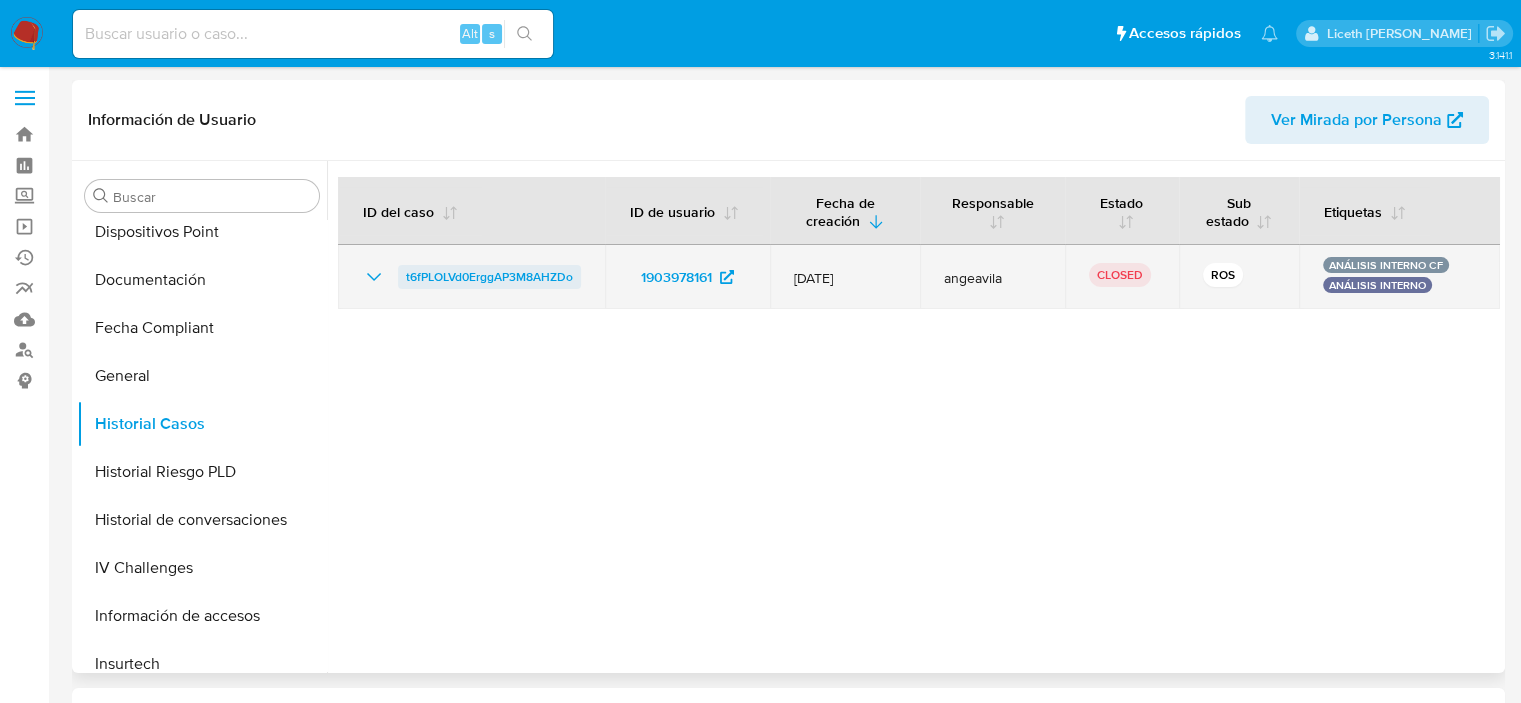 click on "t6fPLOLVd0ErggAP3M8AHZDo" at bounding box center [489, 277] 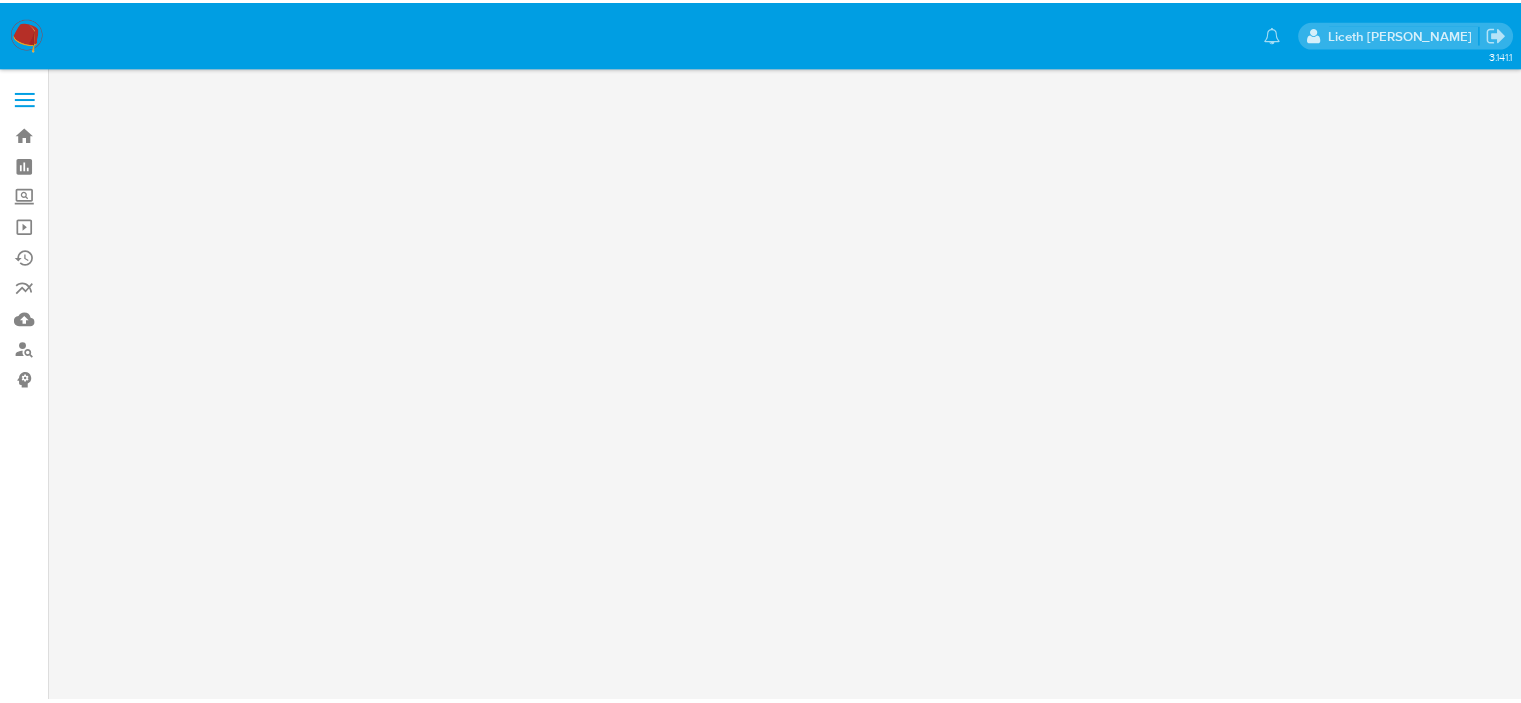 scroll, scrollTop: 0, scrollLeft: 0, axis: both 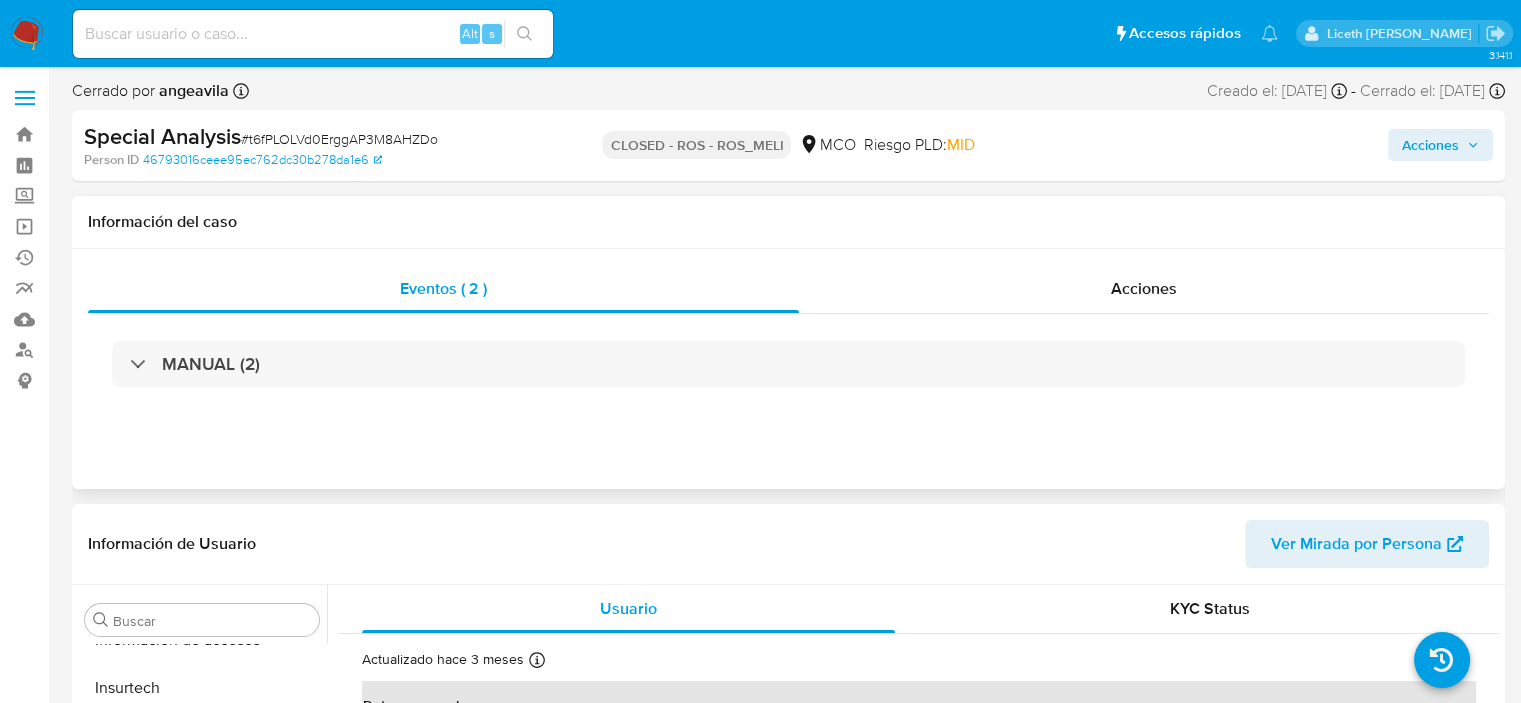 select on "10" 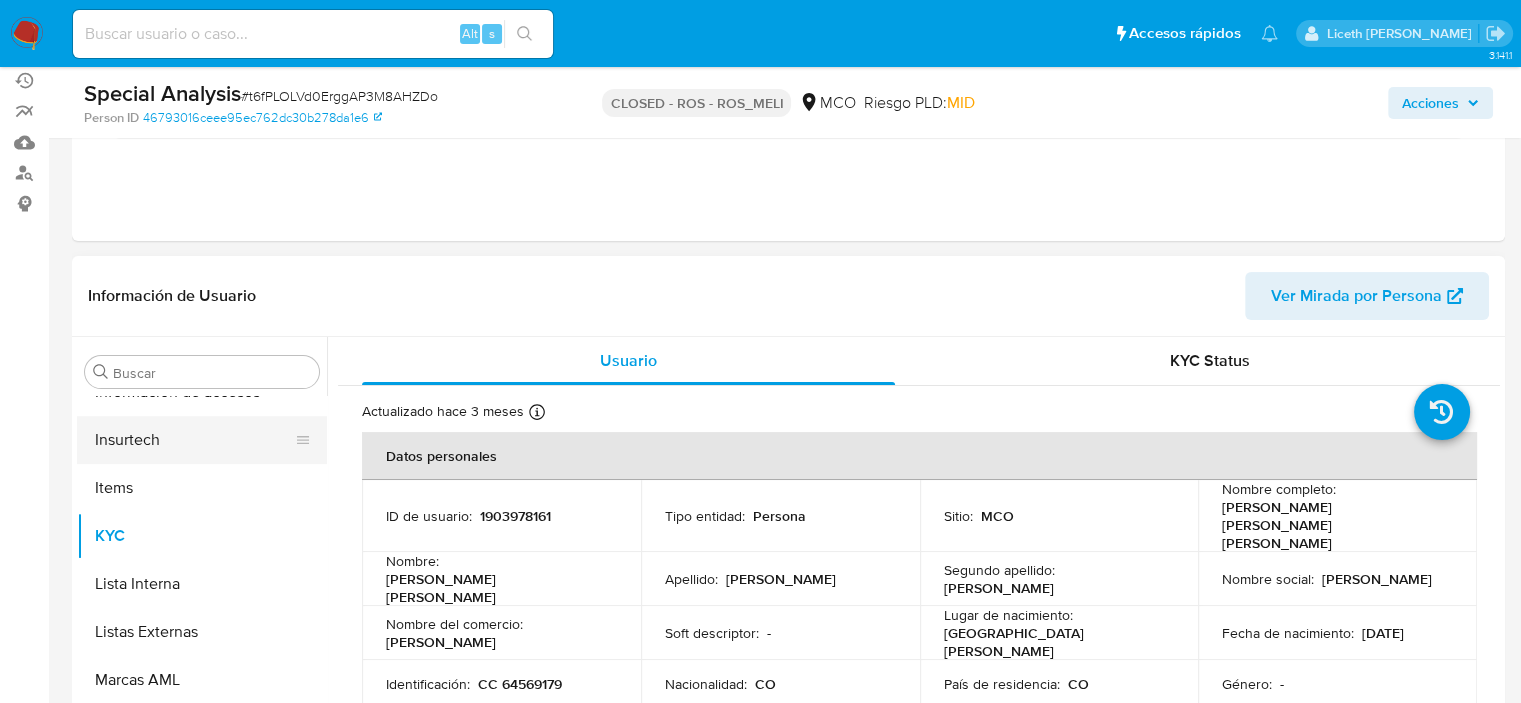 scroll, scrollTop: 300, scrollLeft: 0, axis: vertical 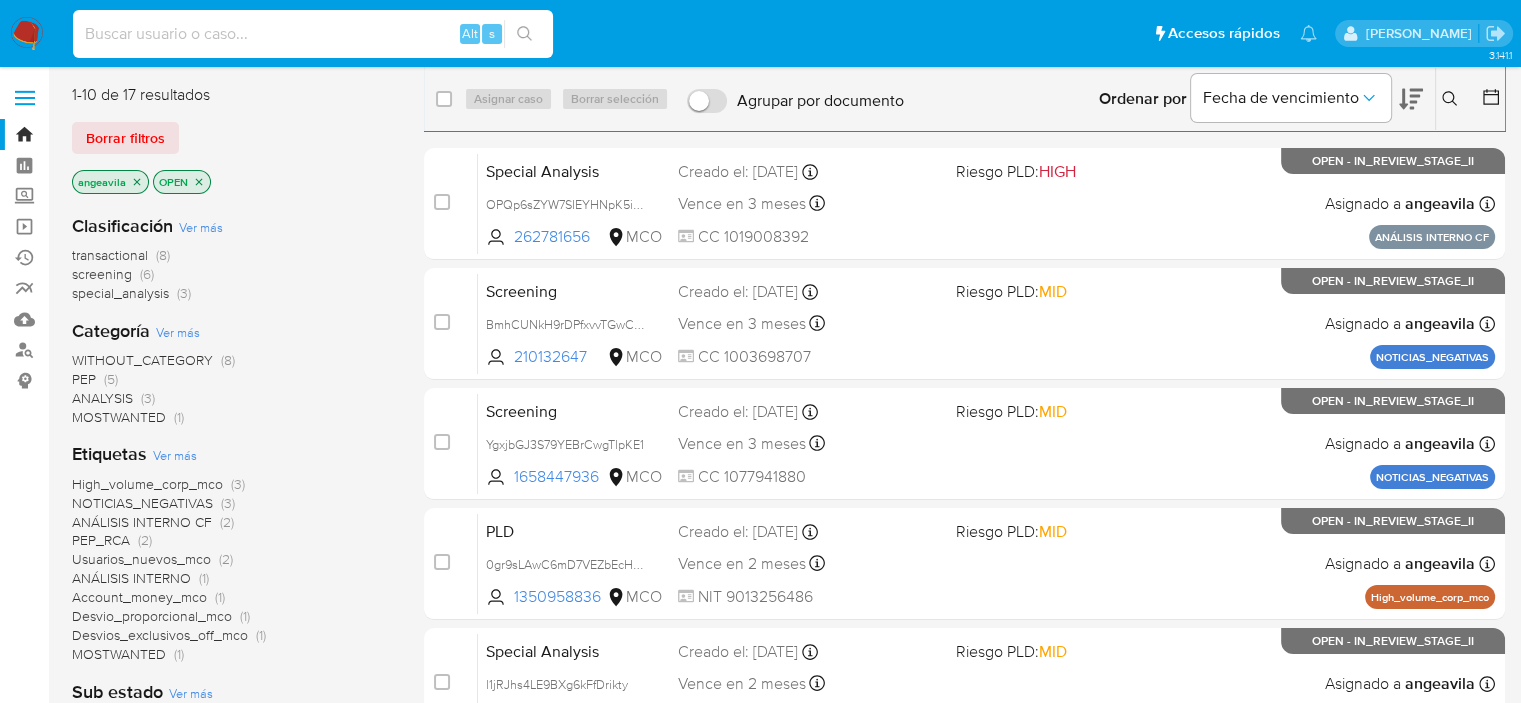 click at bounding box center (313, 34) 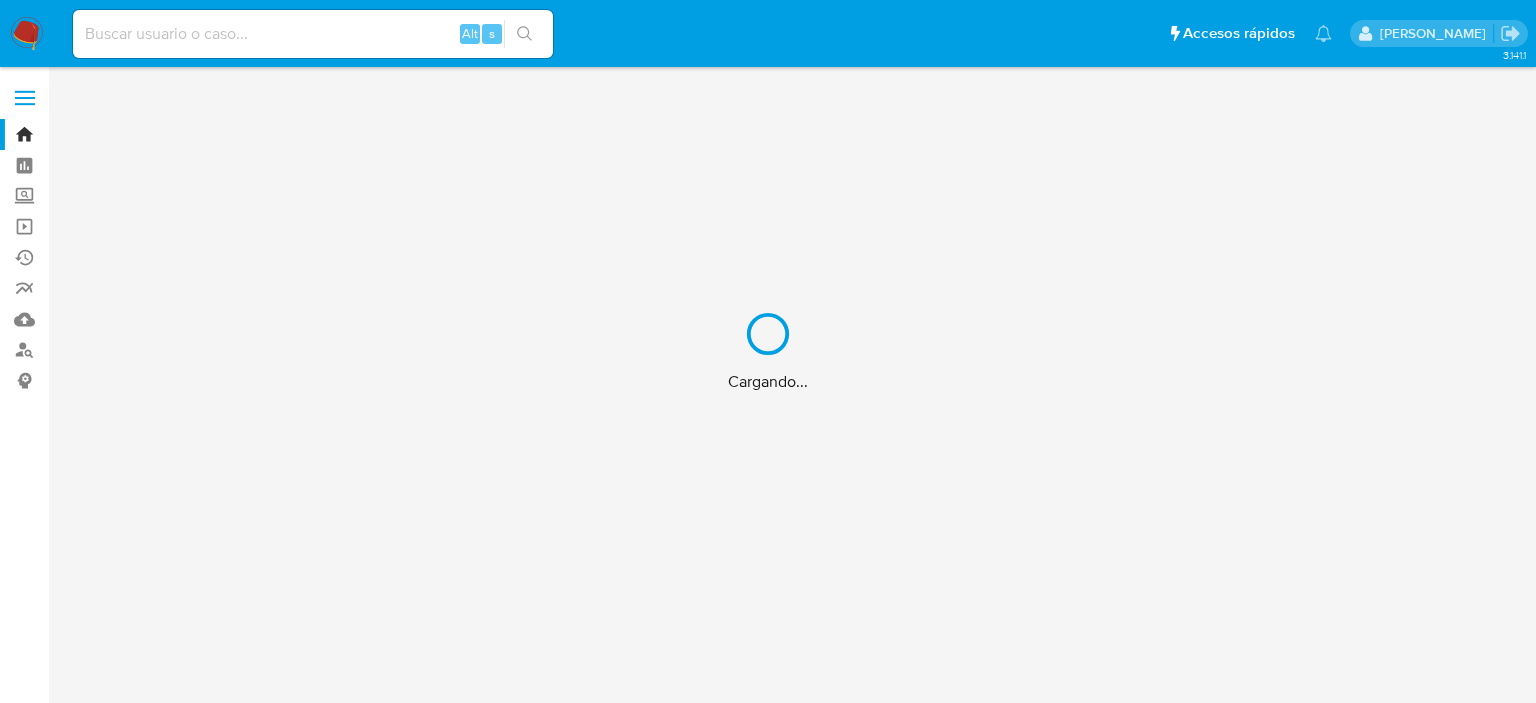 scroll, scrollTop: 0, scrollLeft: 0, axis: both 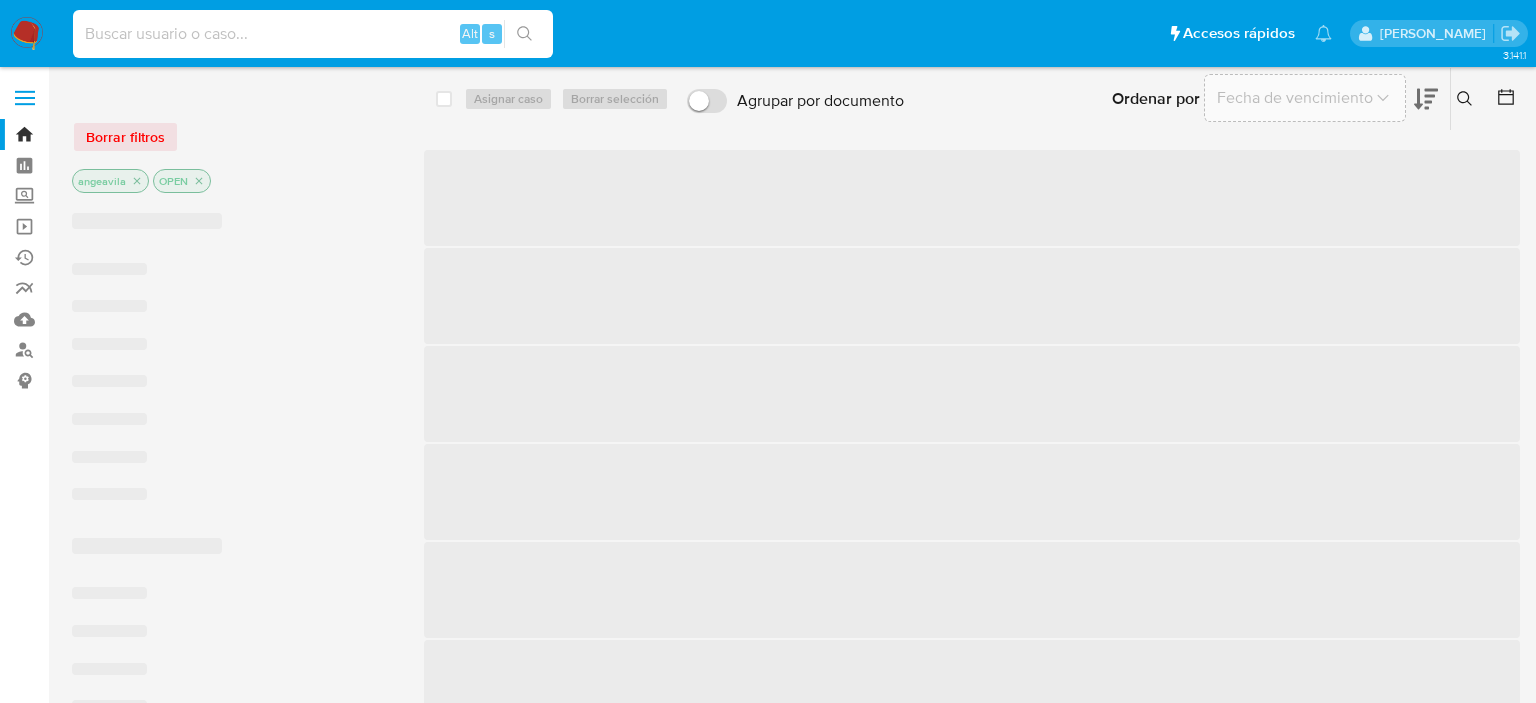 click at bounding box center (313, 34) 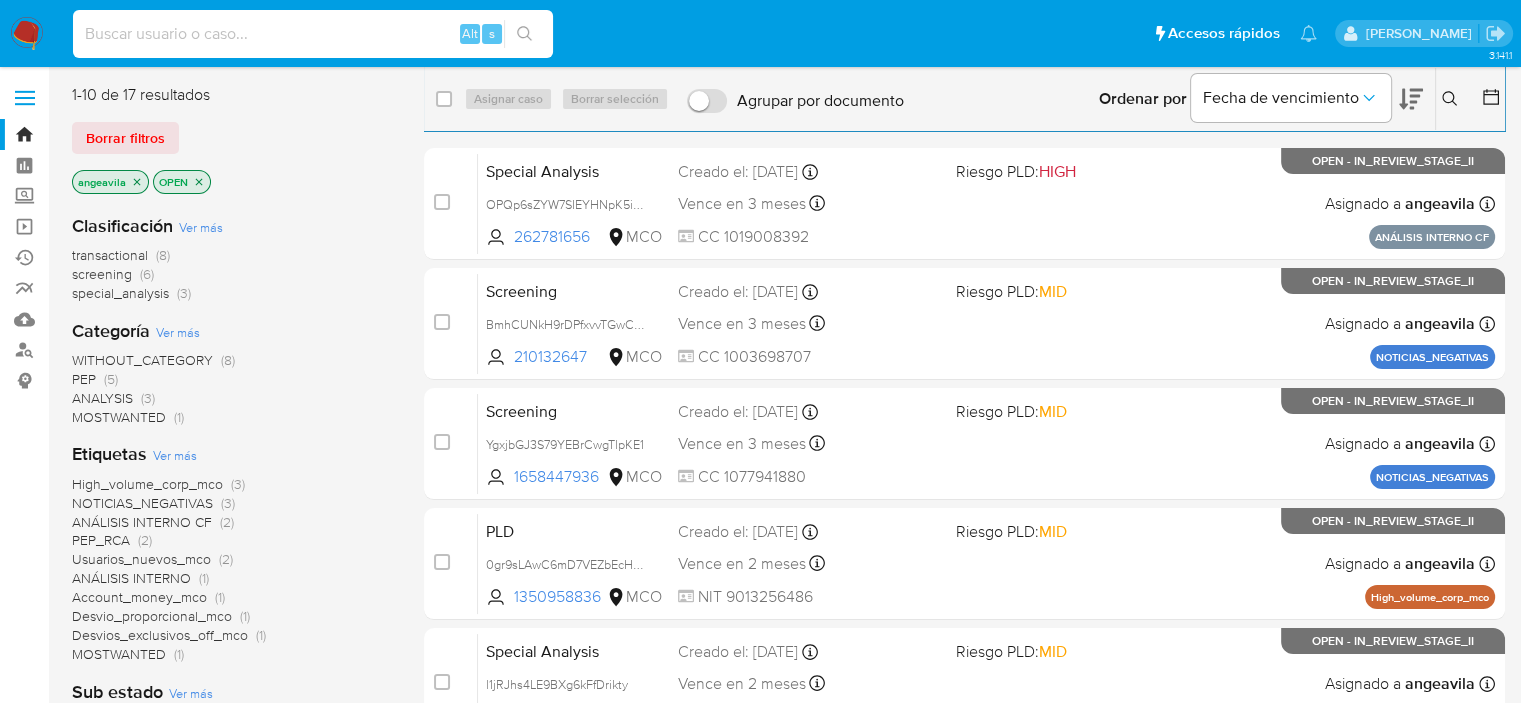 paste on "1019008392" 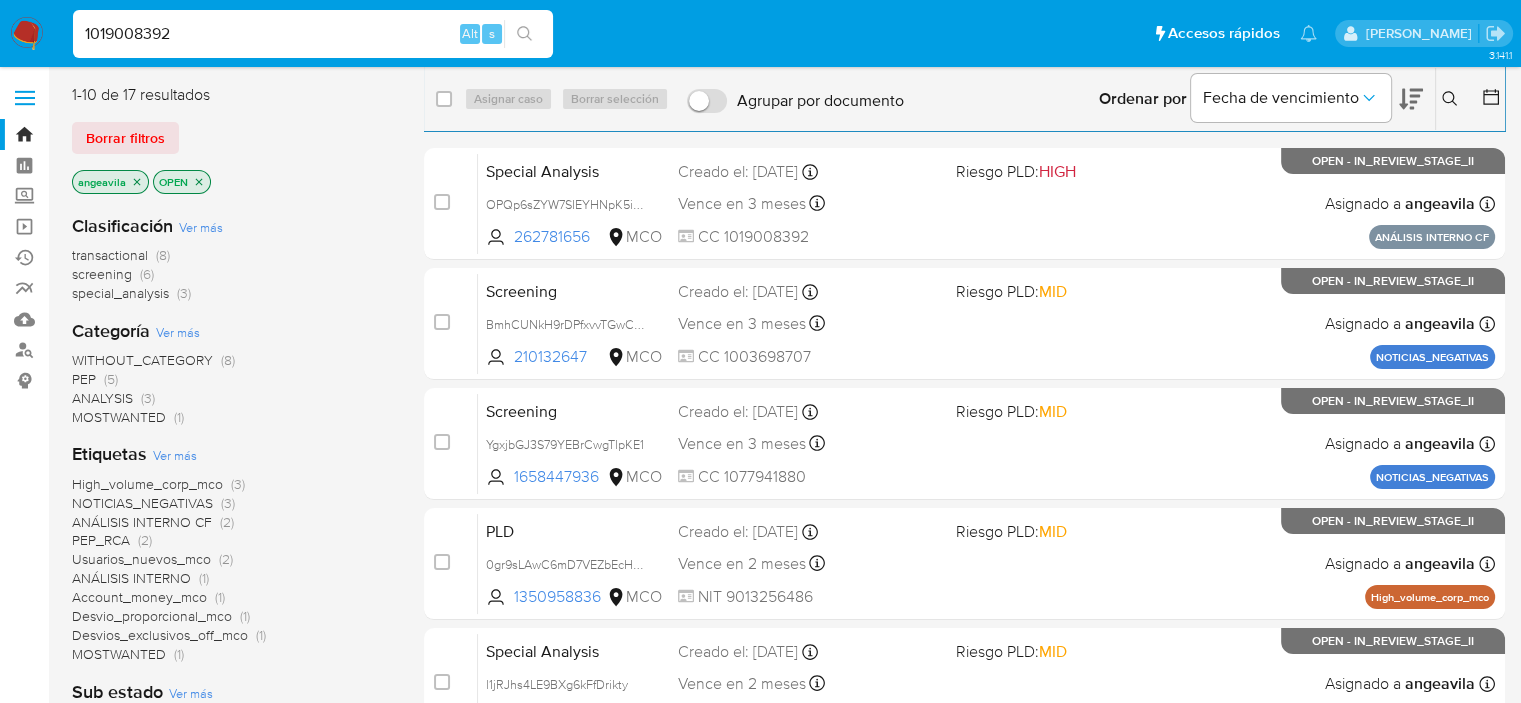 type on "1019008392" 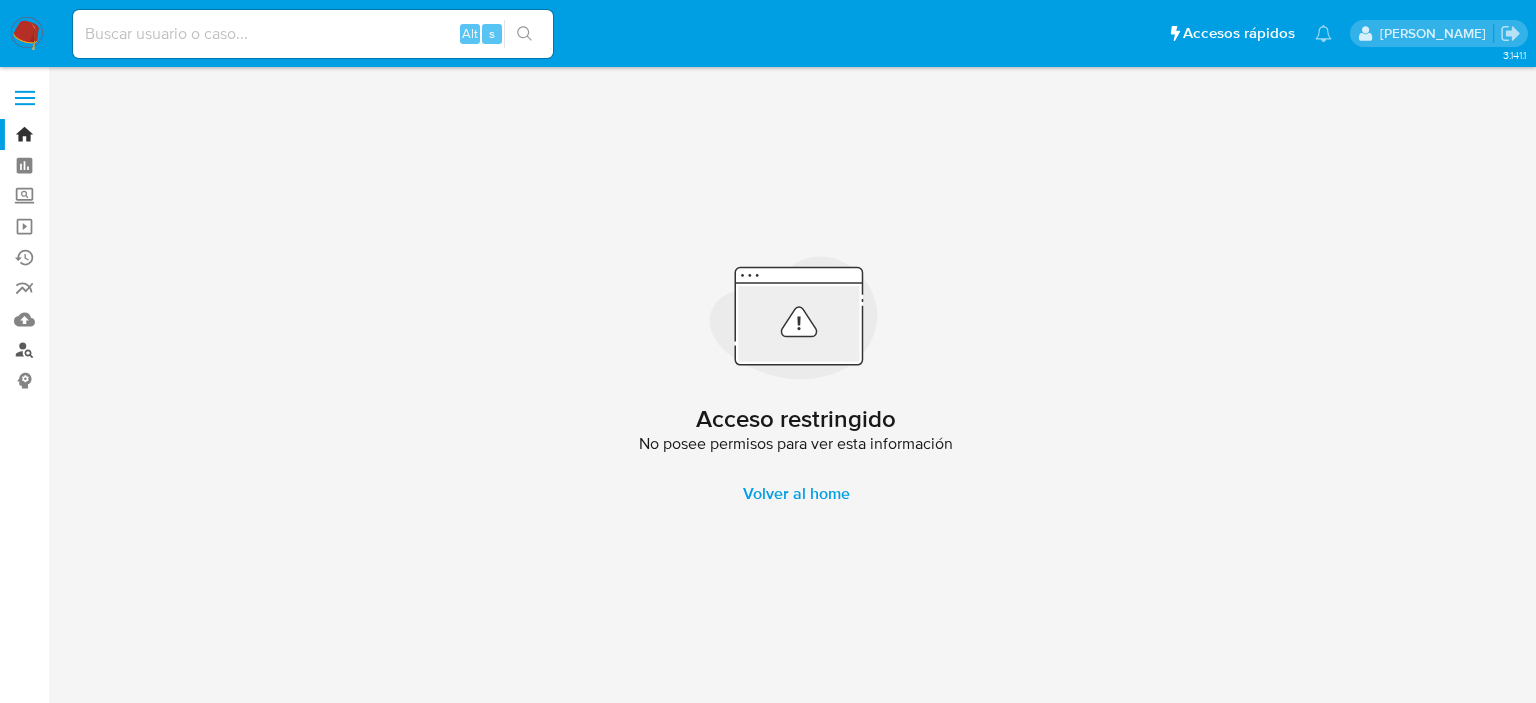 click on "Buscador de personas" at bounding box center (119, 350) 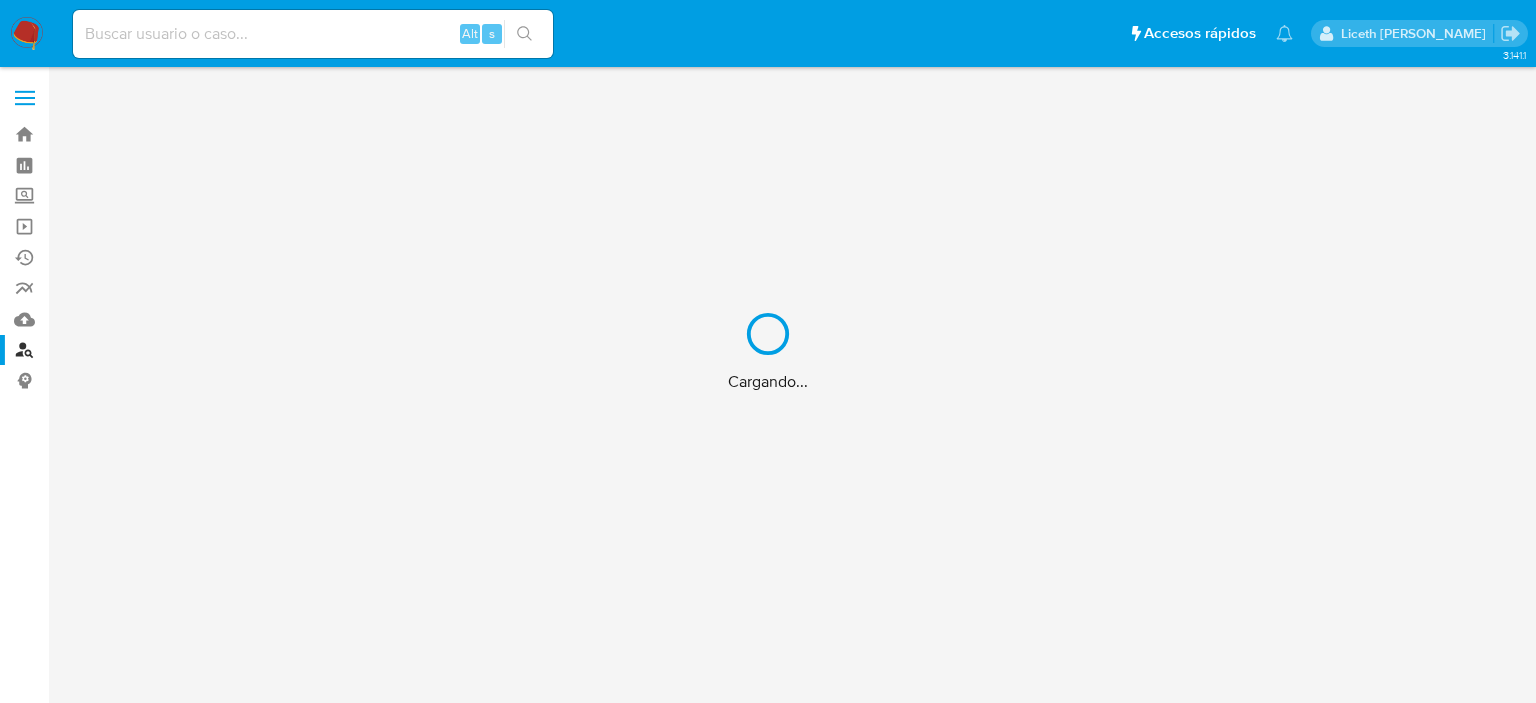 scroll, scrollTop: 0, scrollLeft: 0, axis: both 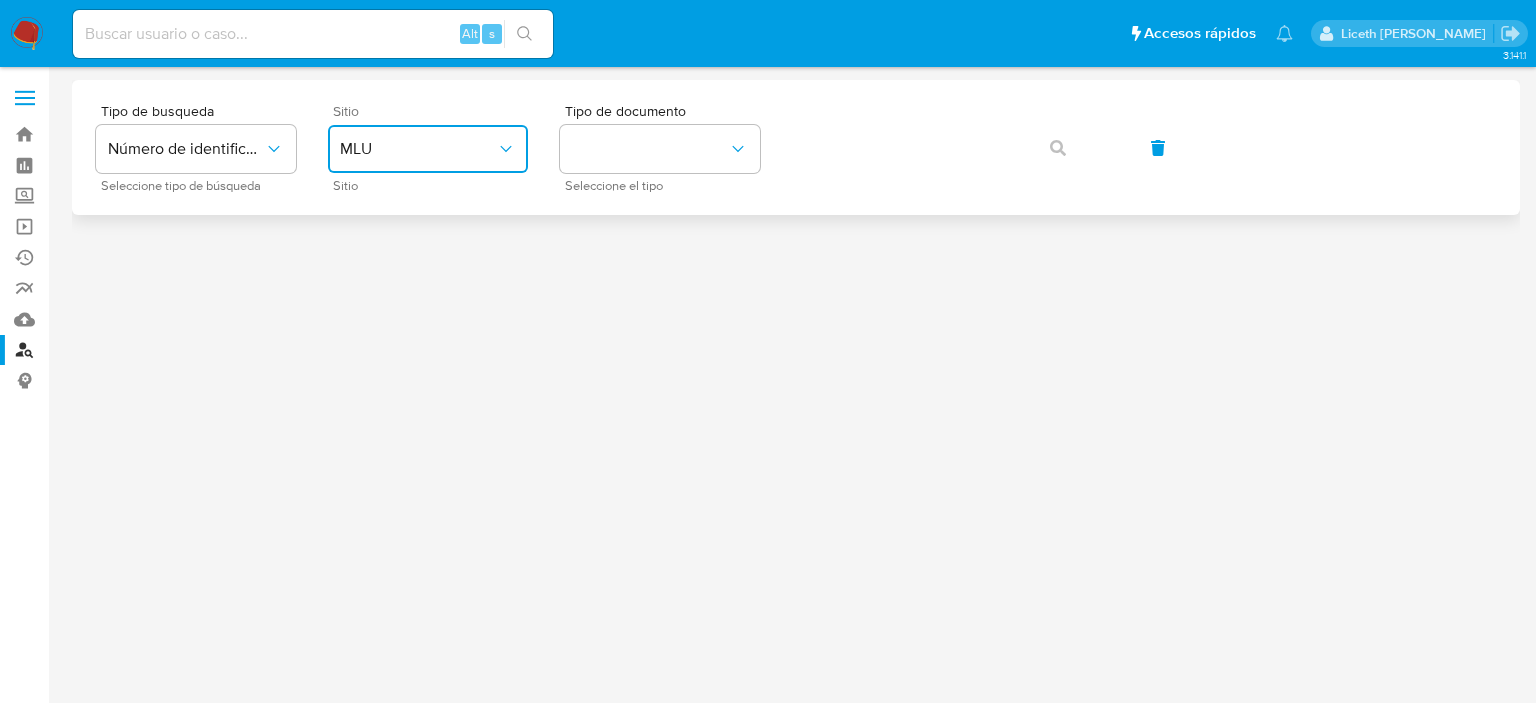 click on "MLU" at bounding box center [418, 149] 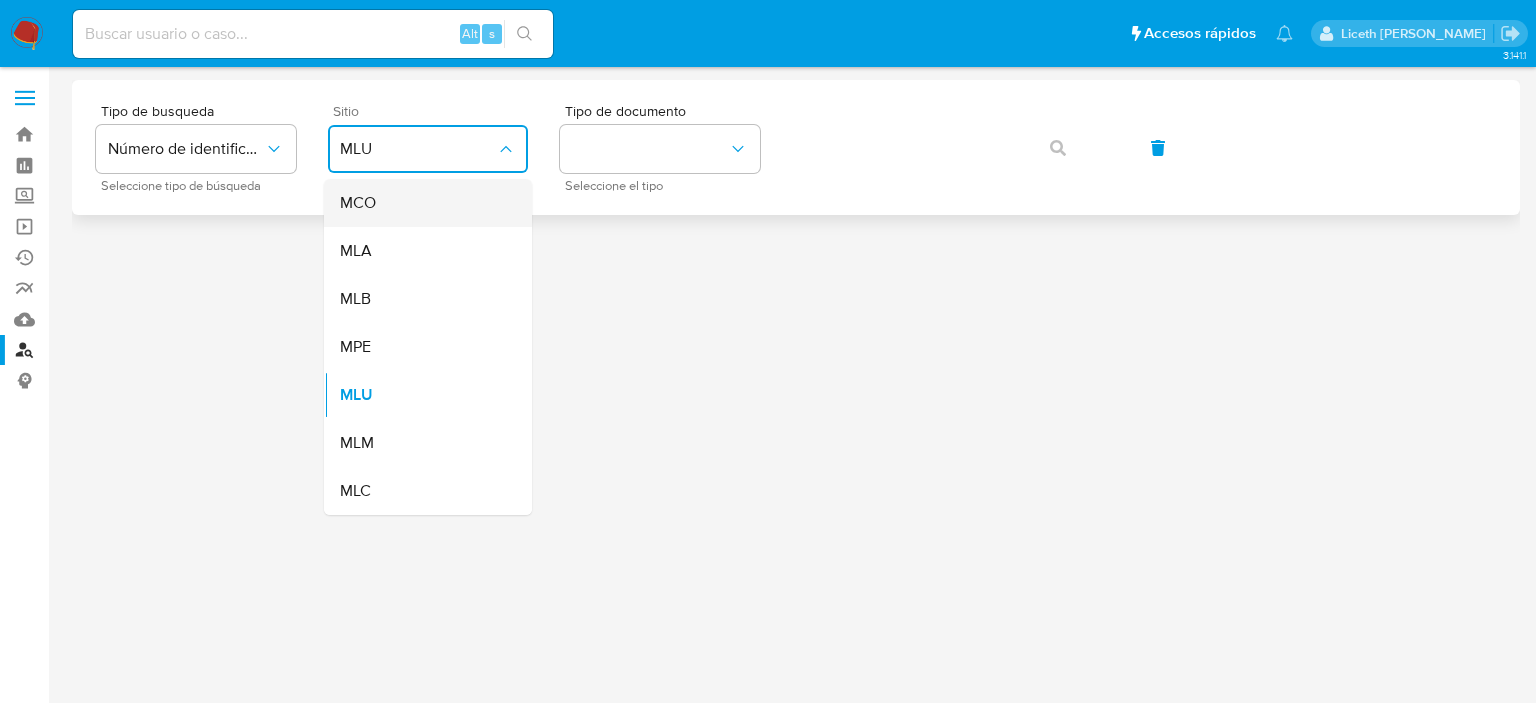 click on "MCO" at bounding box center [422, 203] 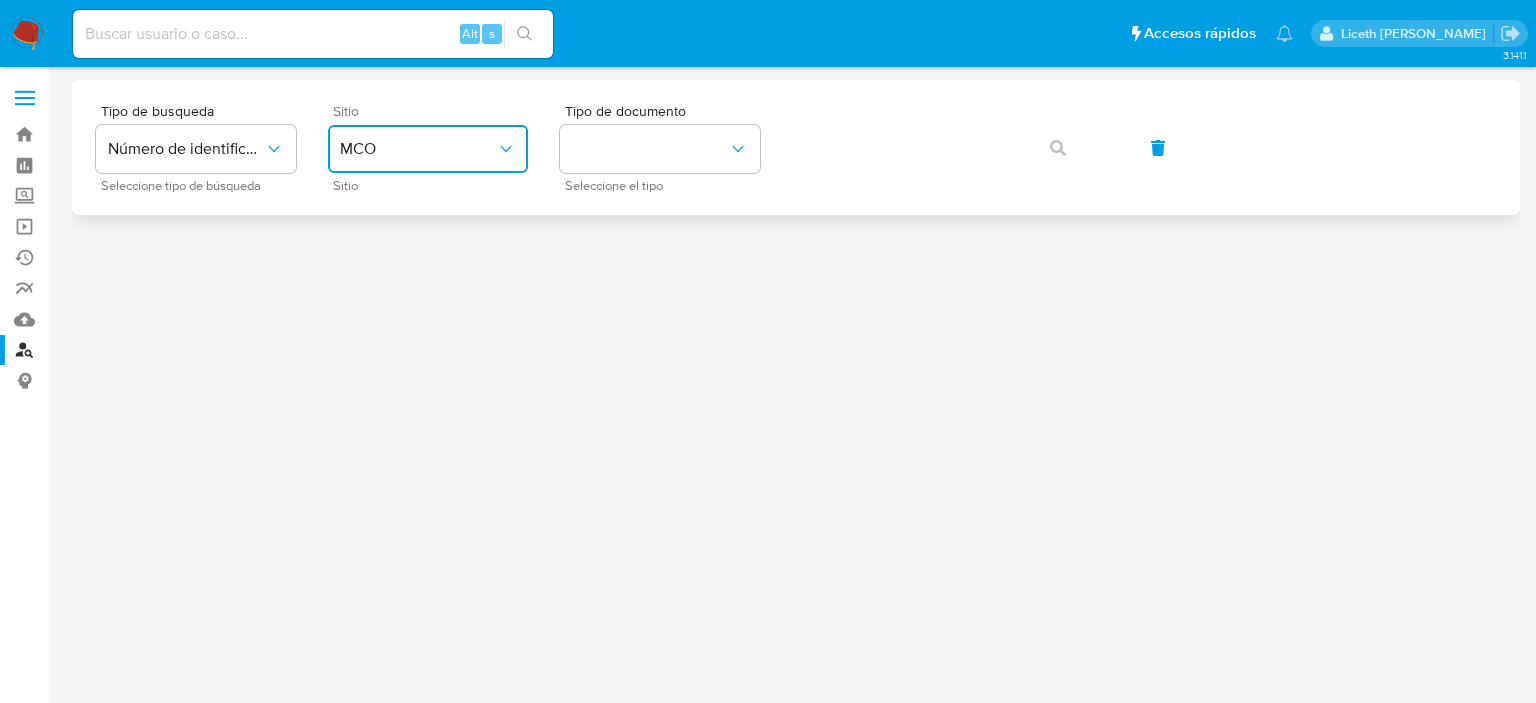 drag, startPoint x: 636, startPoint y: 151, endPoint x: 636, endPoint y: 197, distance: 46 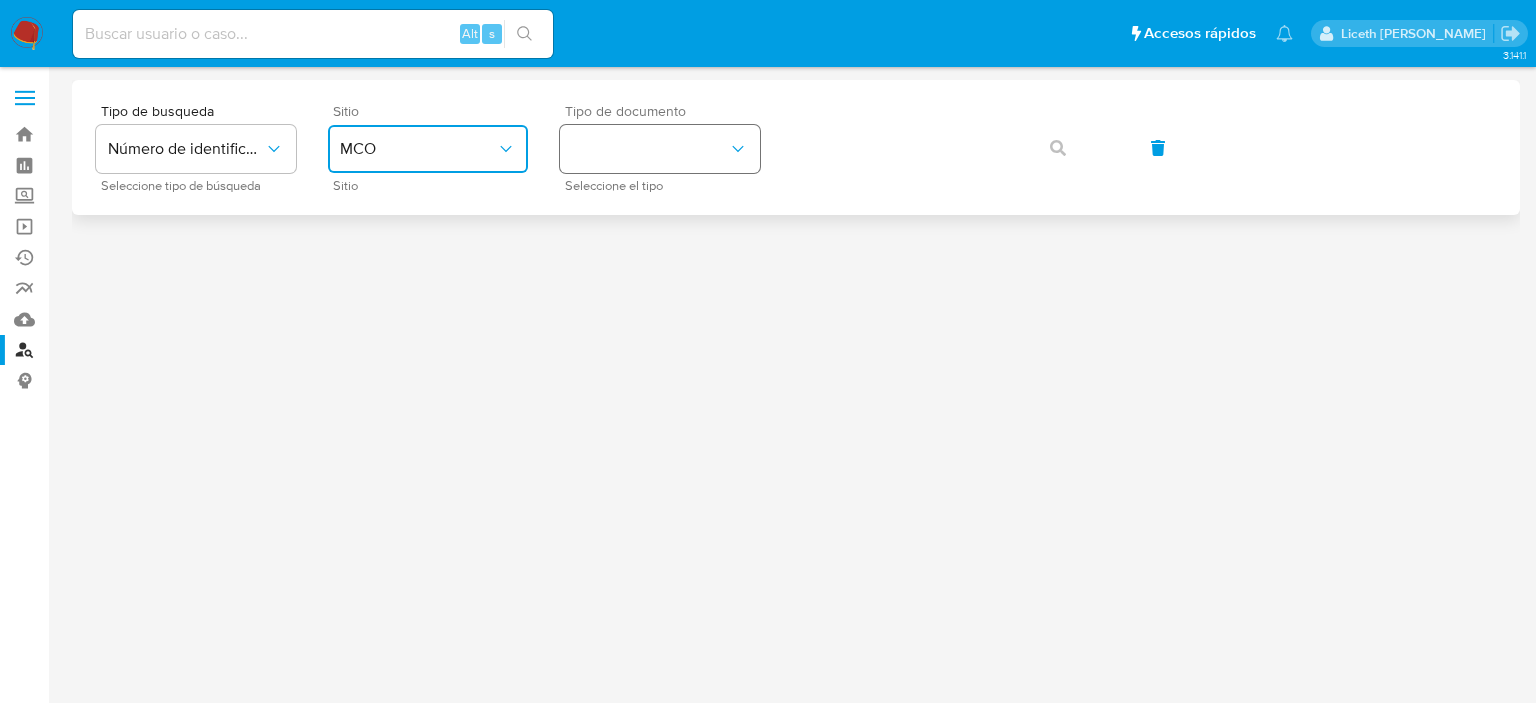 click at bounding box center (660, 149) 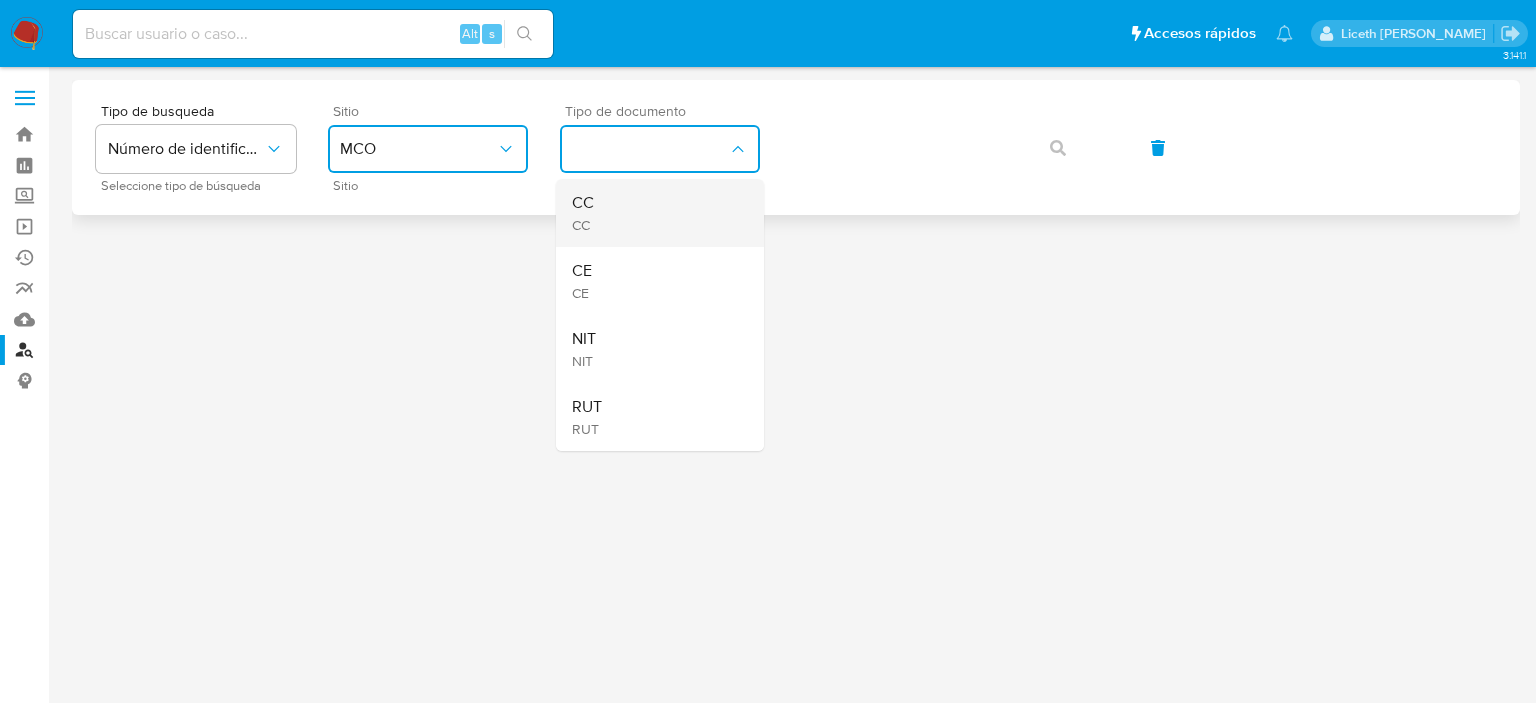 click on "CC CC" at bounding box center (654, 213) 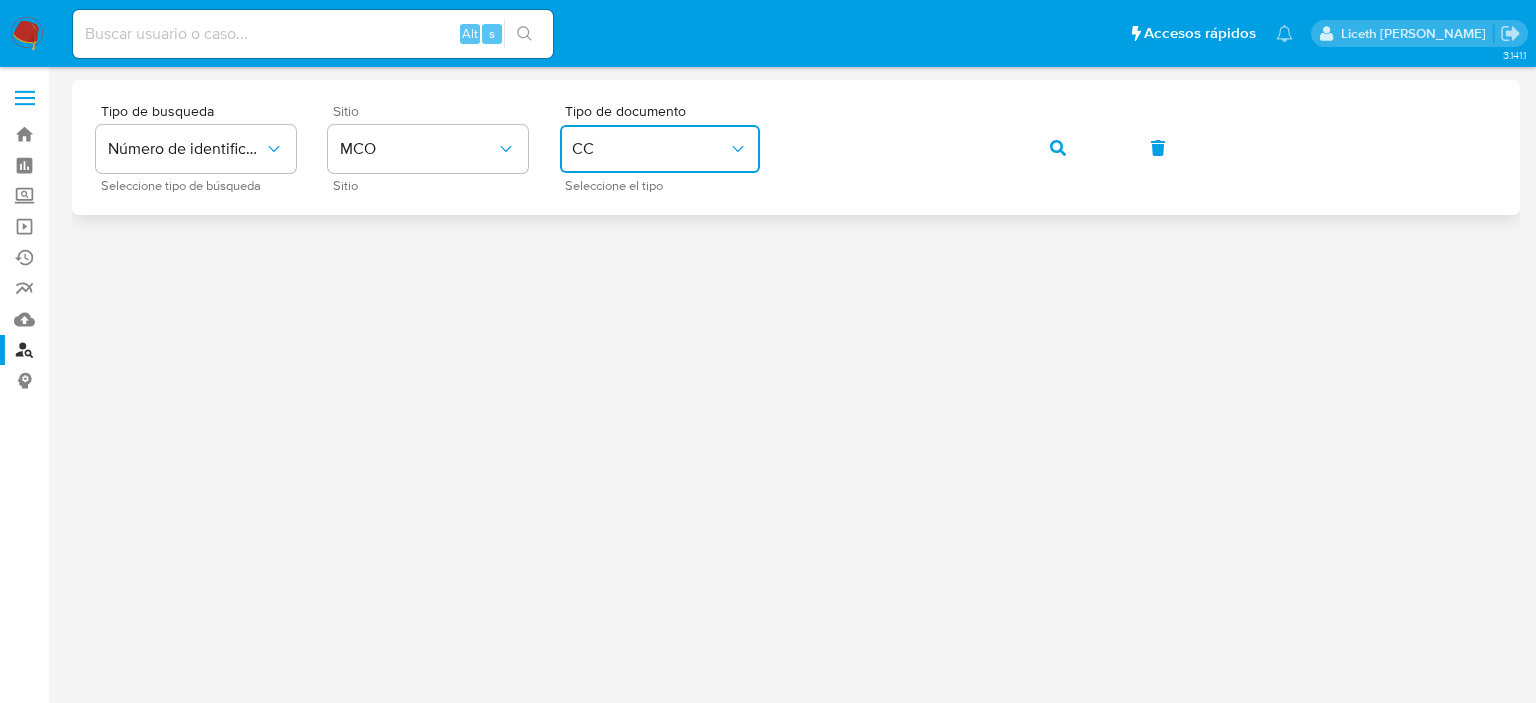 click at bounding box center [1058, 148] 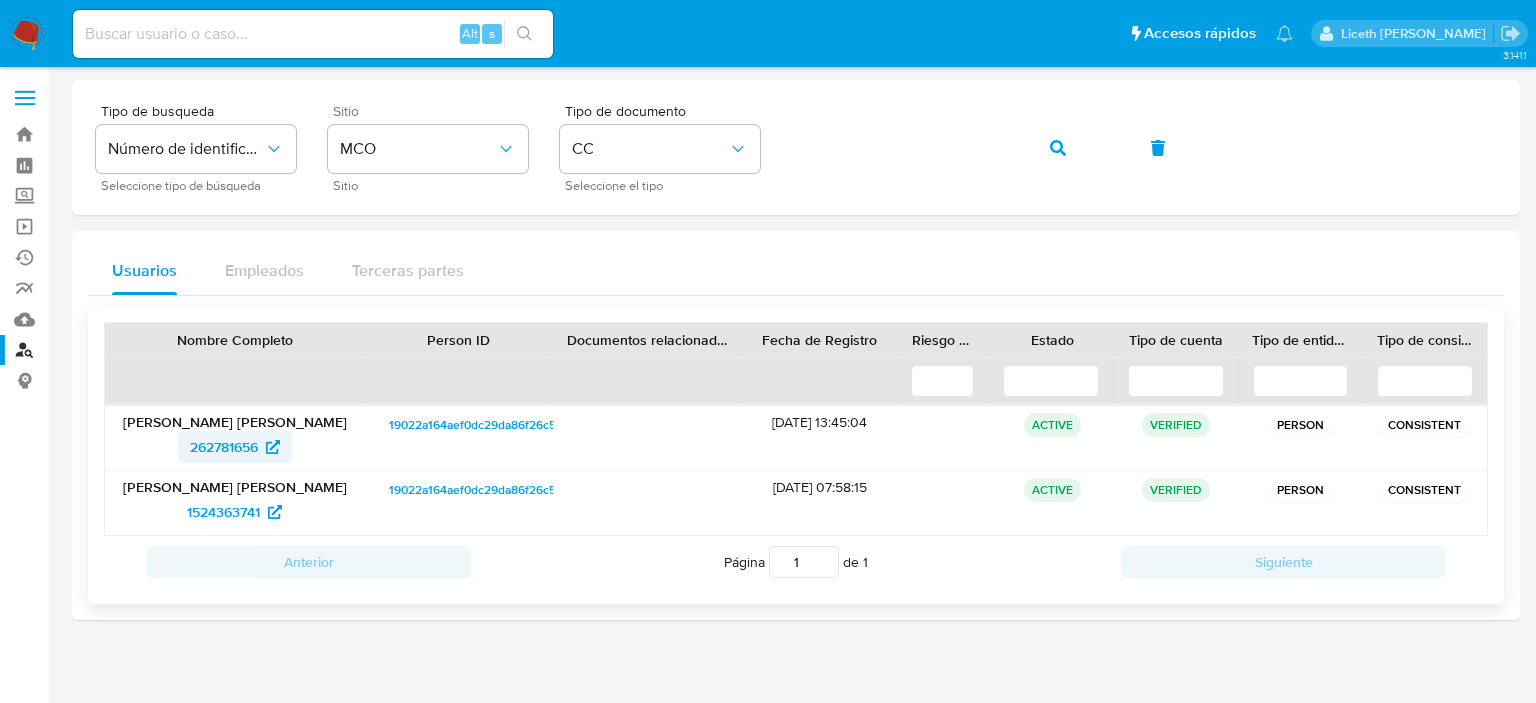 click on "262781656" at bounding box center (224, 447) 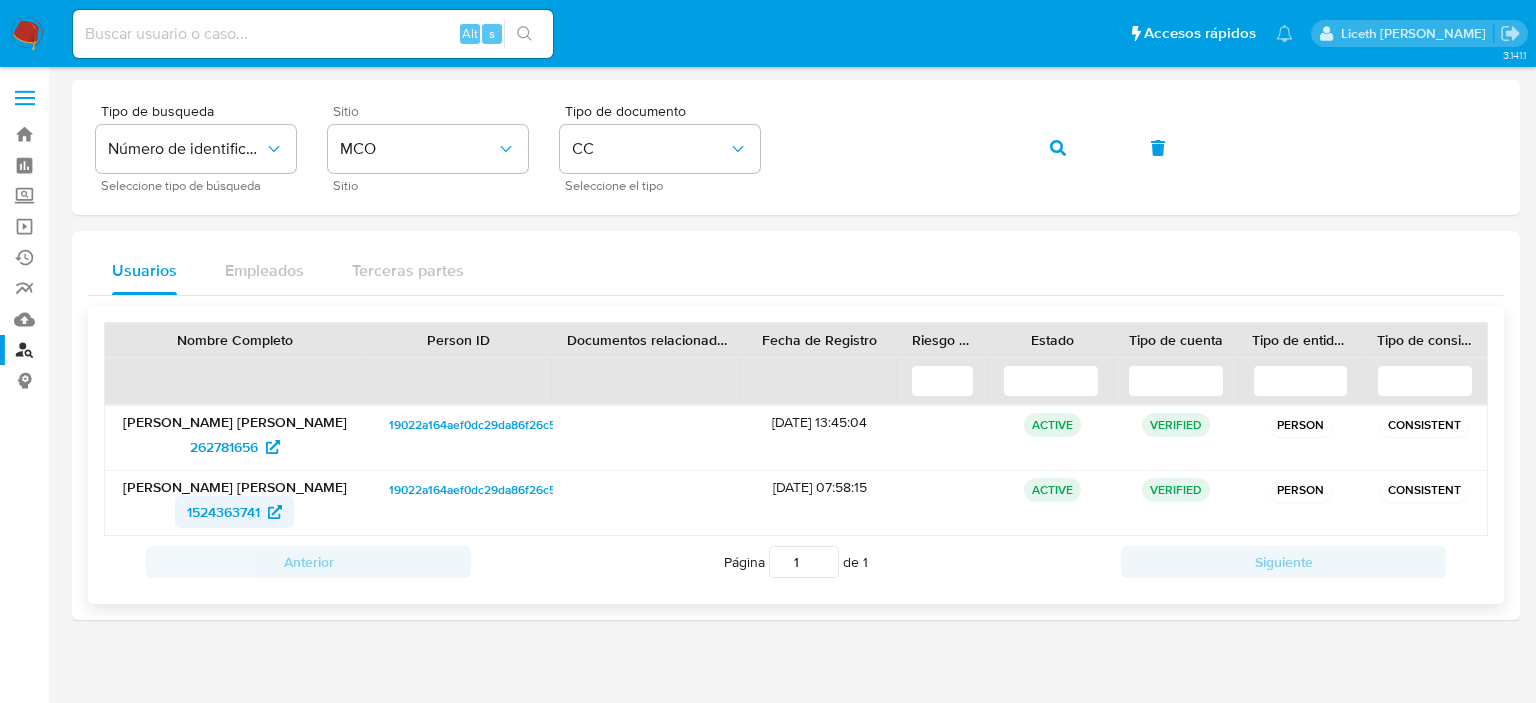 click on "1524363741" at bounding box center [223, 512] 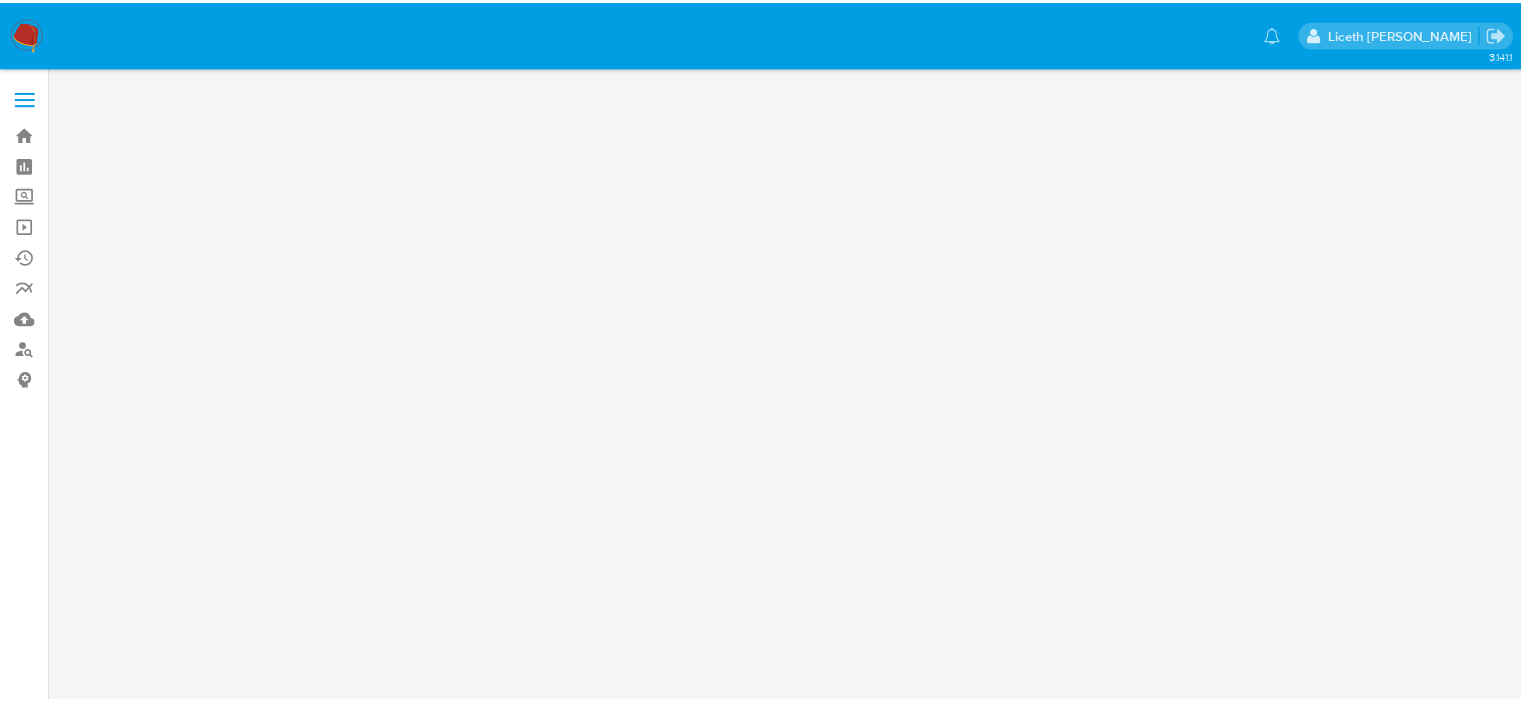scroll, scrollTop: 0, scrollLeft: 0, axis: both 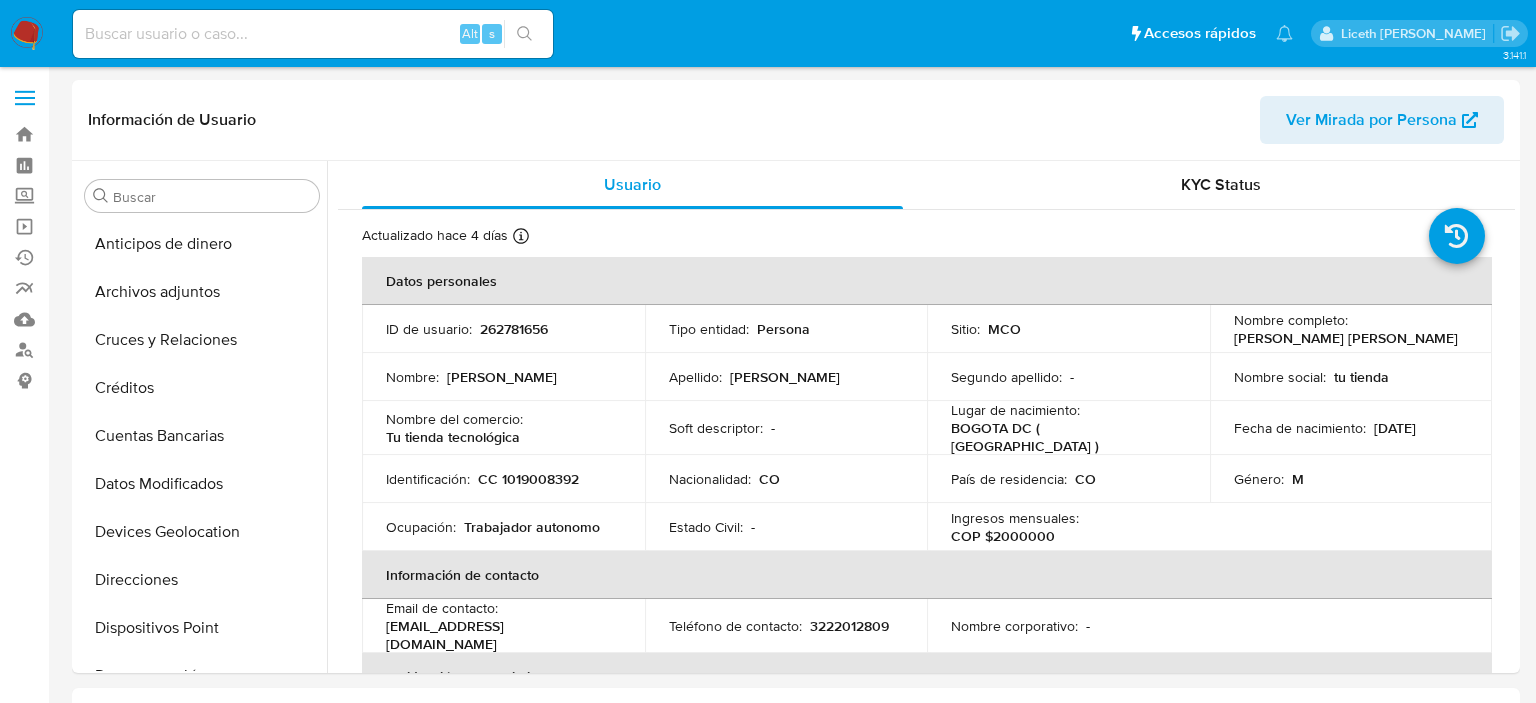 select on "10" 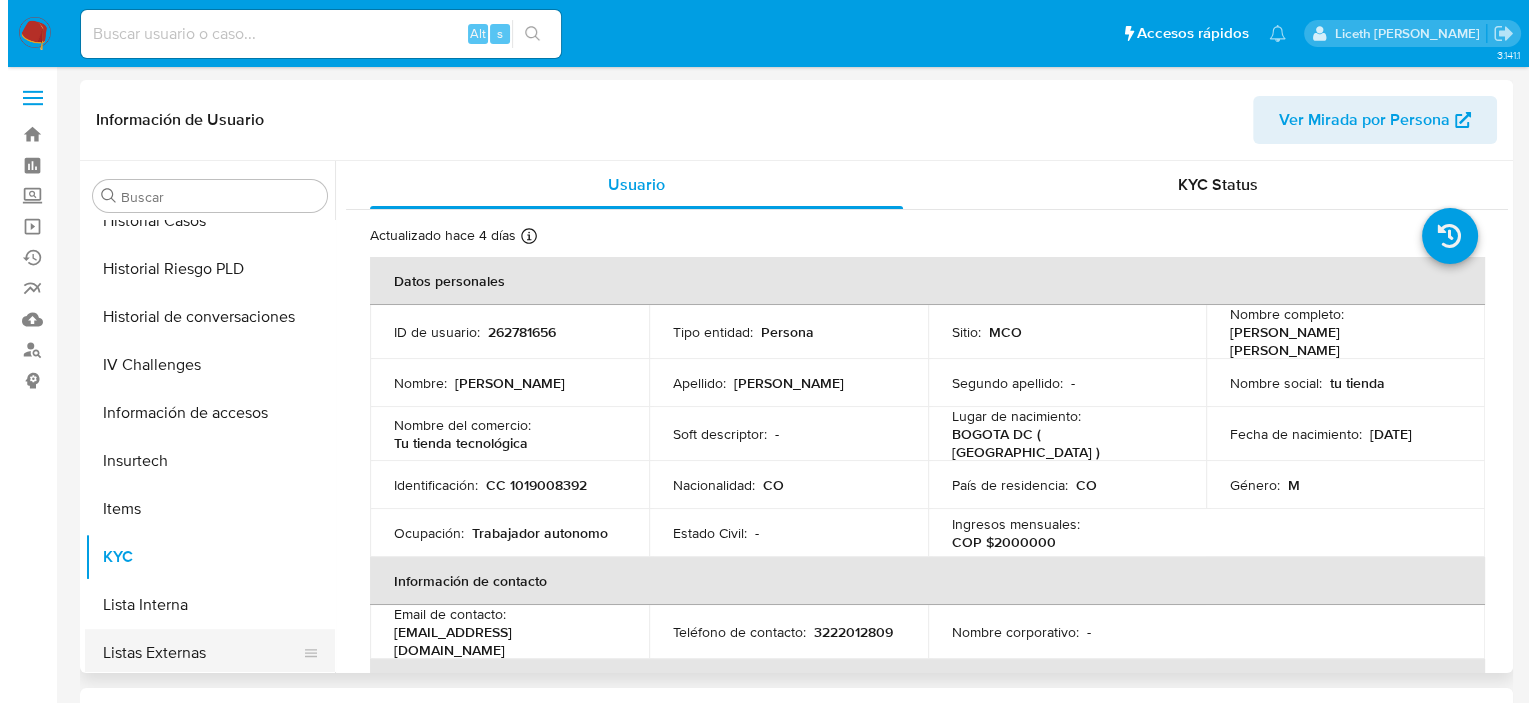 scroll, scrollTop: 596, scrollLeft: 0, axis: vertical 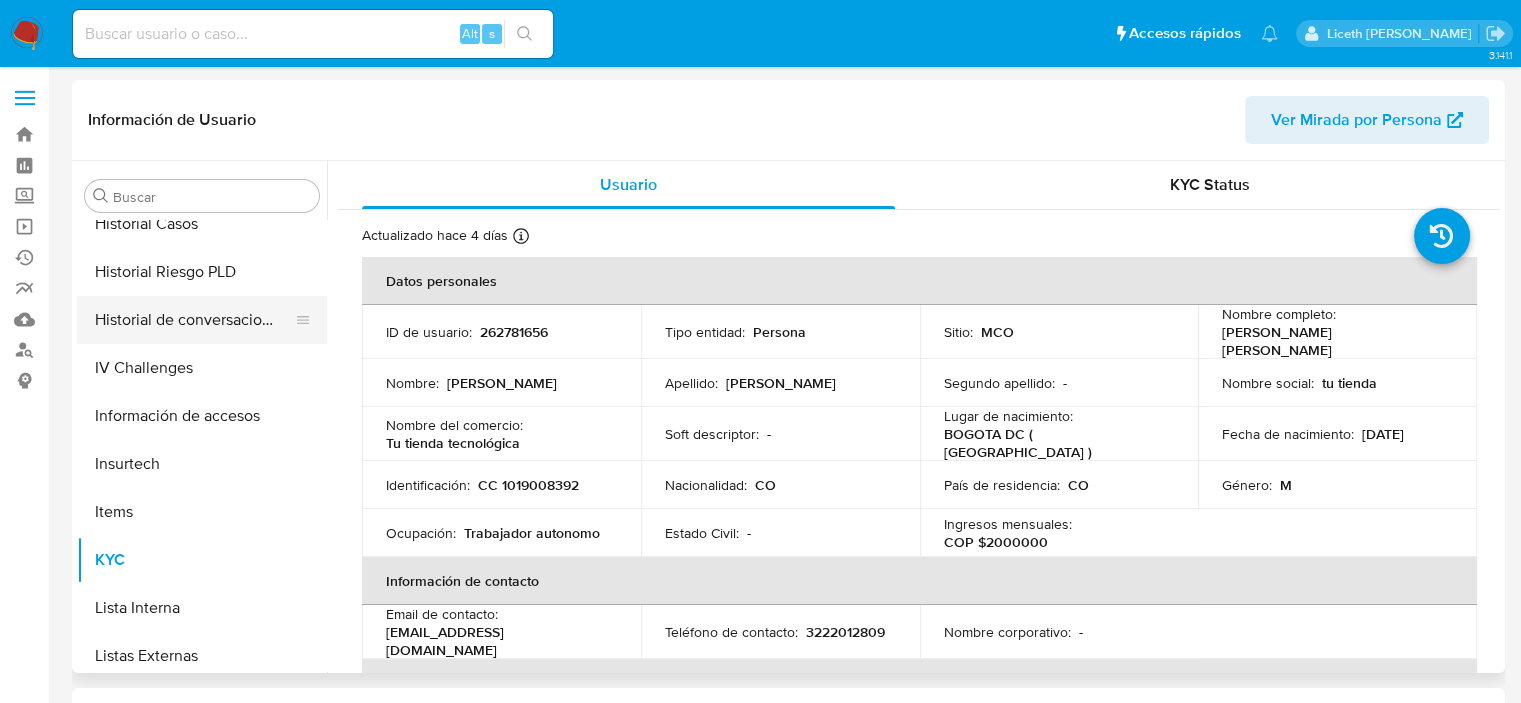 click on "Historial de conversaciones" at bounding box center [194, 320] 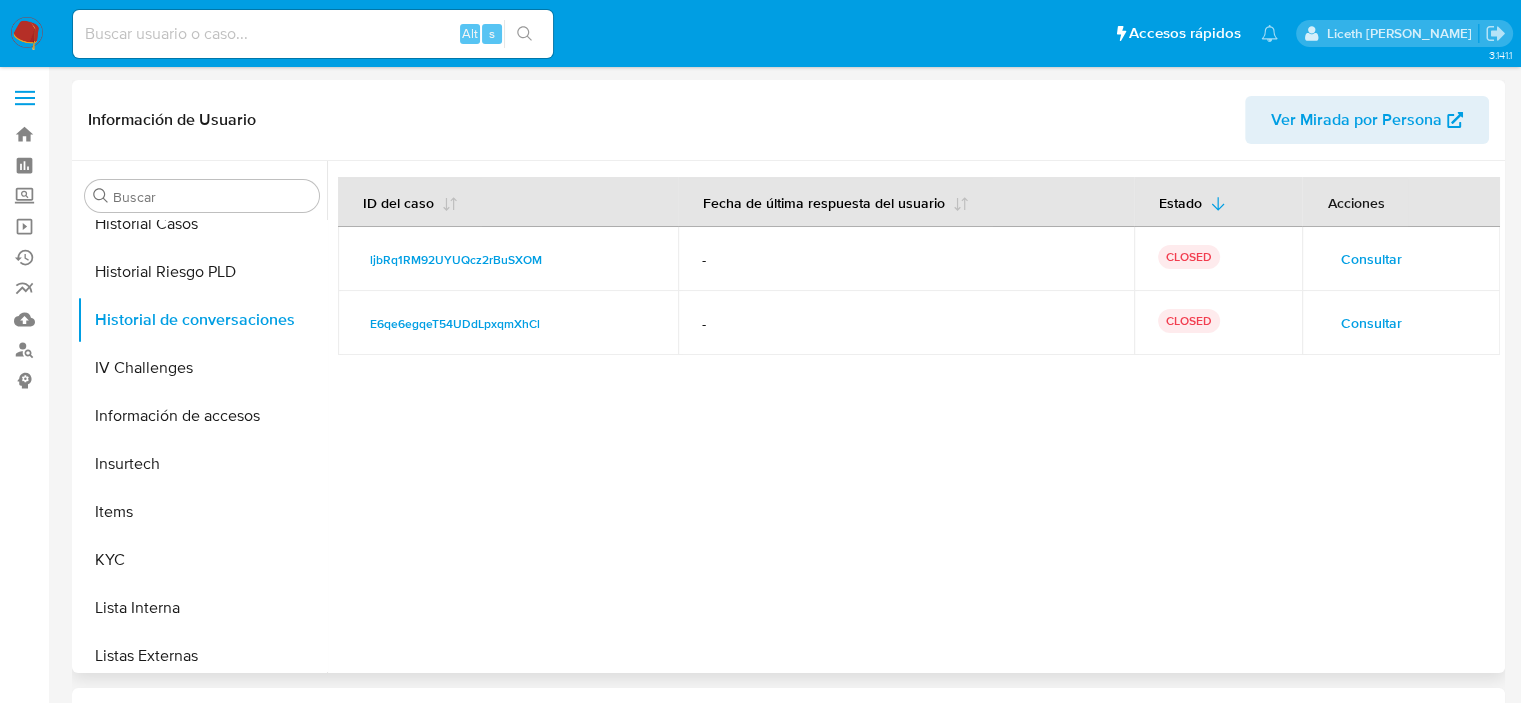 click on "Consultar" at bounding box center [1370, 259] 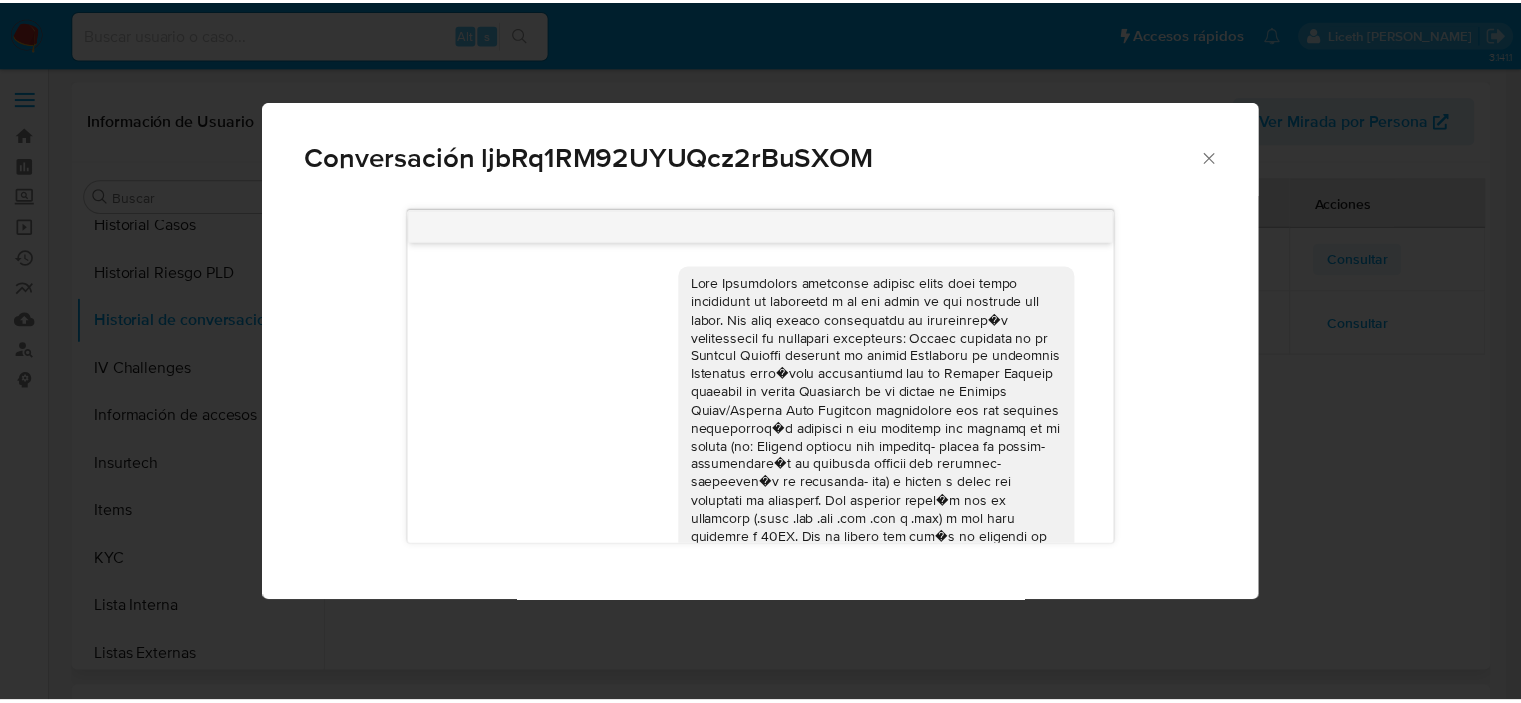 scroll, scrollTop: 1064, scrollLeft: 0, axis: vertical 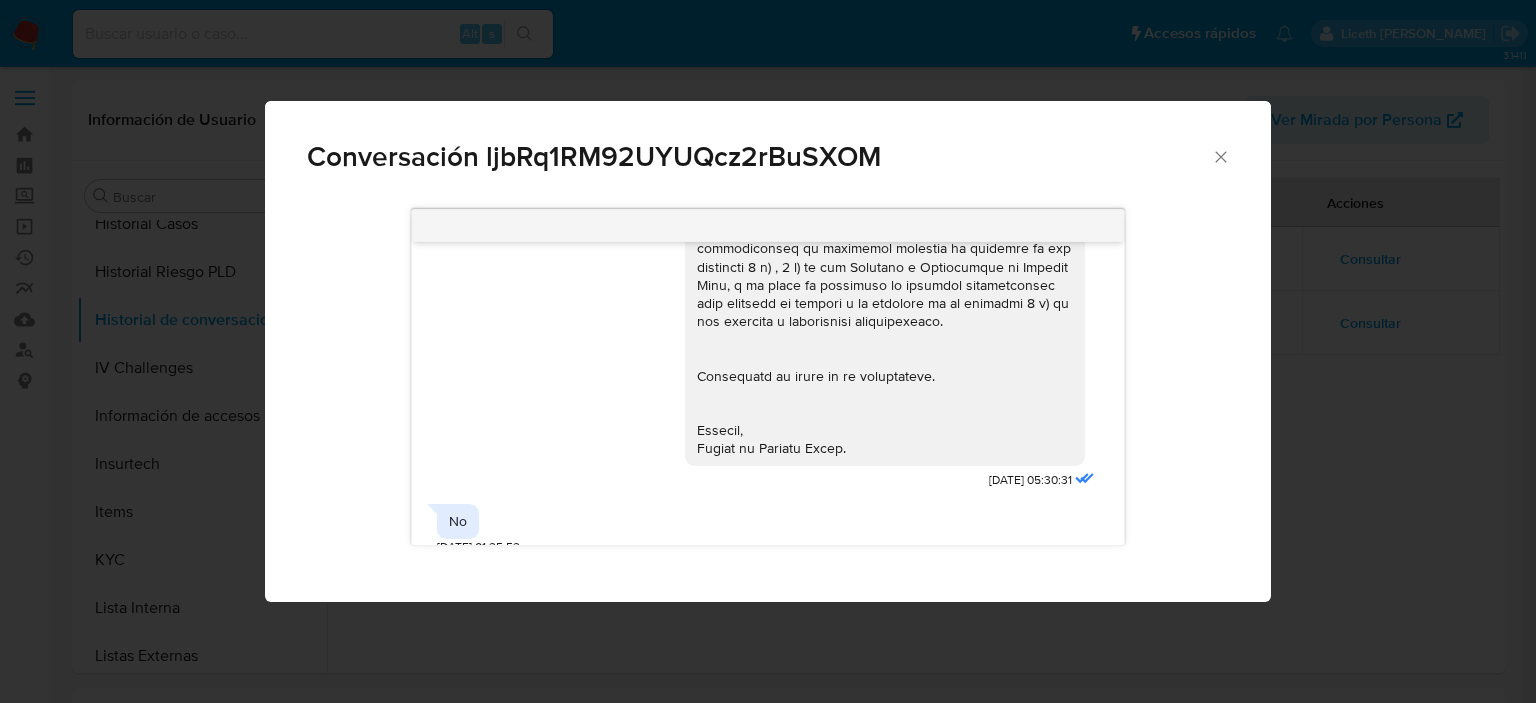click 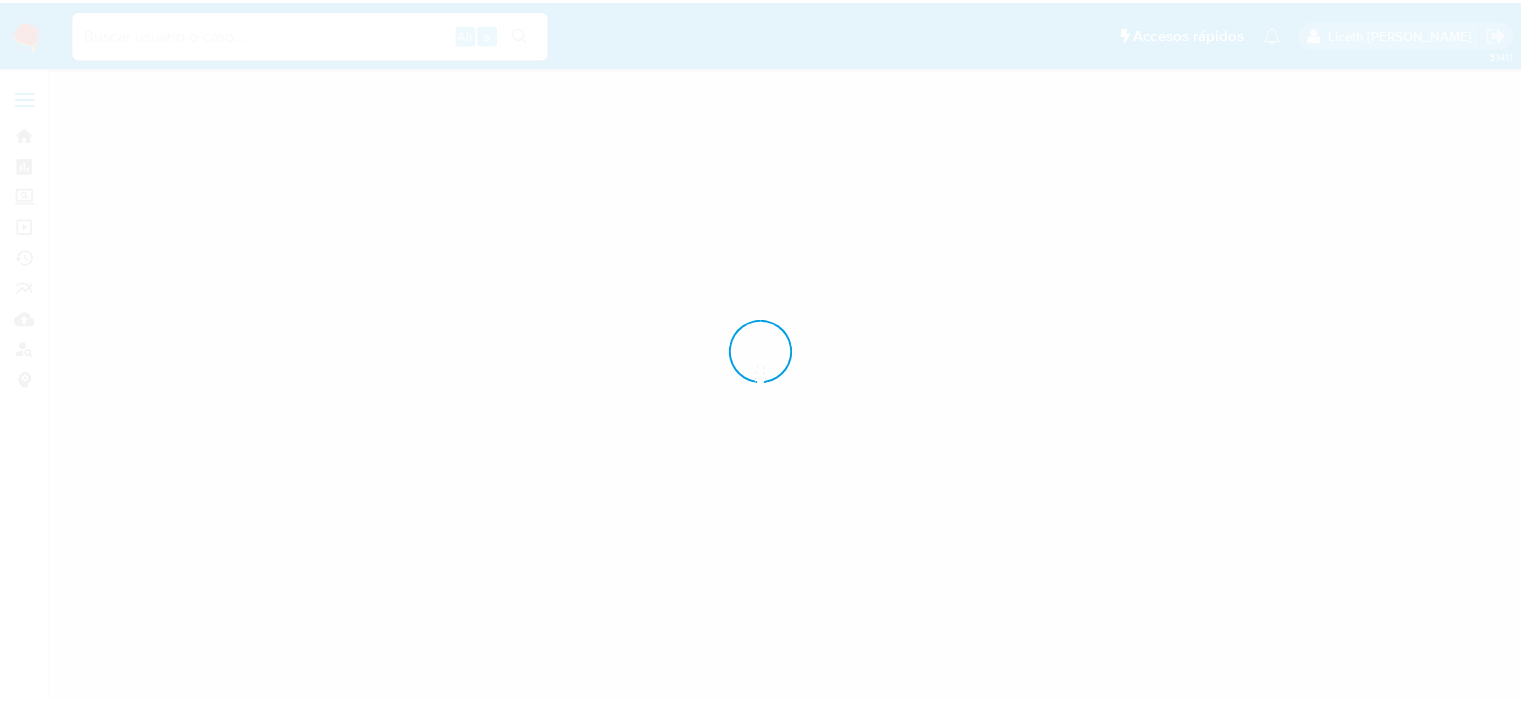 scroll, scrollTop: 0, scrollLeft: 0, axis: both 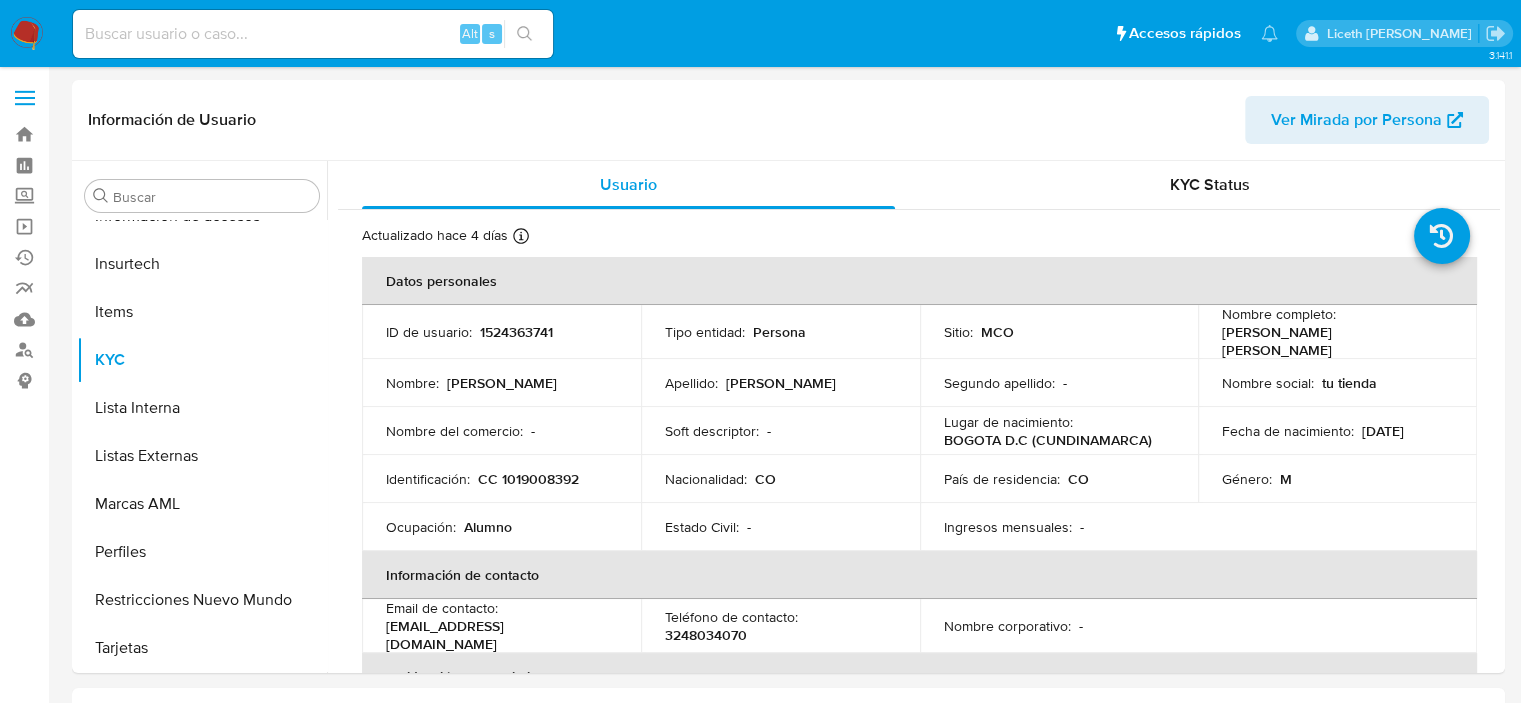 select on "10" 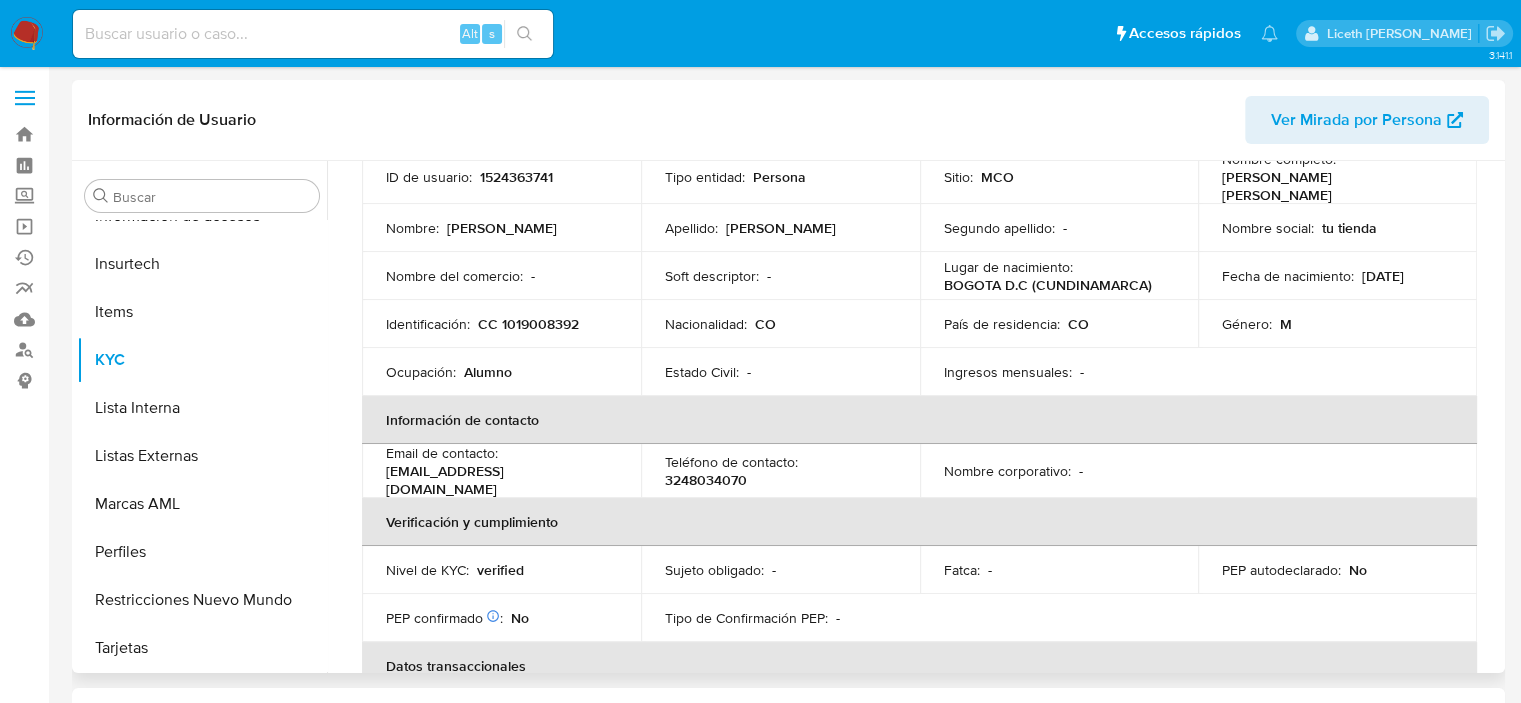 scroll, scrollTop: 0, scrollLeft: 0, axis: both 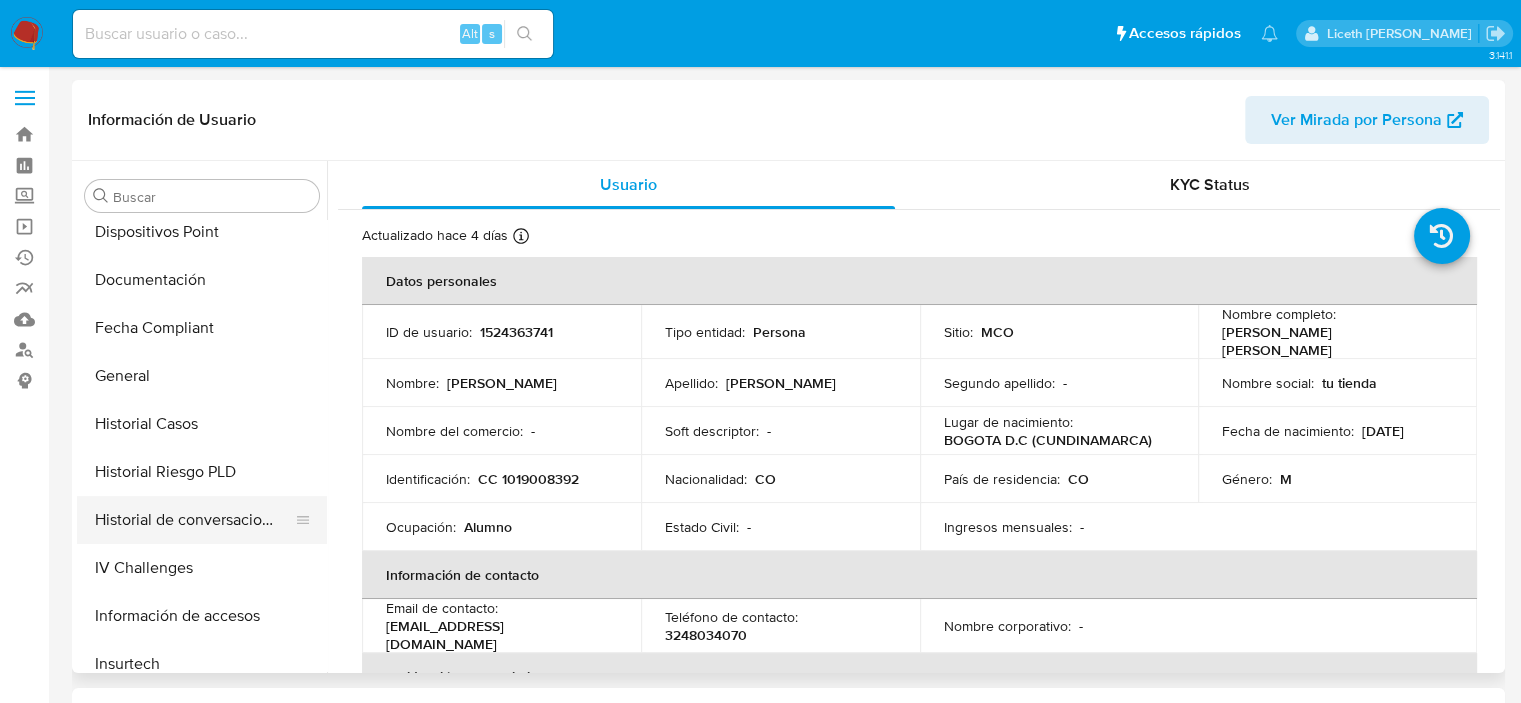 click on "Historial de conversaciones" at bounding box center (194, 520) 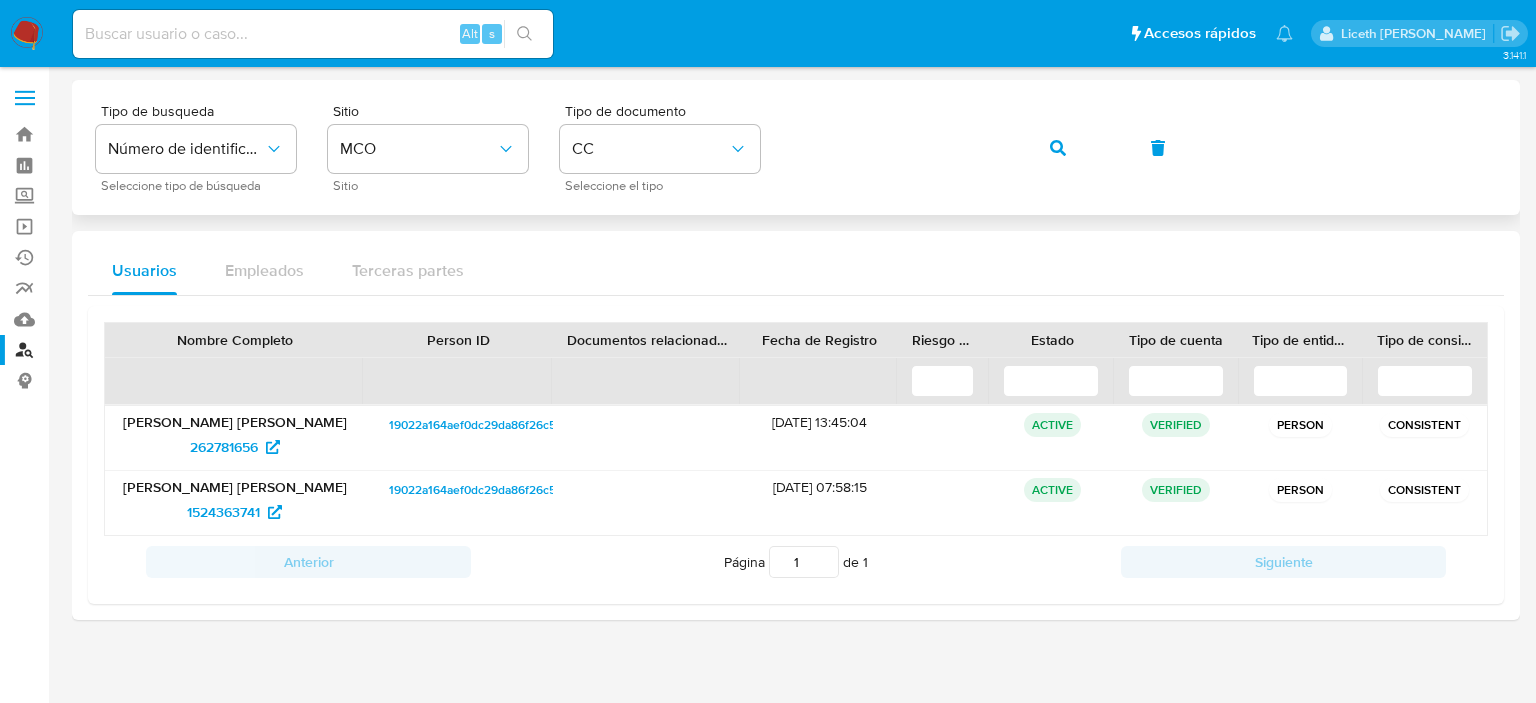 scroll, scrollTop: 0, scrollLeft: 0, axis: both 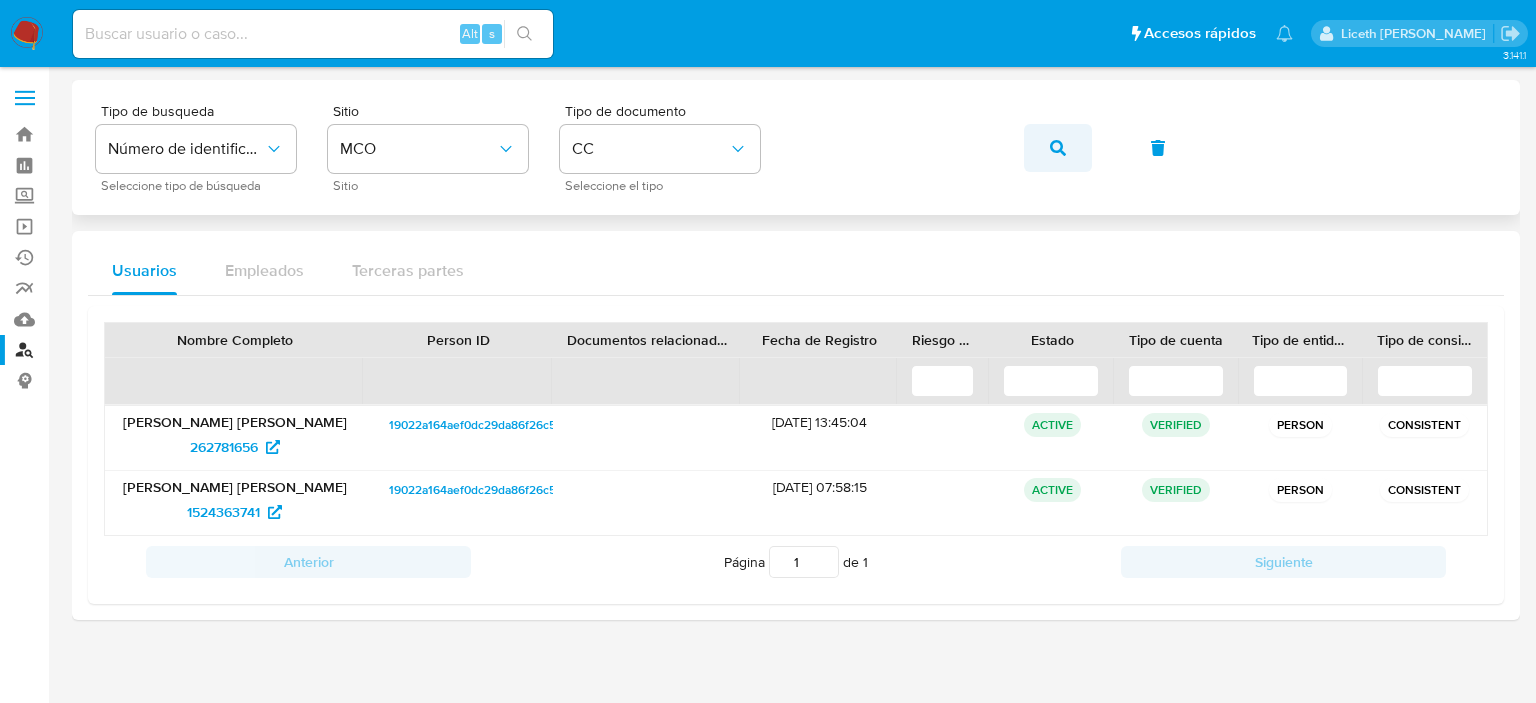 click 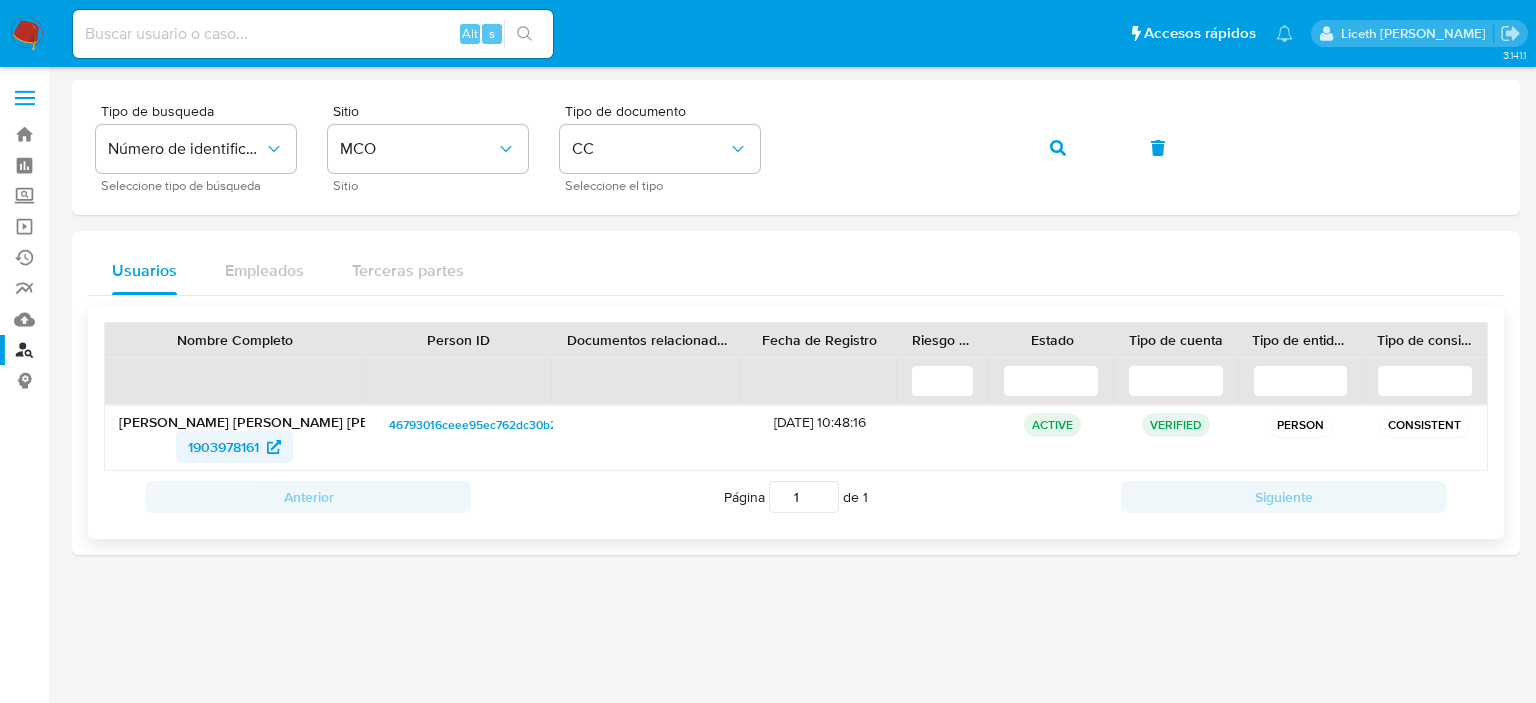 click on "1903978161" at bounding box center (223, 447) 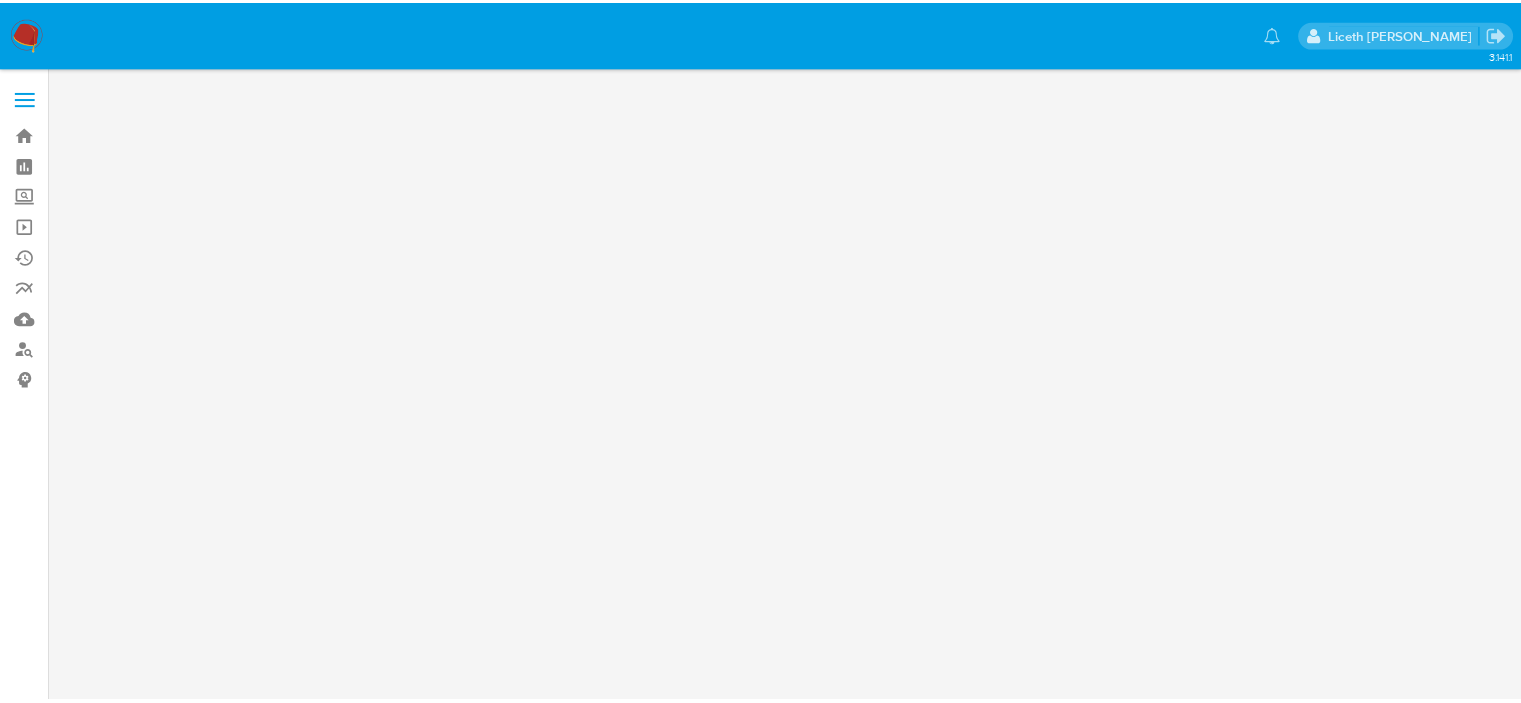 scroll, scrollTop: 0, scrollLeft: 0, axis: both 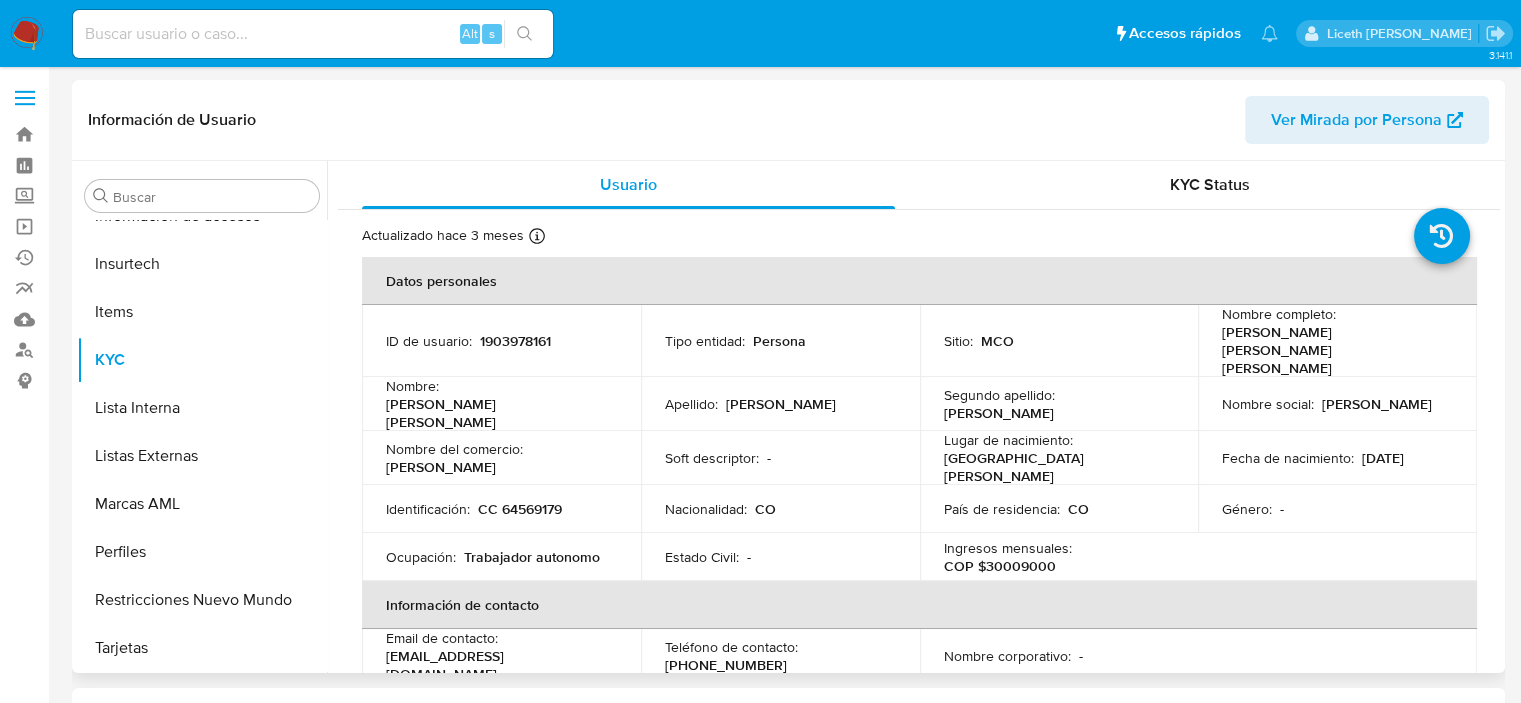 select on "10" 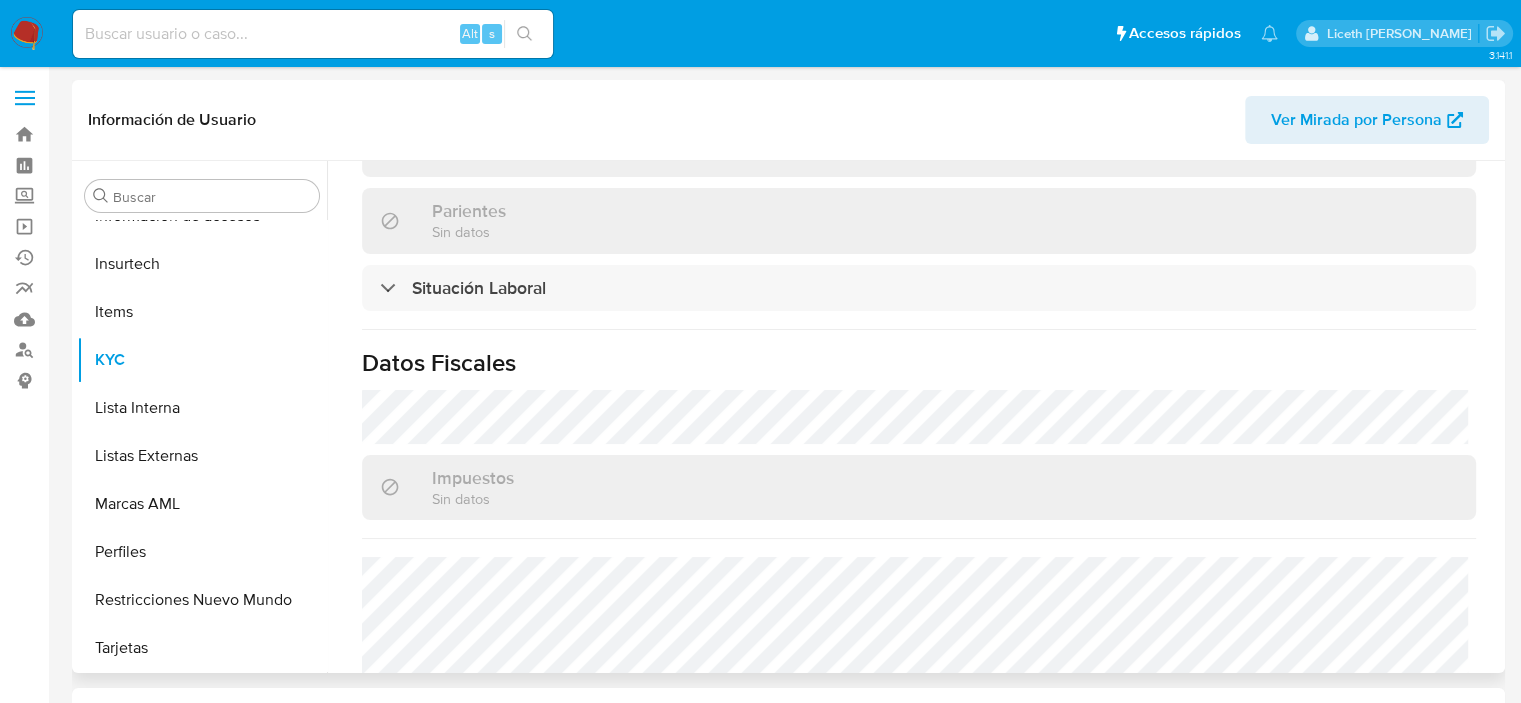 scroll, scrollTop: 1091, scrollLeft: 0, axis: vertical 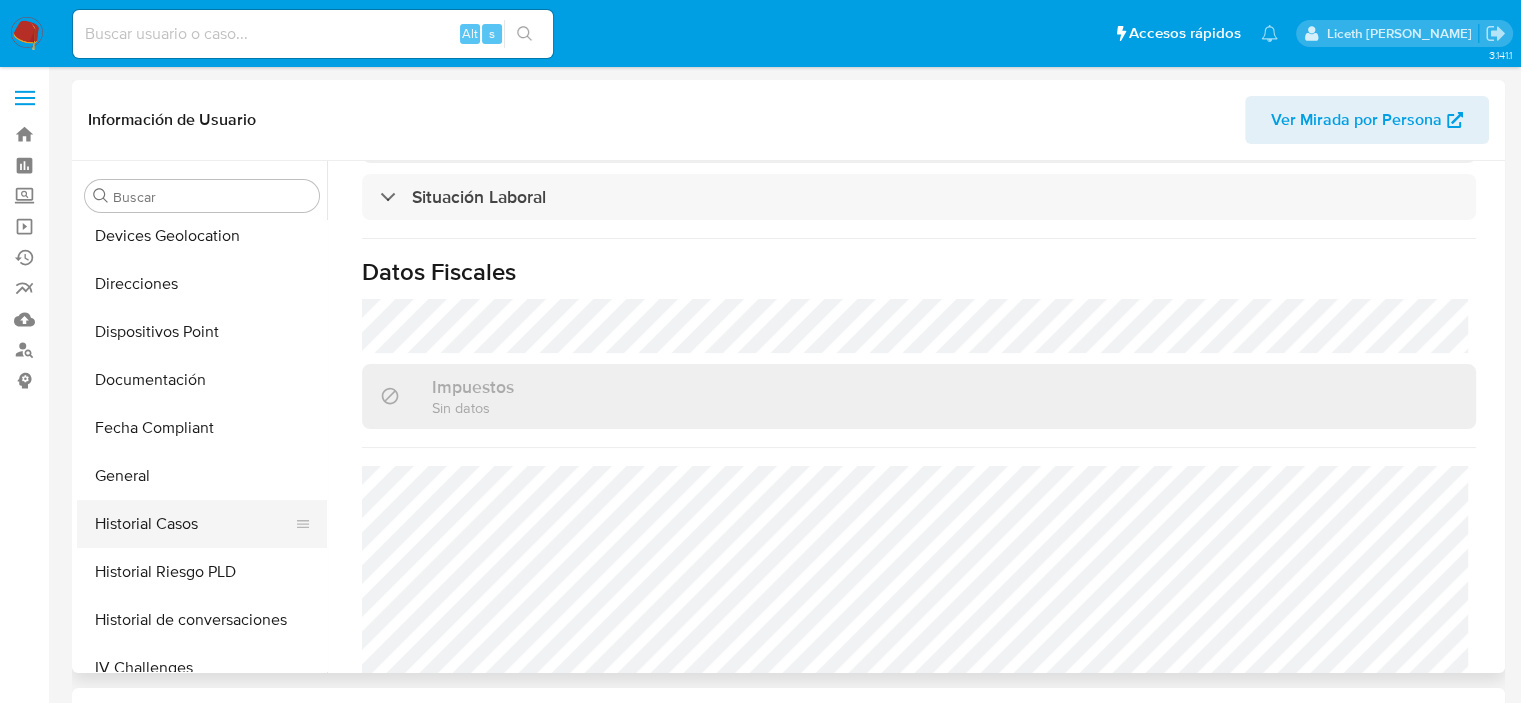 click on "Historial Casos" at bounding box center (194, 524) 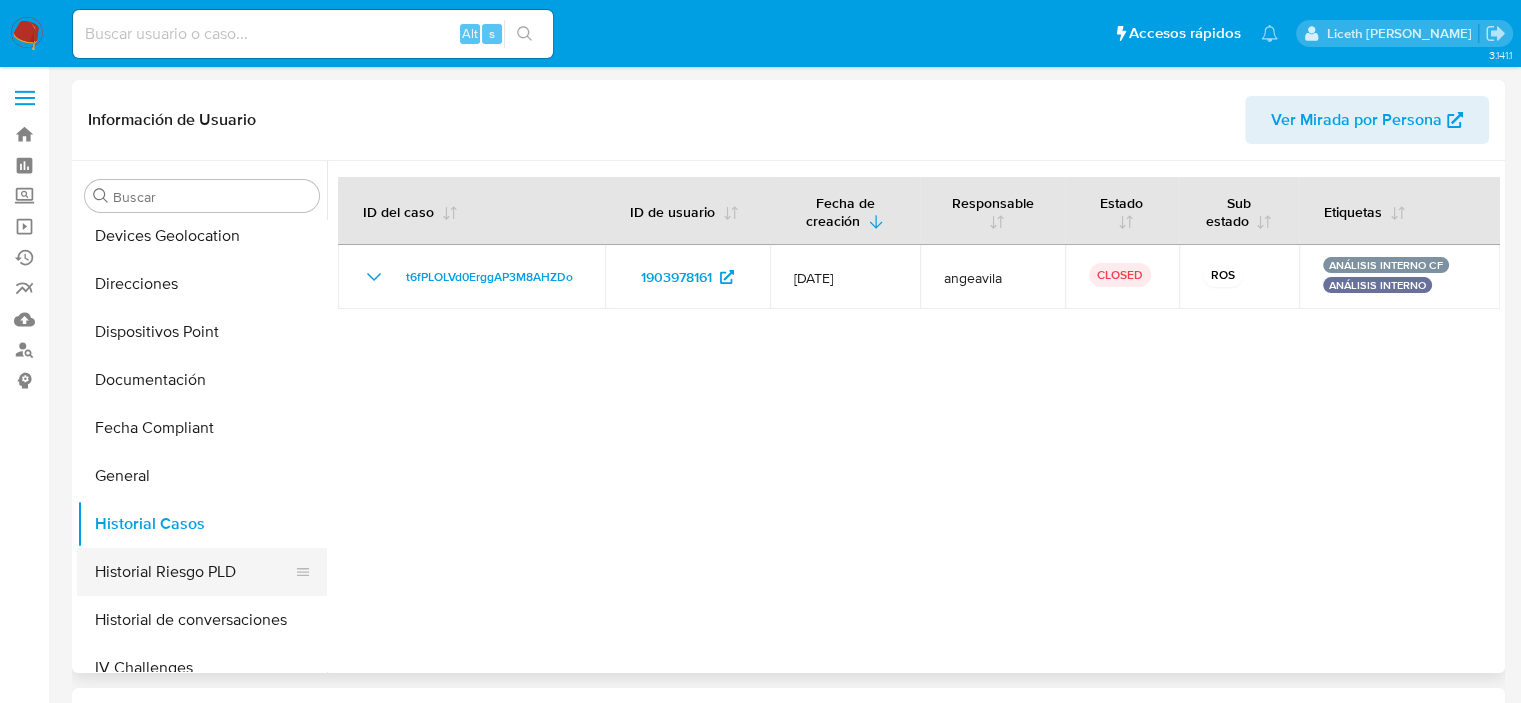 scroll, scrollTop: 696, scrollLeft: 0, axis: vertical 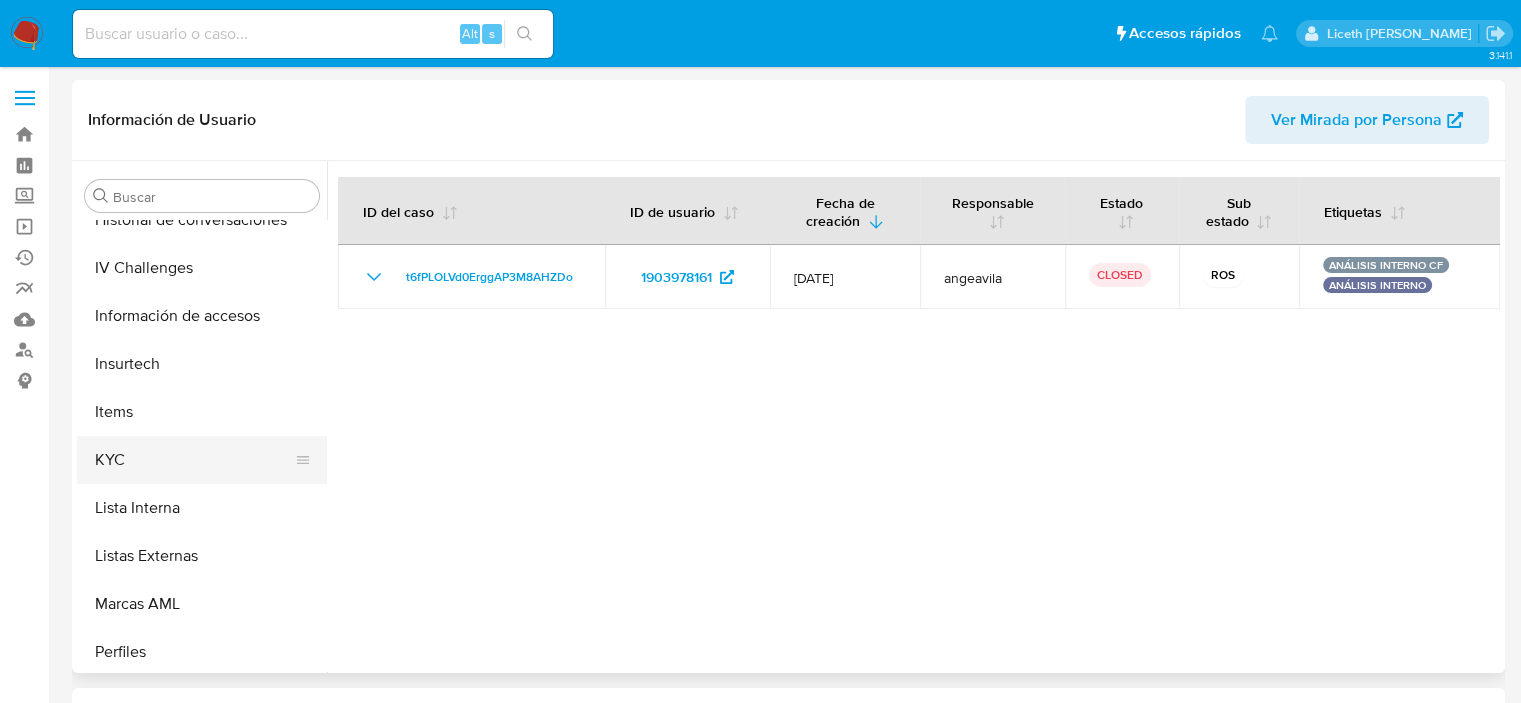 click on "KYC" at bounding box center [194, 460] 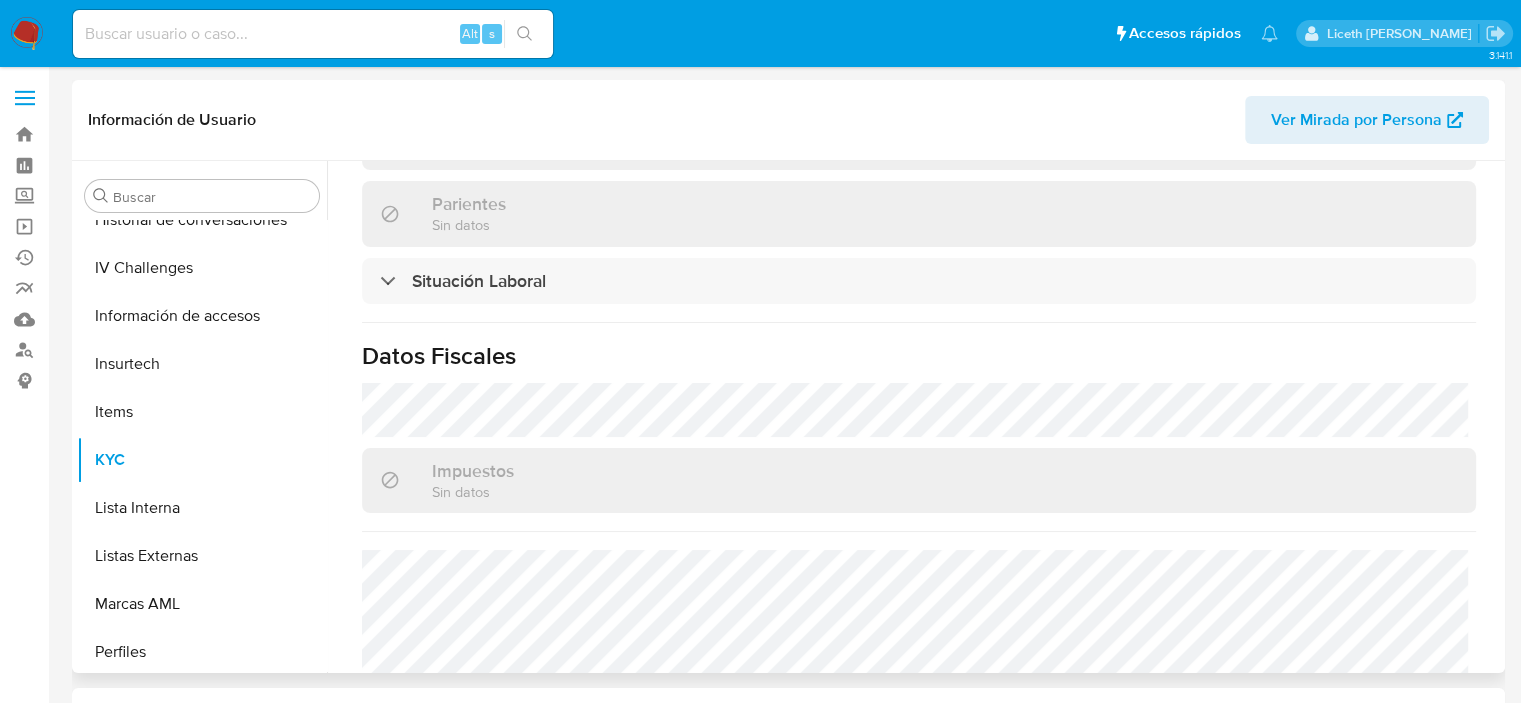 scroll, scrollTop: 1091, scrollLeft: 0, axis: vertical 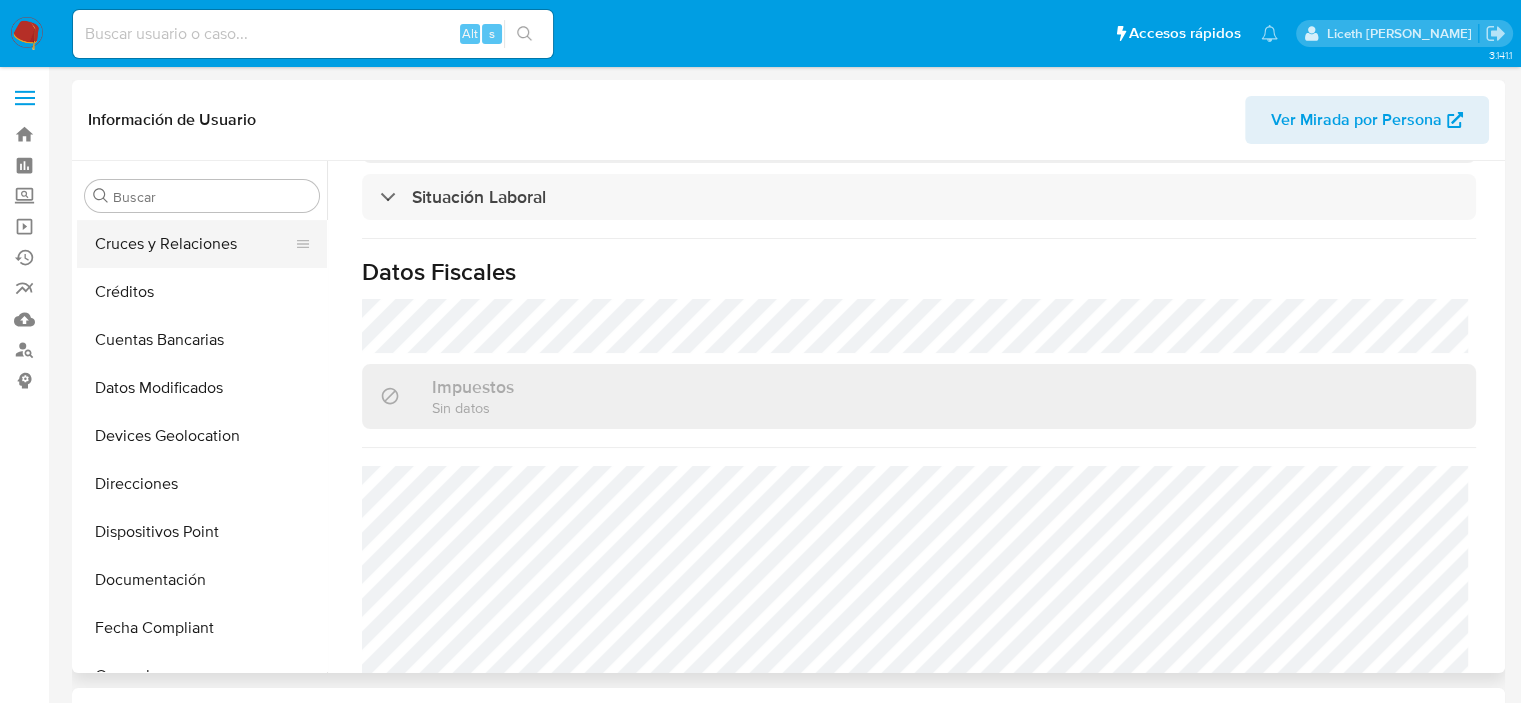 click on "Cruces y Relaciones" at bounding box center (194, 244) 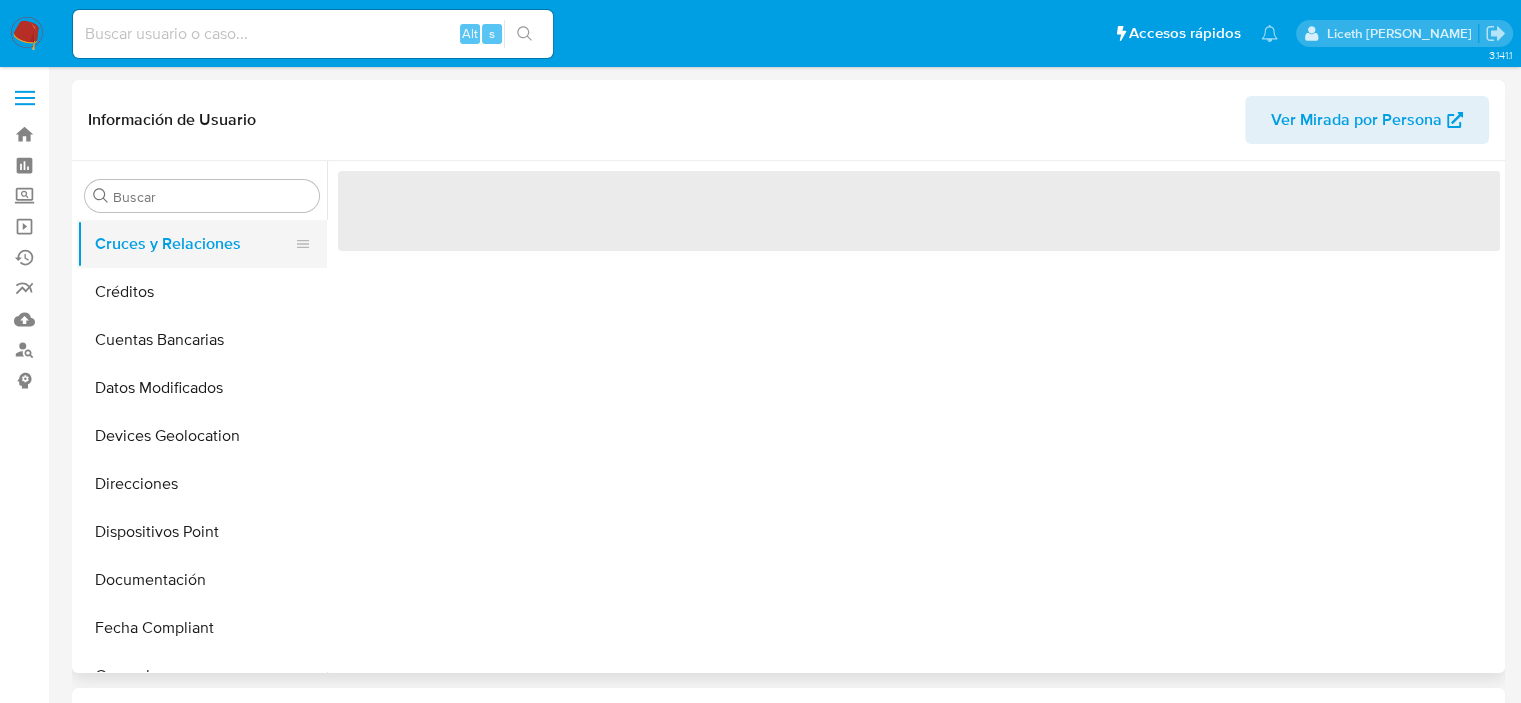 scroll, scrollTop: 0, scrollLeft: 0, axis: both 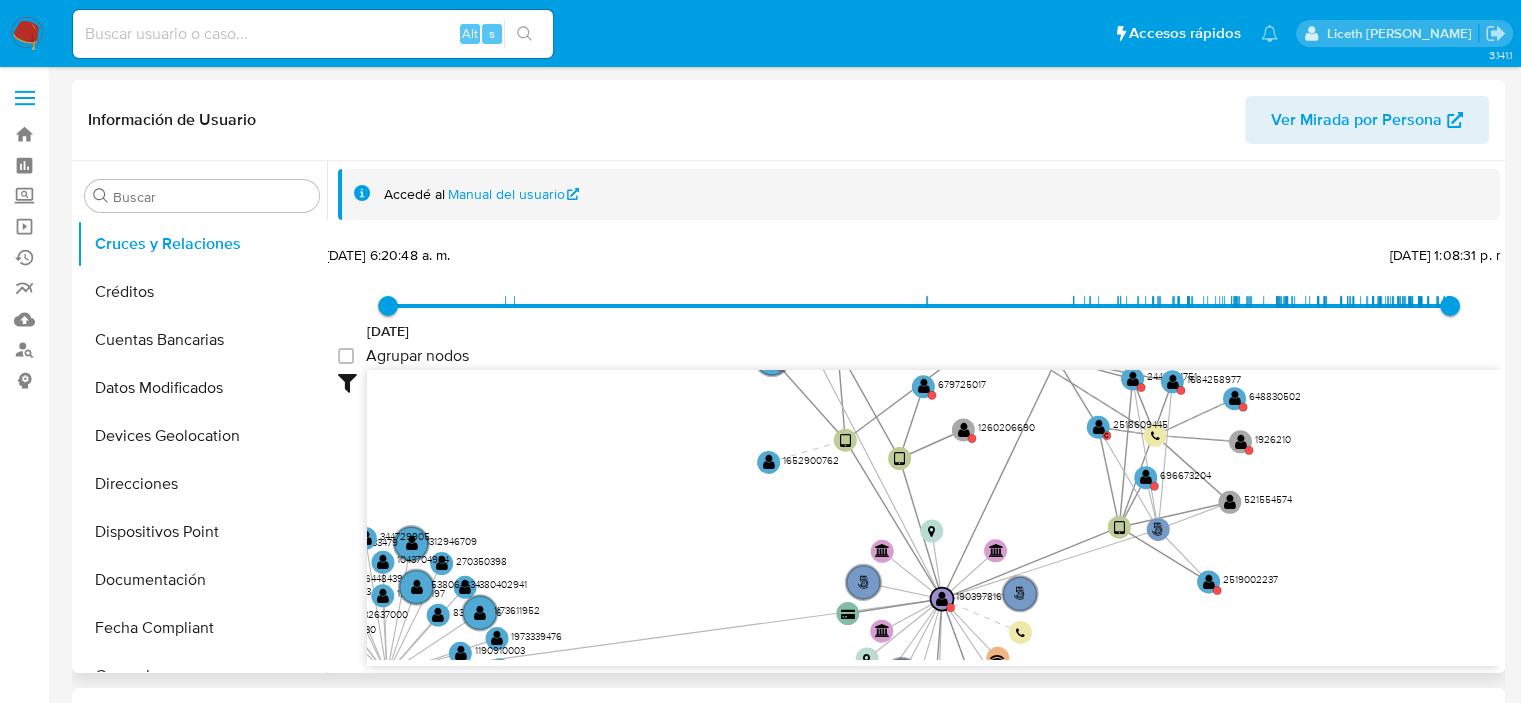 drag, startPoint x: 1046, startPoint y: 484, endPoint x: 747, endPoint y: 587, distance: 316.2436 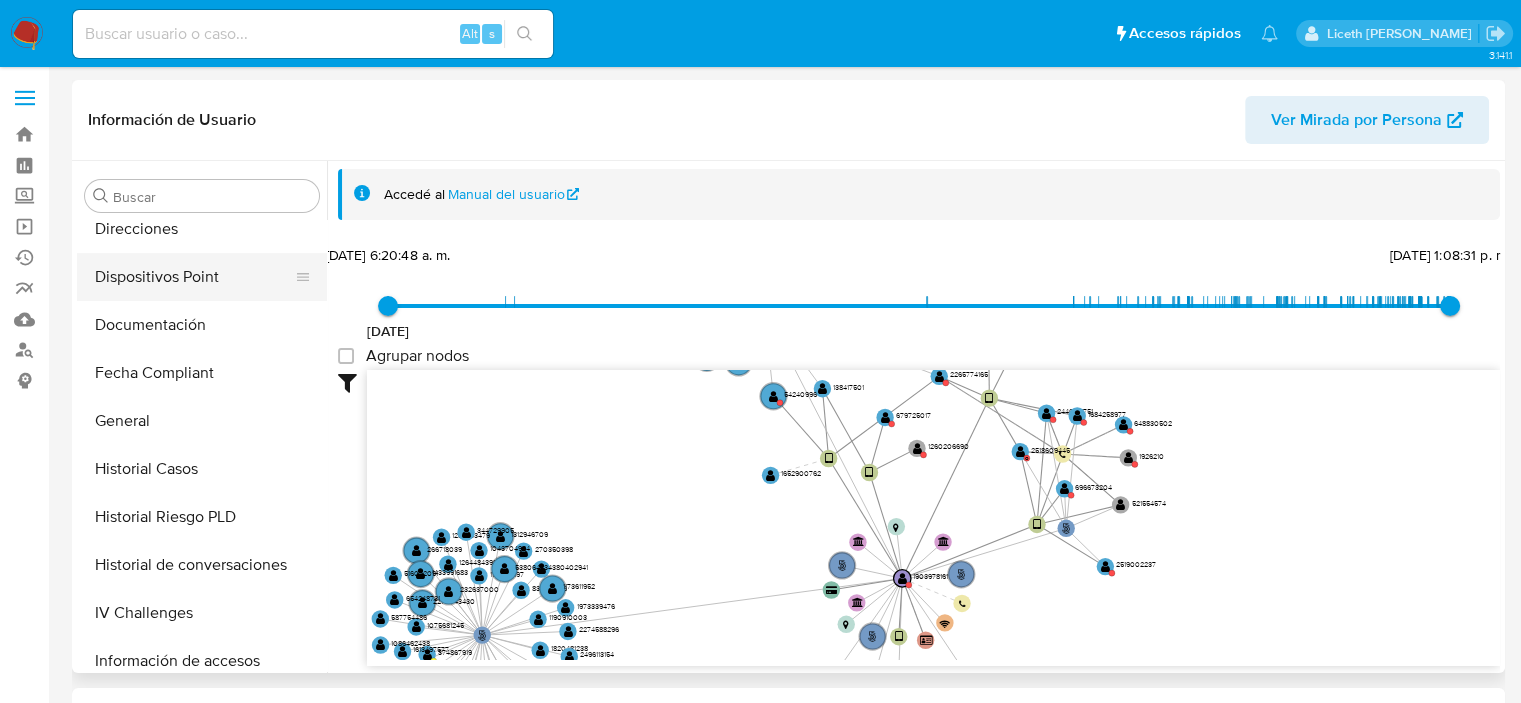 scroll, scrollTop: 396, scrollLeft: 0, axis: vertical 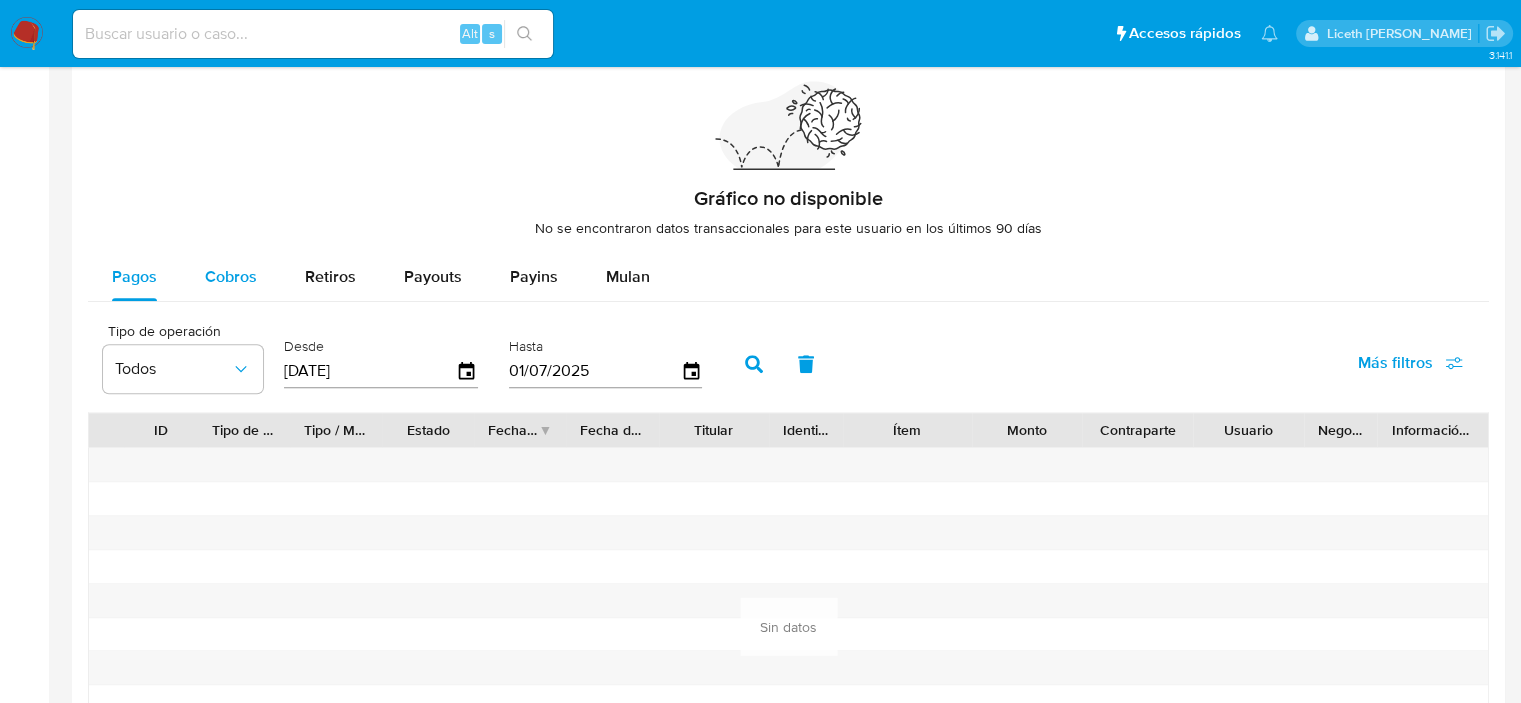 click on "Cobros" at bounding box center [231, 276] 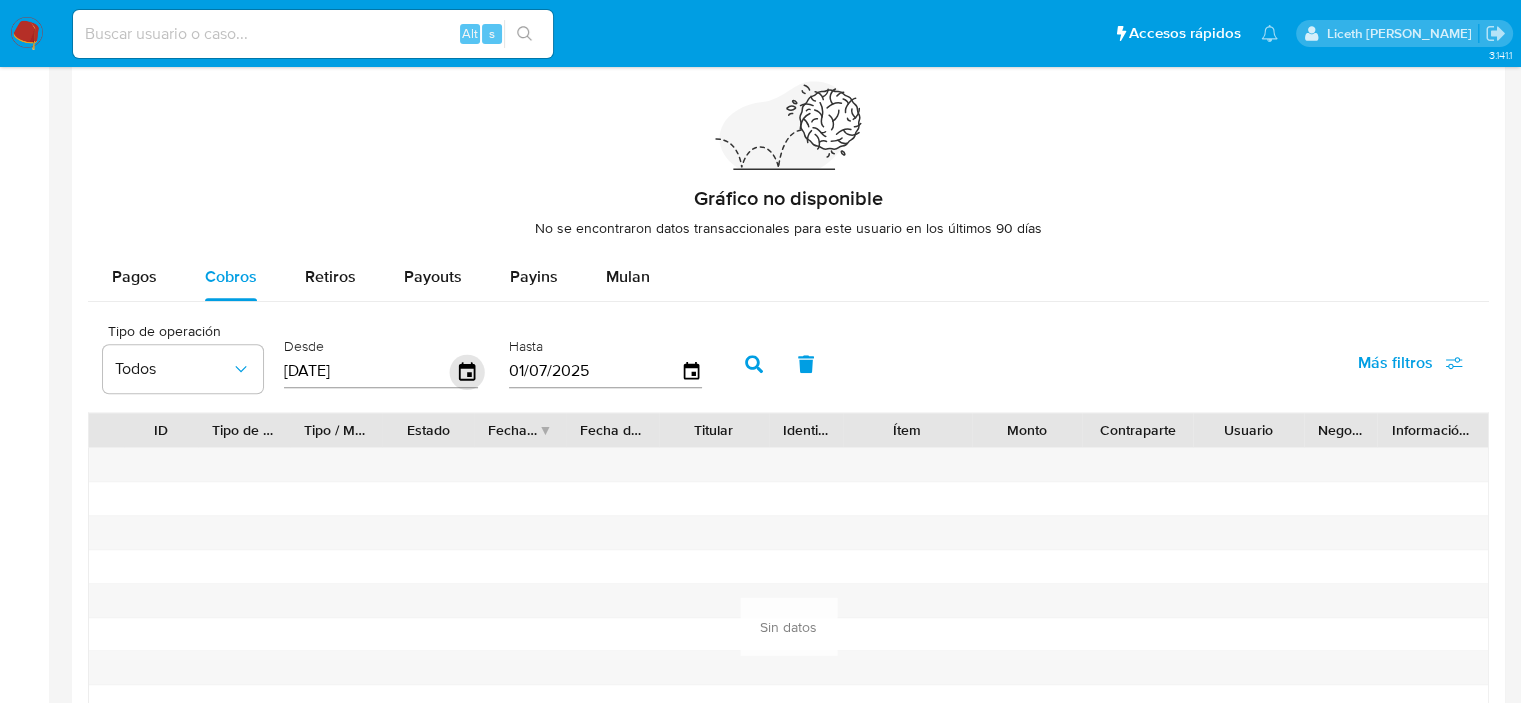 click 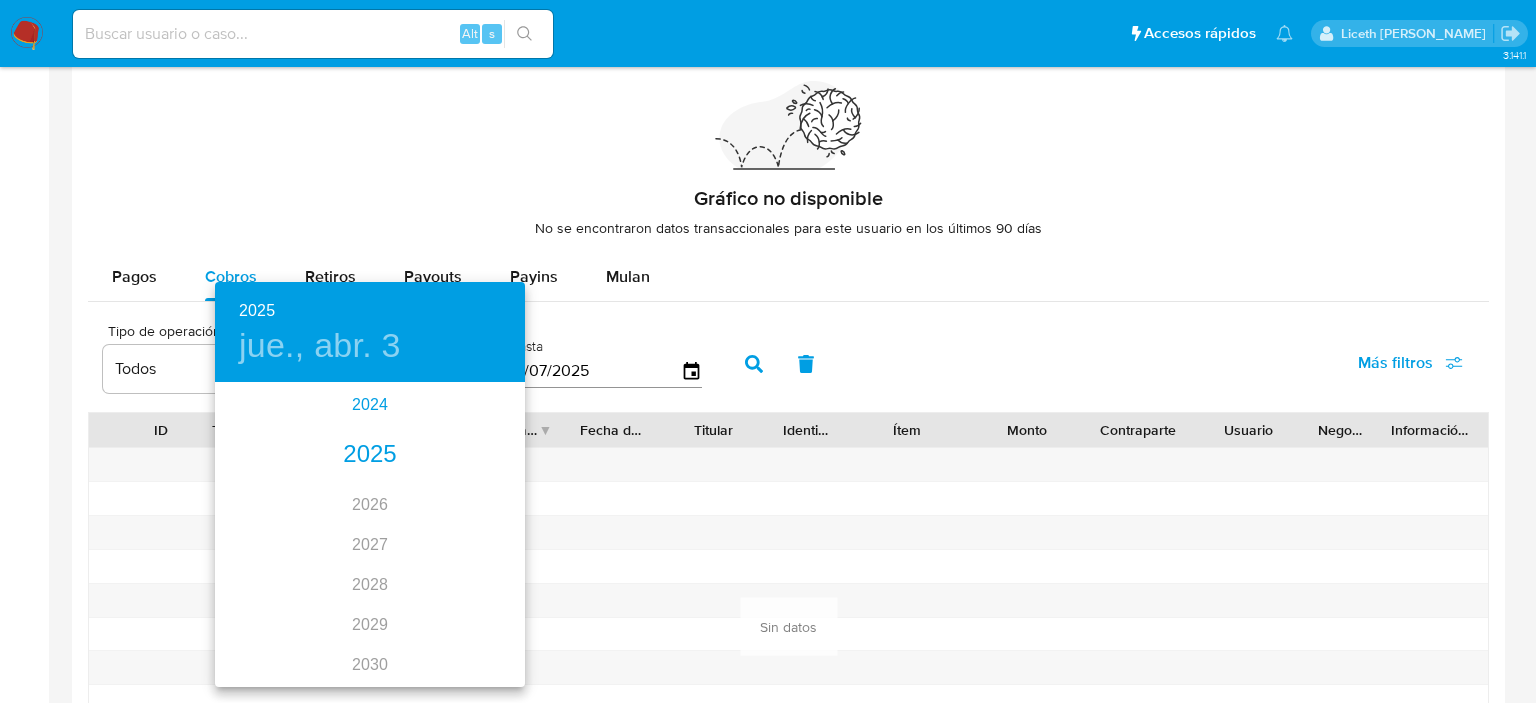 click on "2024" at bounding box center (370, 405) 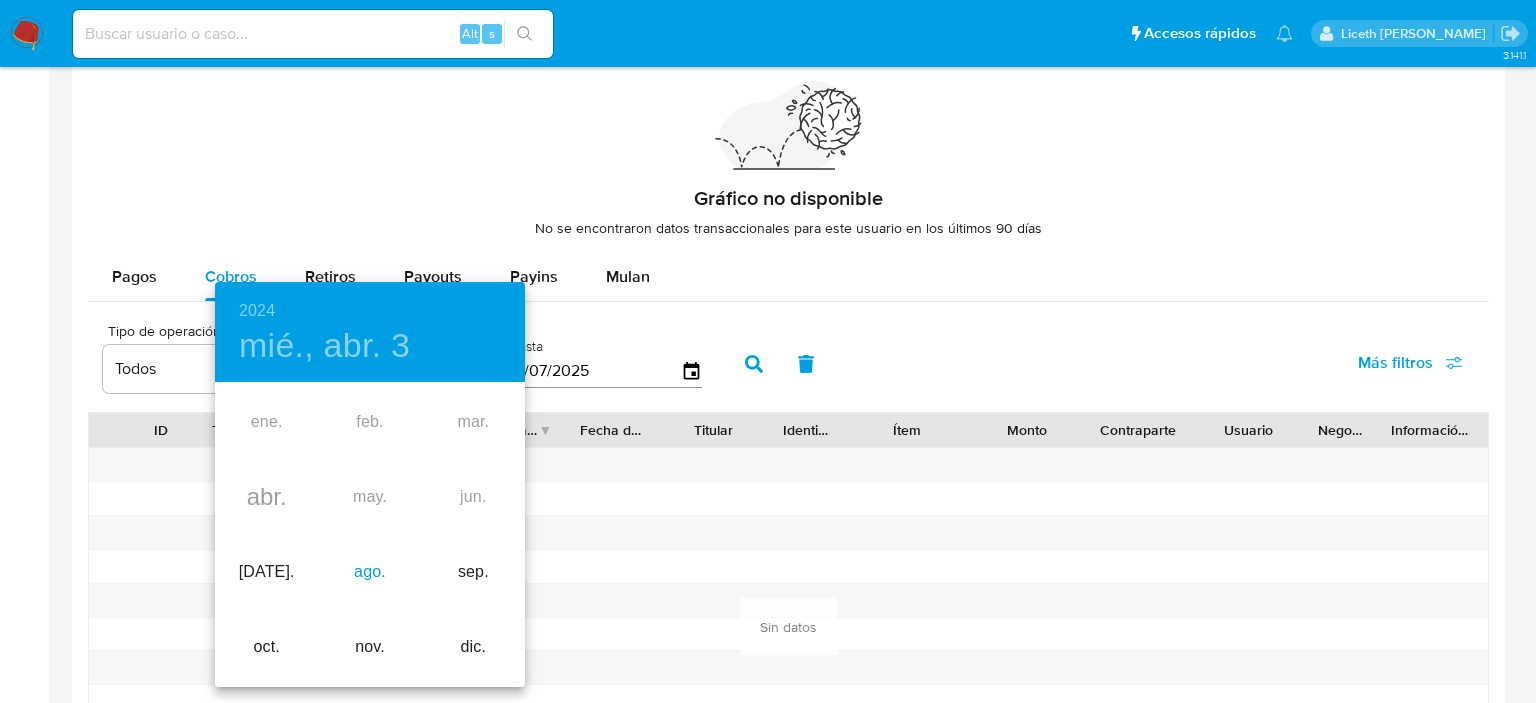 click on "ago." at bounding box center [369, 572] 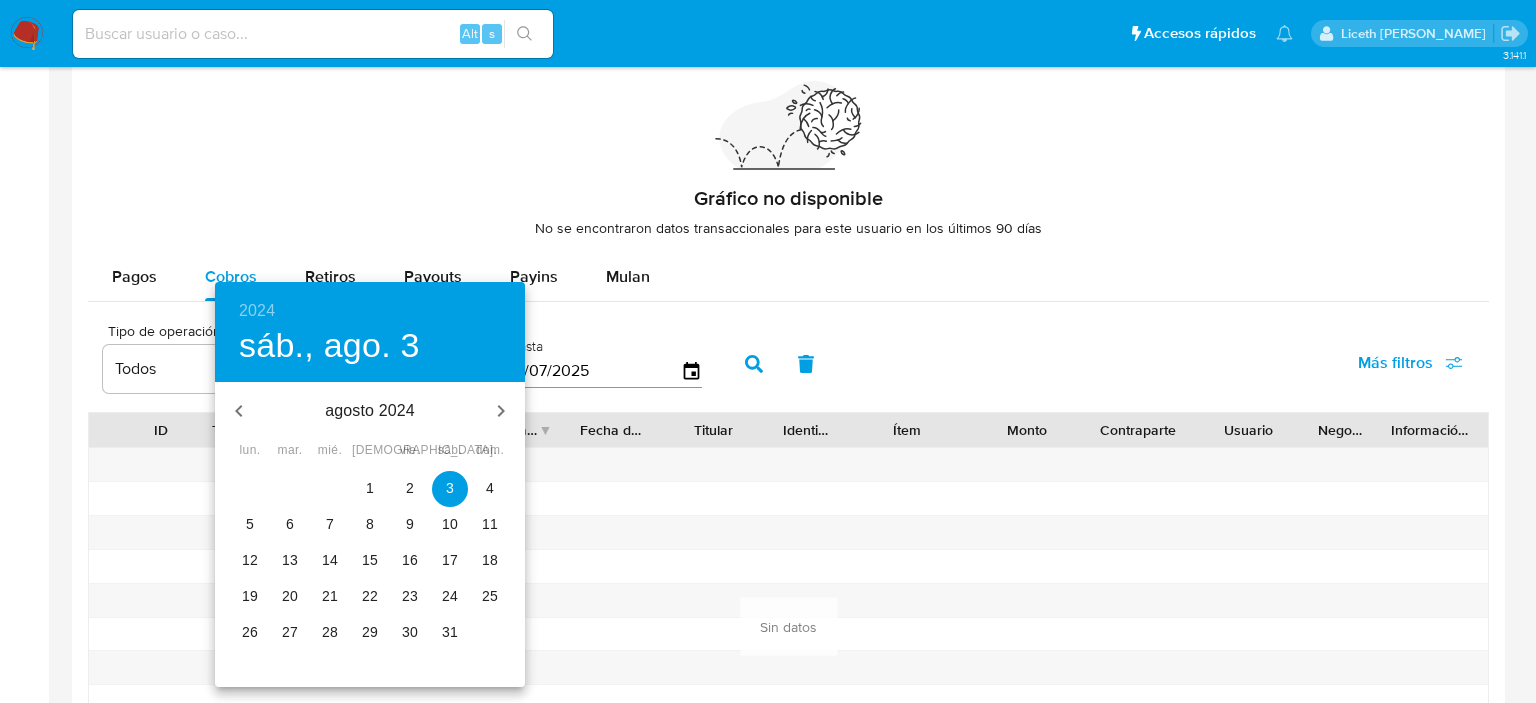 click on "2" at bounding box center (410, 488) 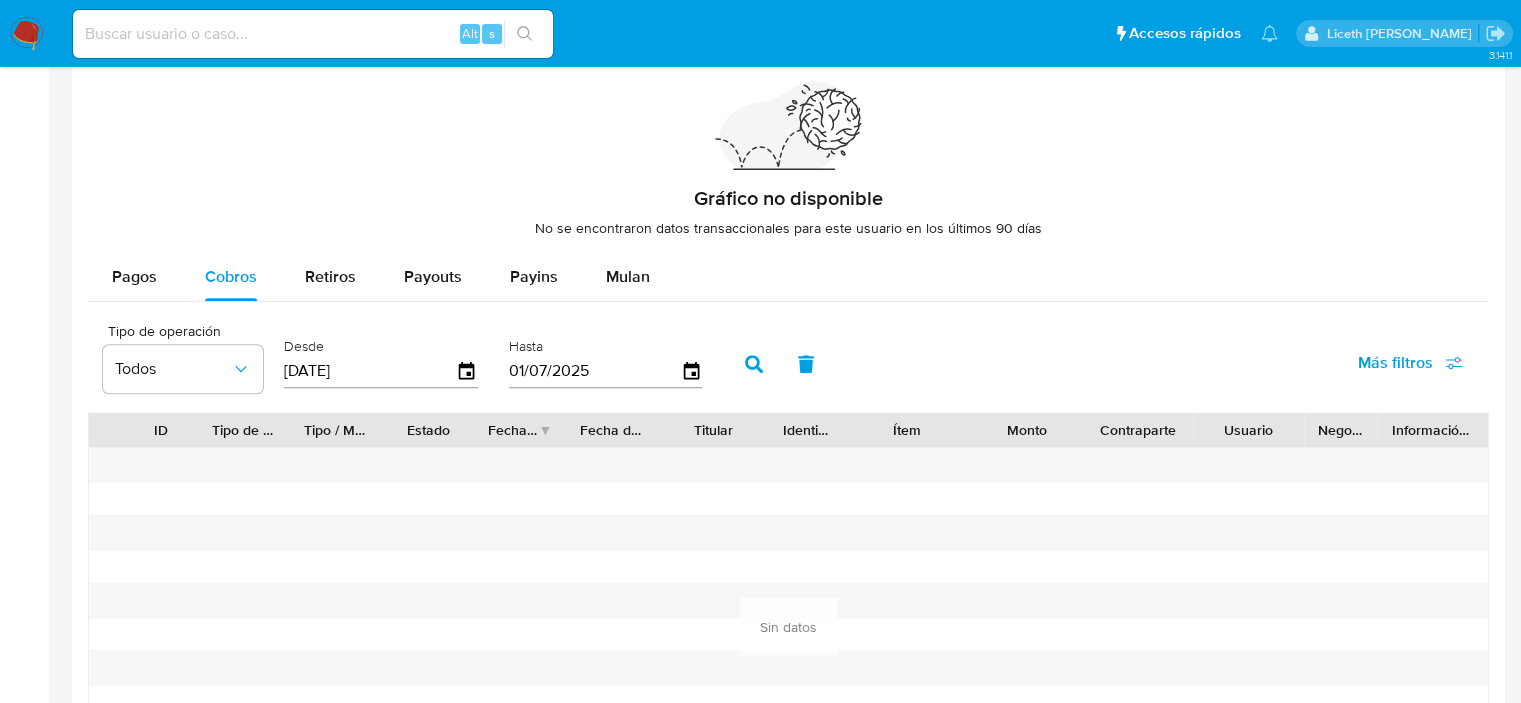 click at bounding box center [754, 364] 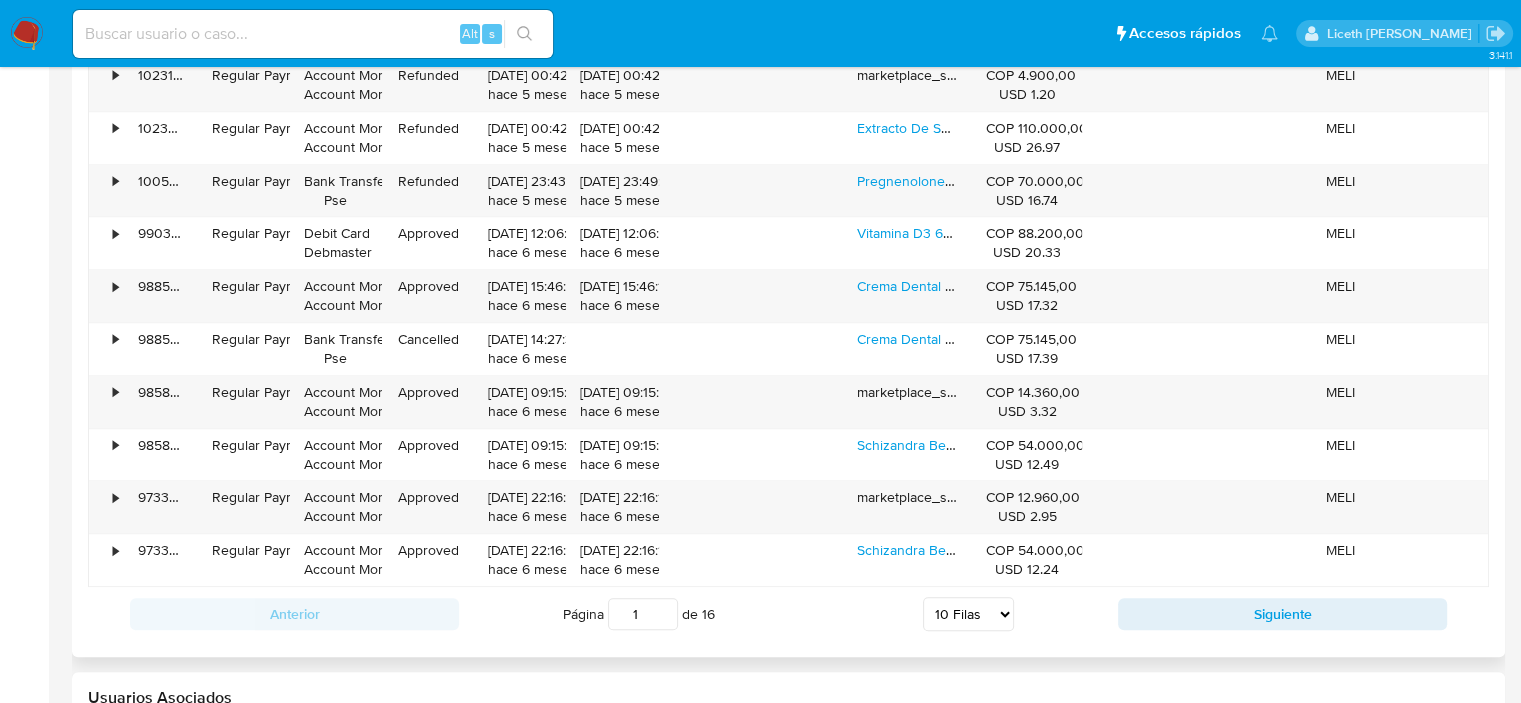 scroll, scrollTop: 1800, scrollLeft: 0, axis: vertical 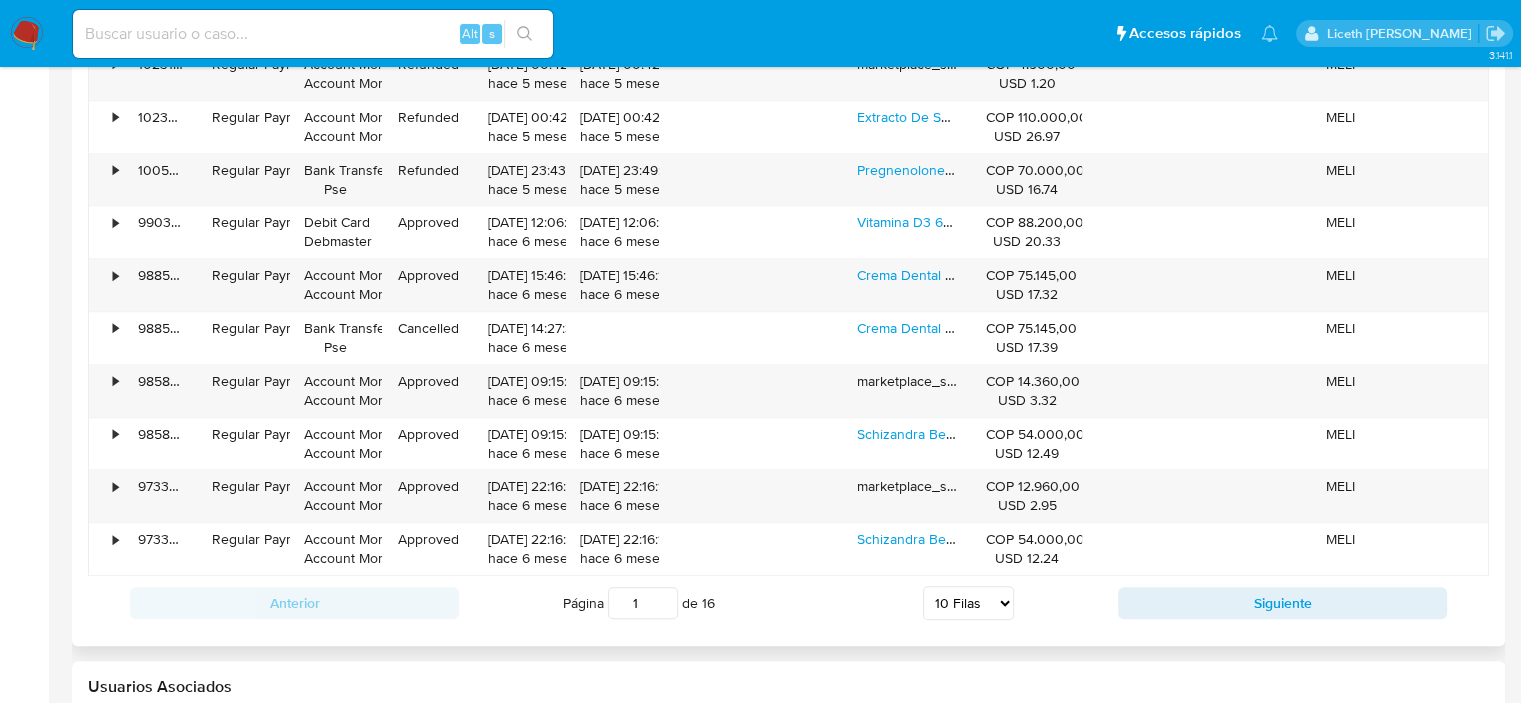 click on "5   Filas 10   Filas 20   Filas 25   Filas 50   Filas 100   Filas" at bounding box center (968, 603) 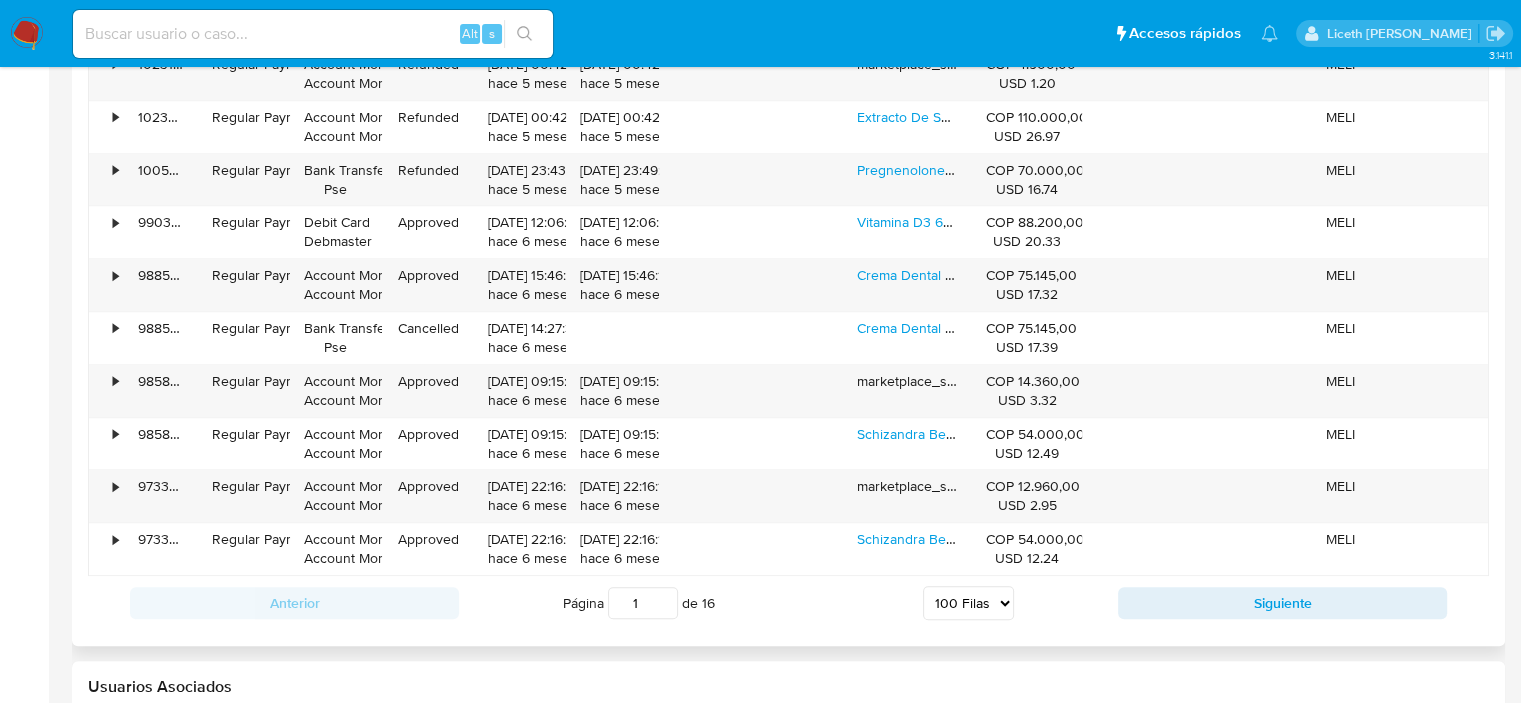 click on "5   Filas 10   Filas 20   Filas 25   Filas 50   Filas 100   Filas" at bounding box center (968, 603) 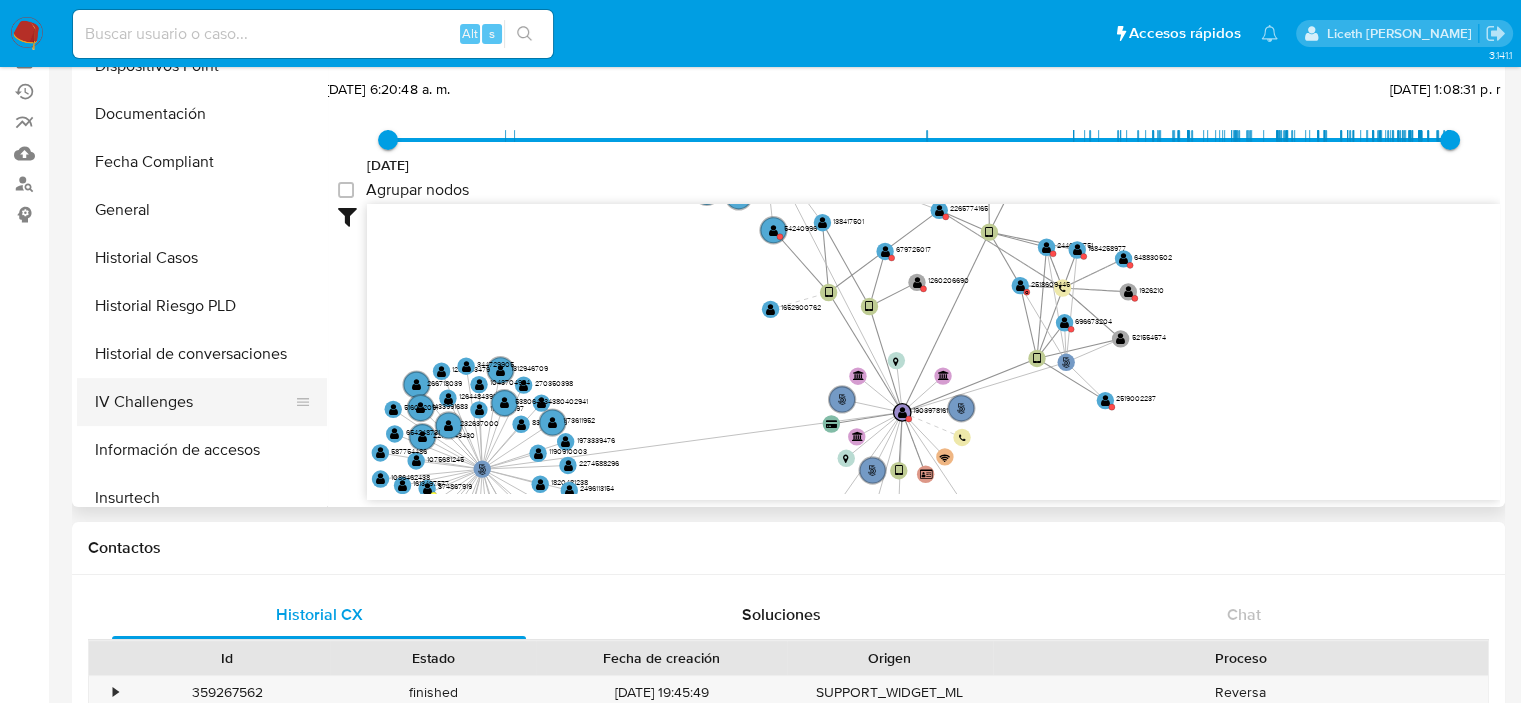 scroll, scrollTop: 200, scrollLeft: 0, axis: vertical 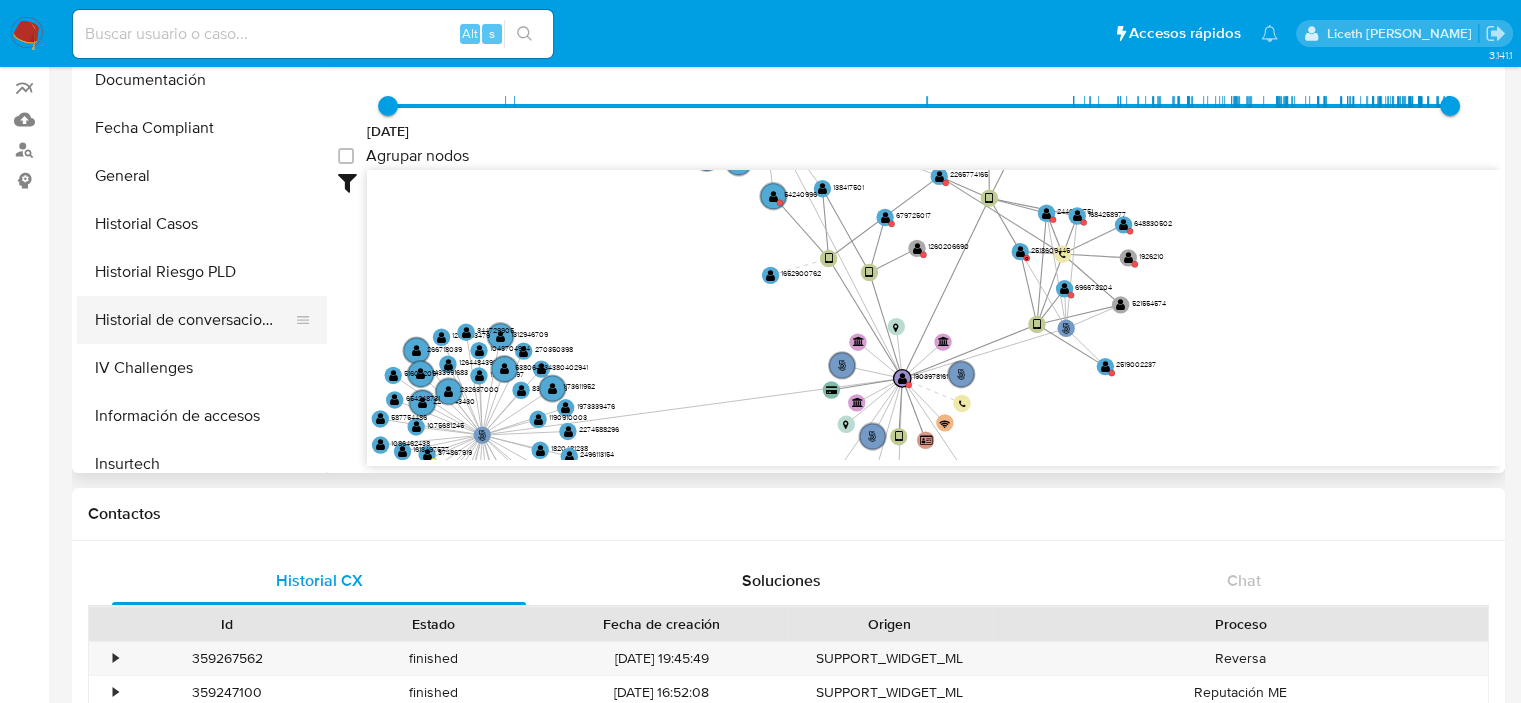 click on "Historial de conversaciones" at bounding box center (194, 320) 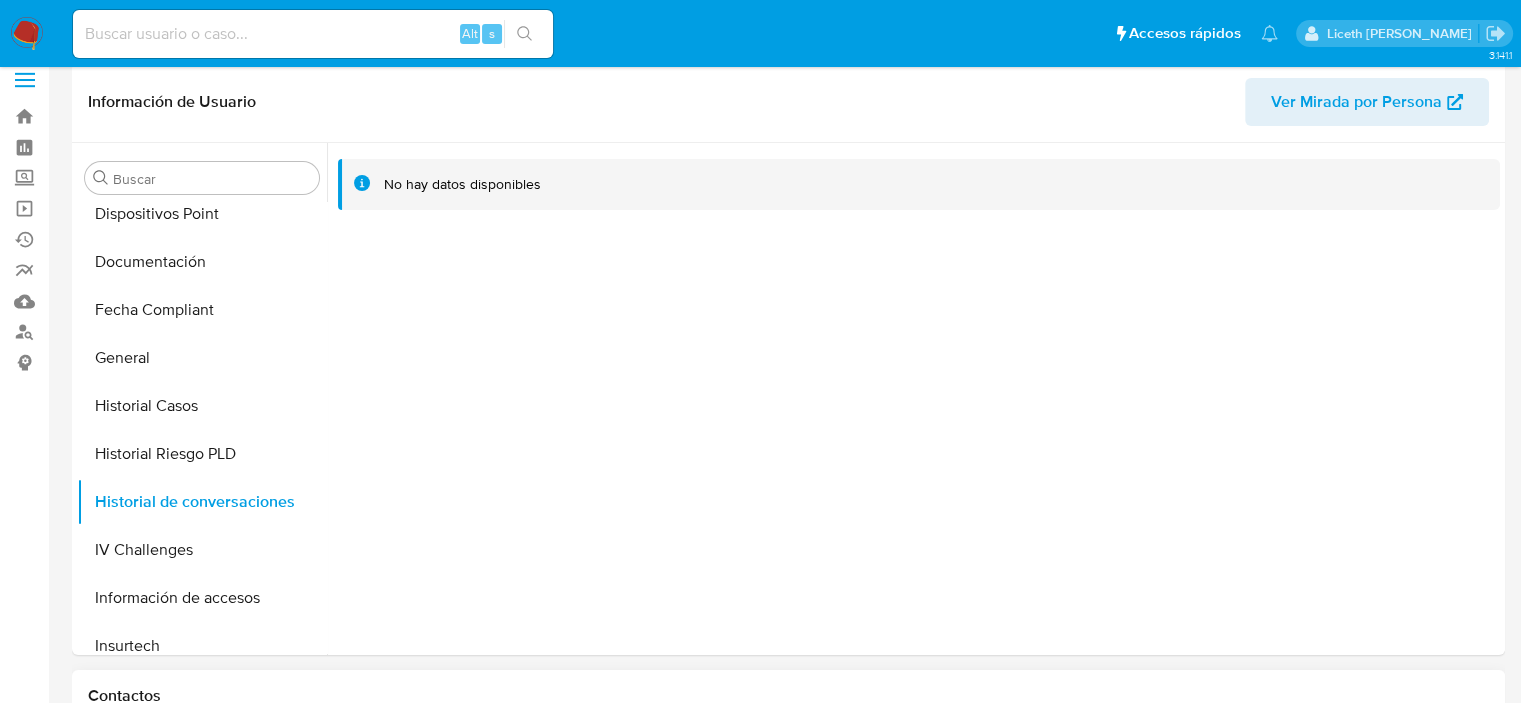 scroll, scrollTop: 0, scrollLeft: 0, axis: both 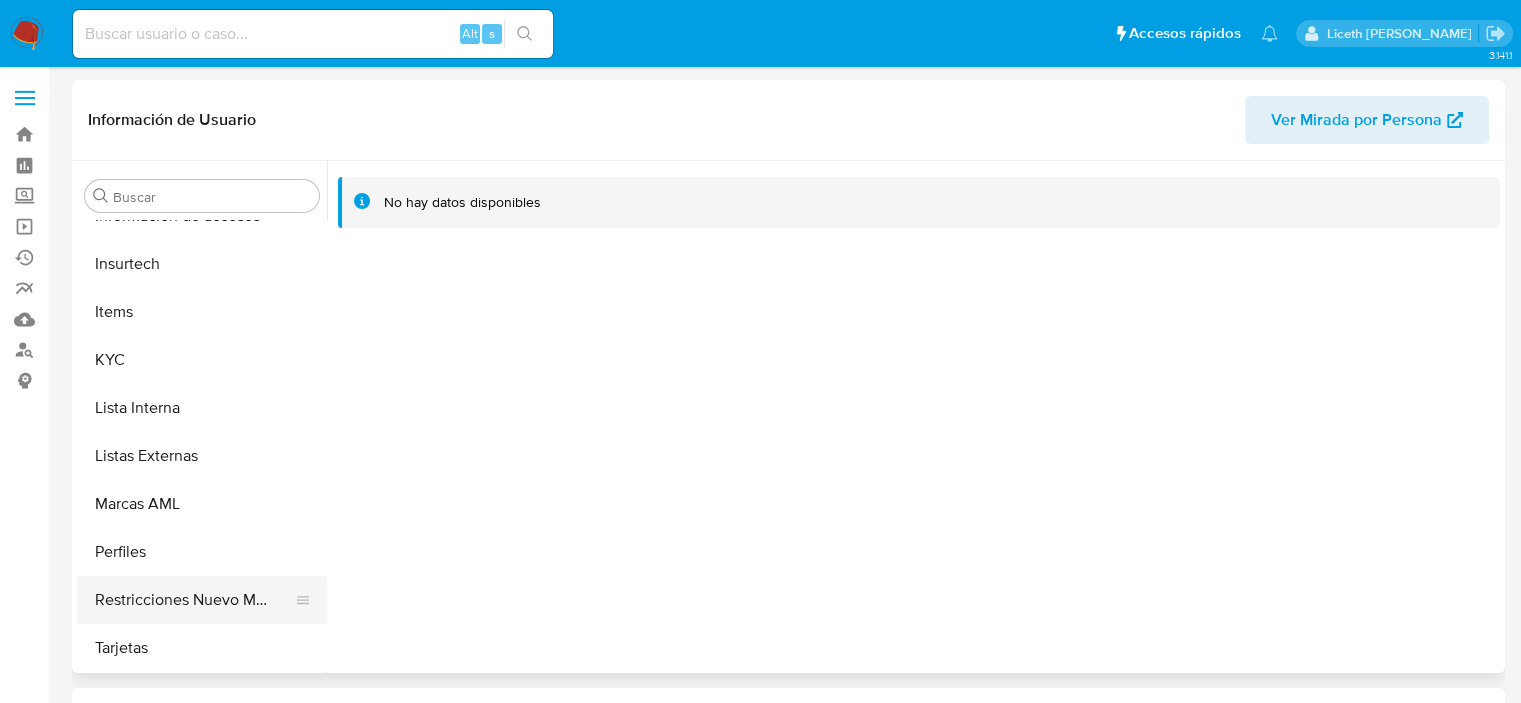 click on "Restricciones Nuevo Mundo" at bounding box center (194, 600) 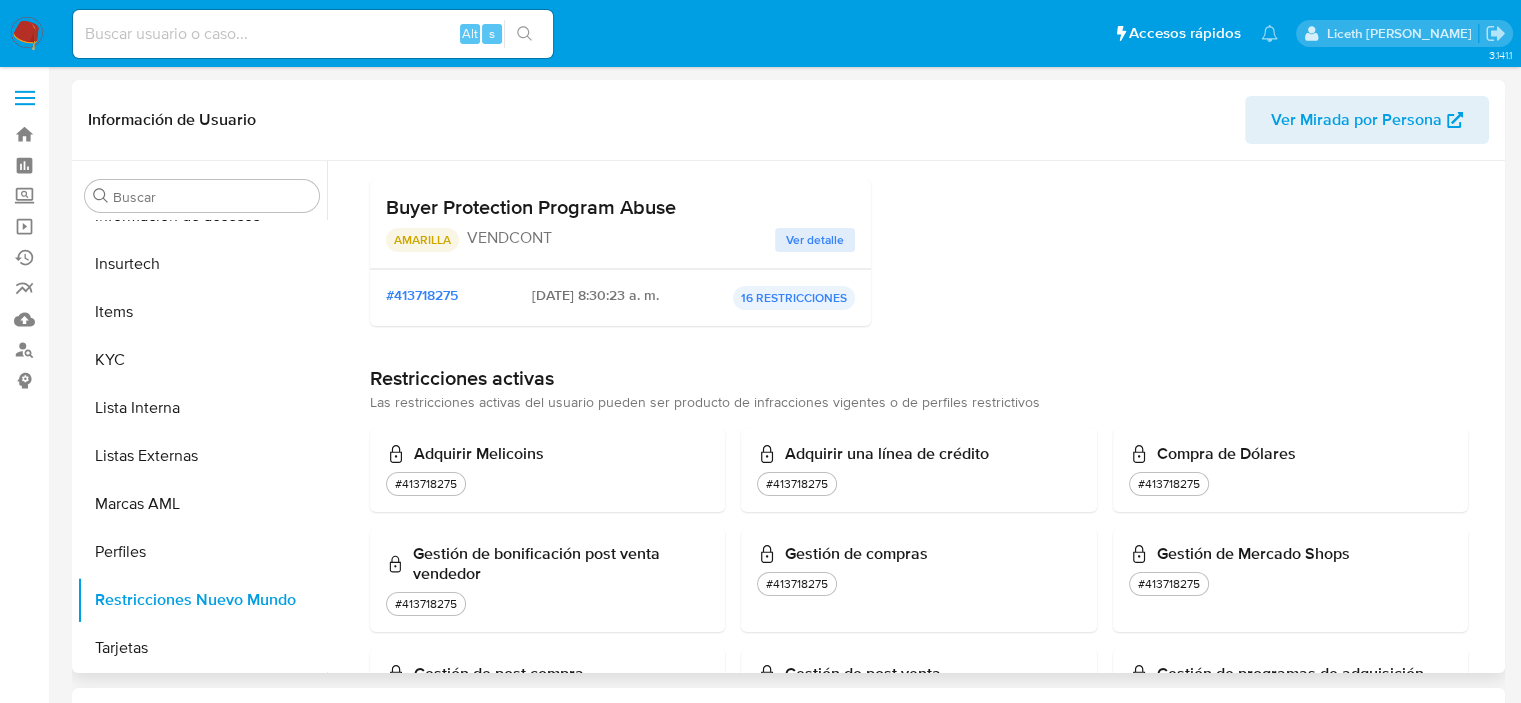 scroll, scrollTop: 0, scrollLeft: 0, axis: both 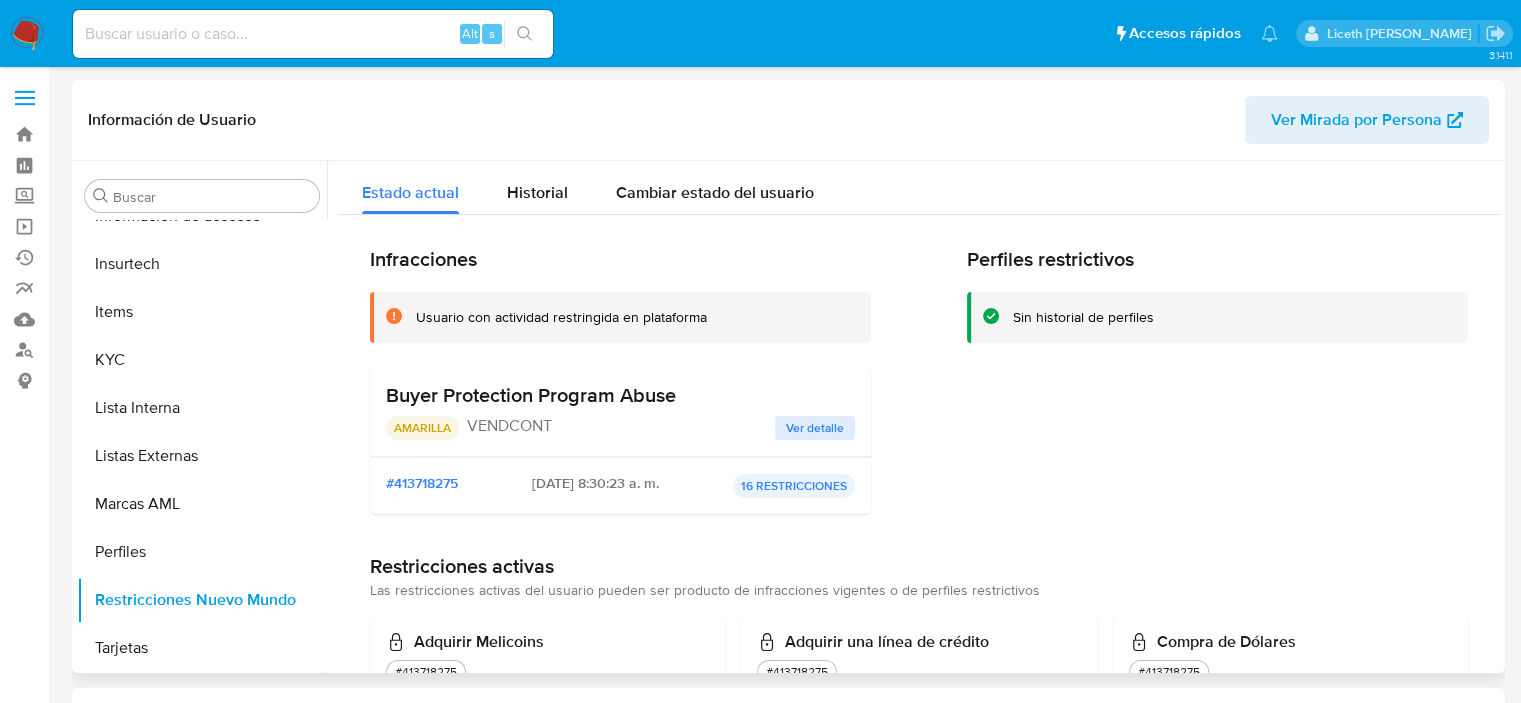 click on "Ver detalle" at bounding box center [815, 428] 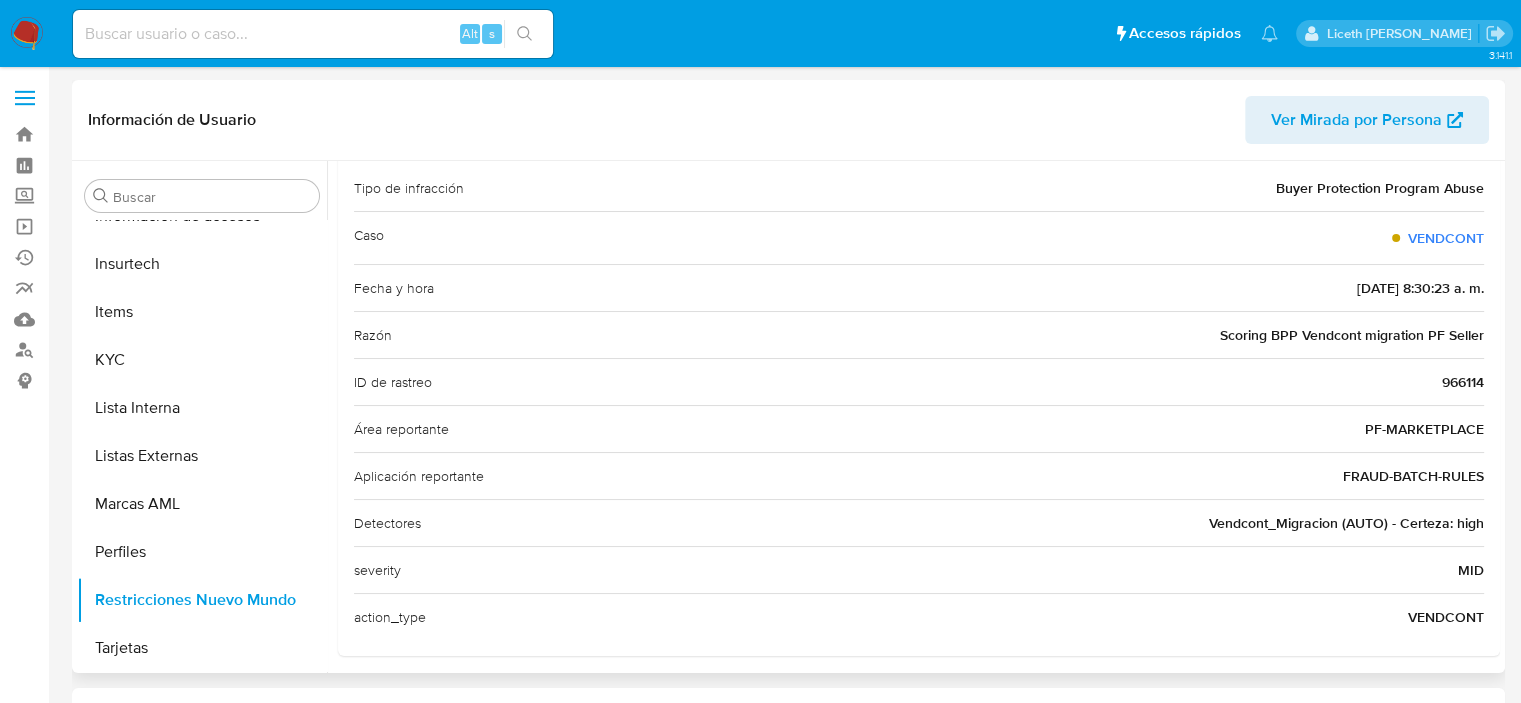 scroll, scrollTop: 127, scrollLeft: 0, axis: vertical 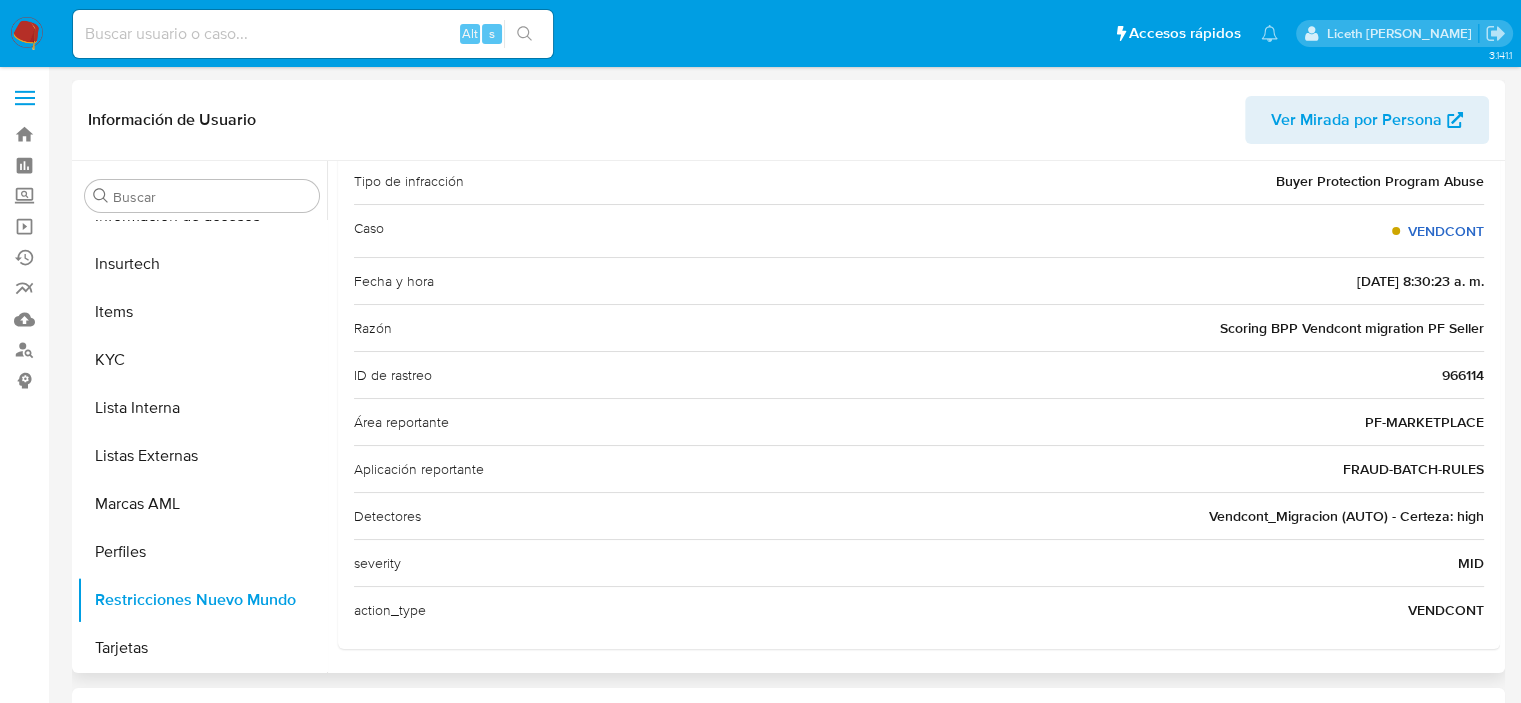 click on "VENDCONT" at bounding box center [1446, 231] 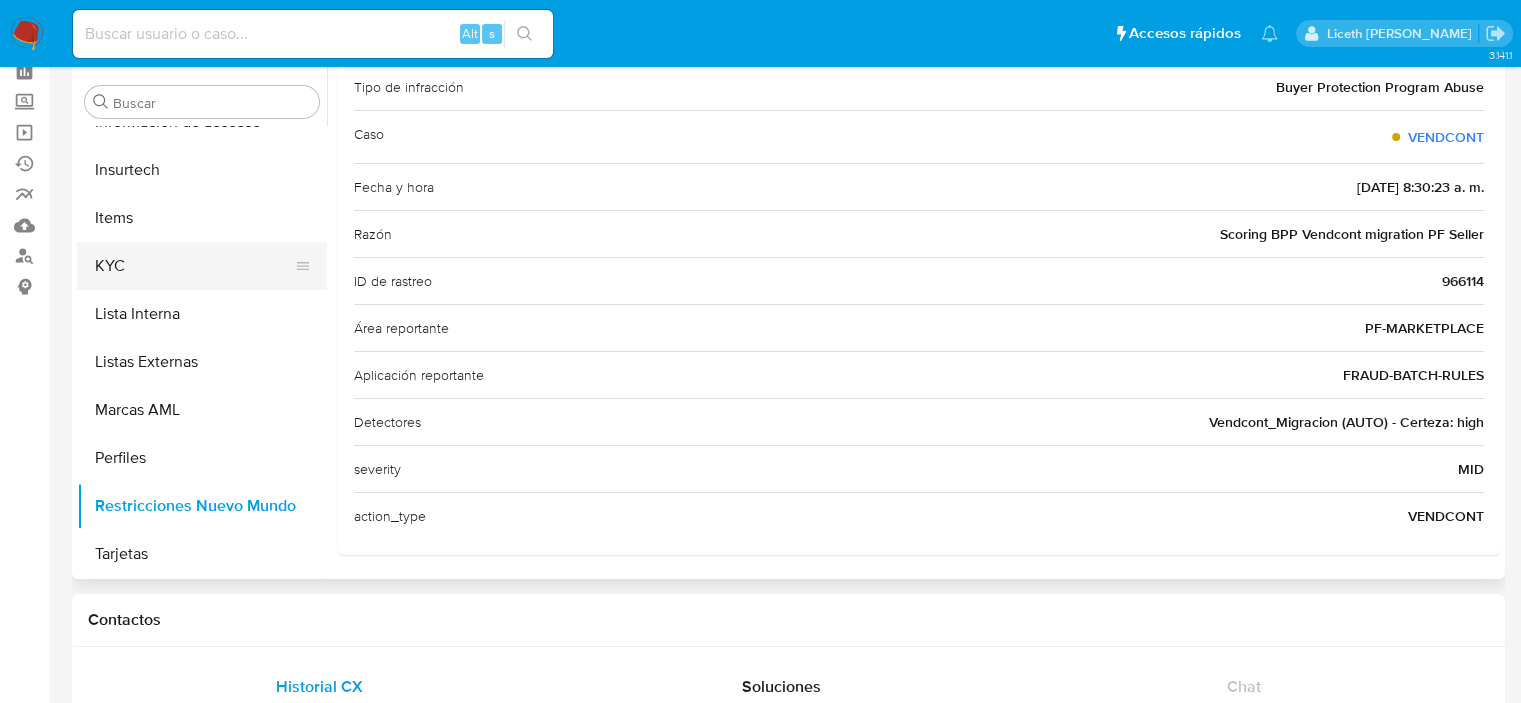 scroll, scrollTop: 0, scrollLeft: 0, axis: both 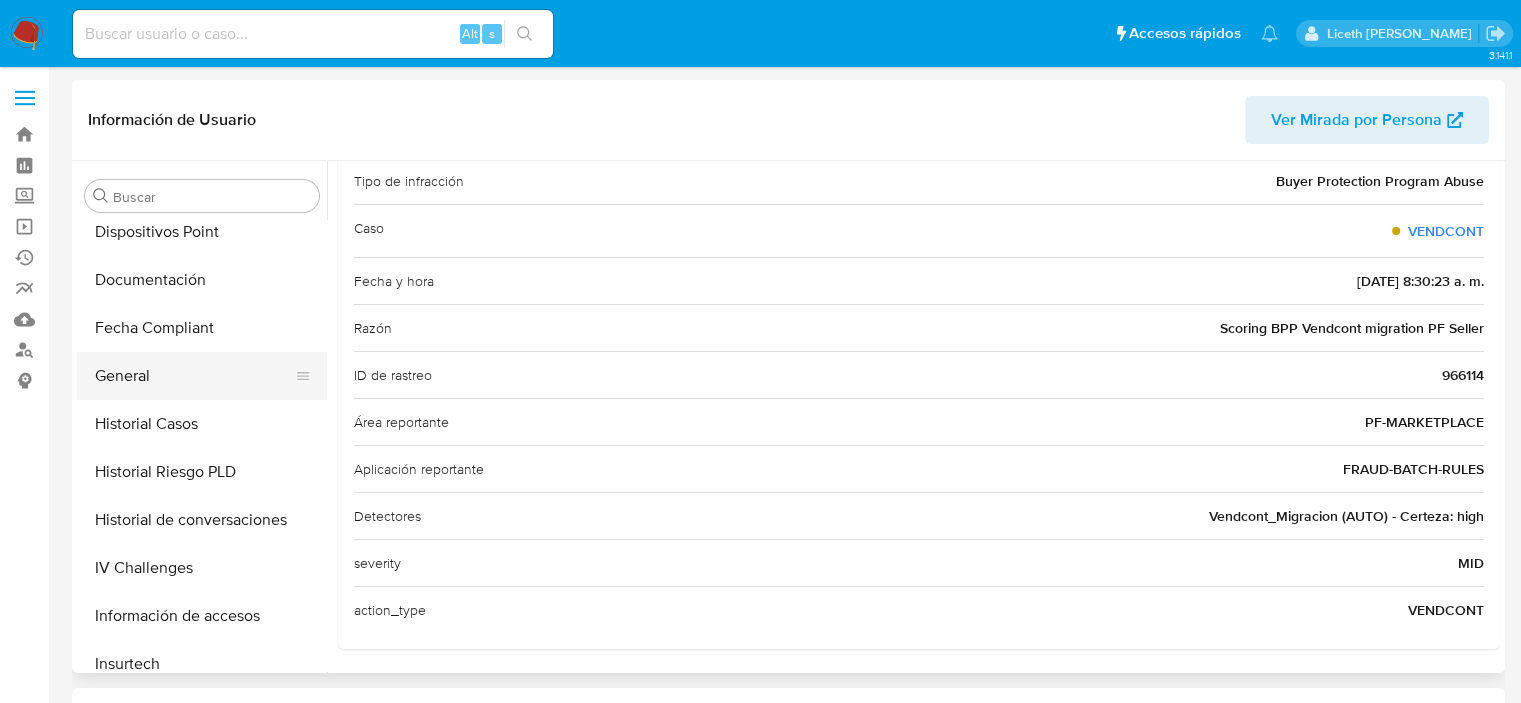 click on "General" at bounding box center (194, 376) 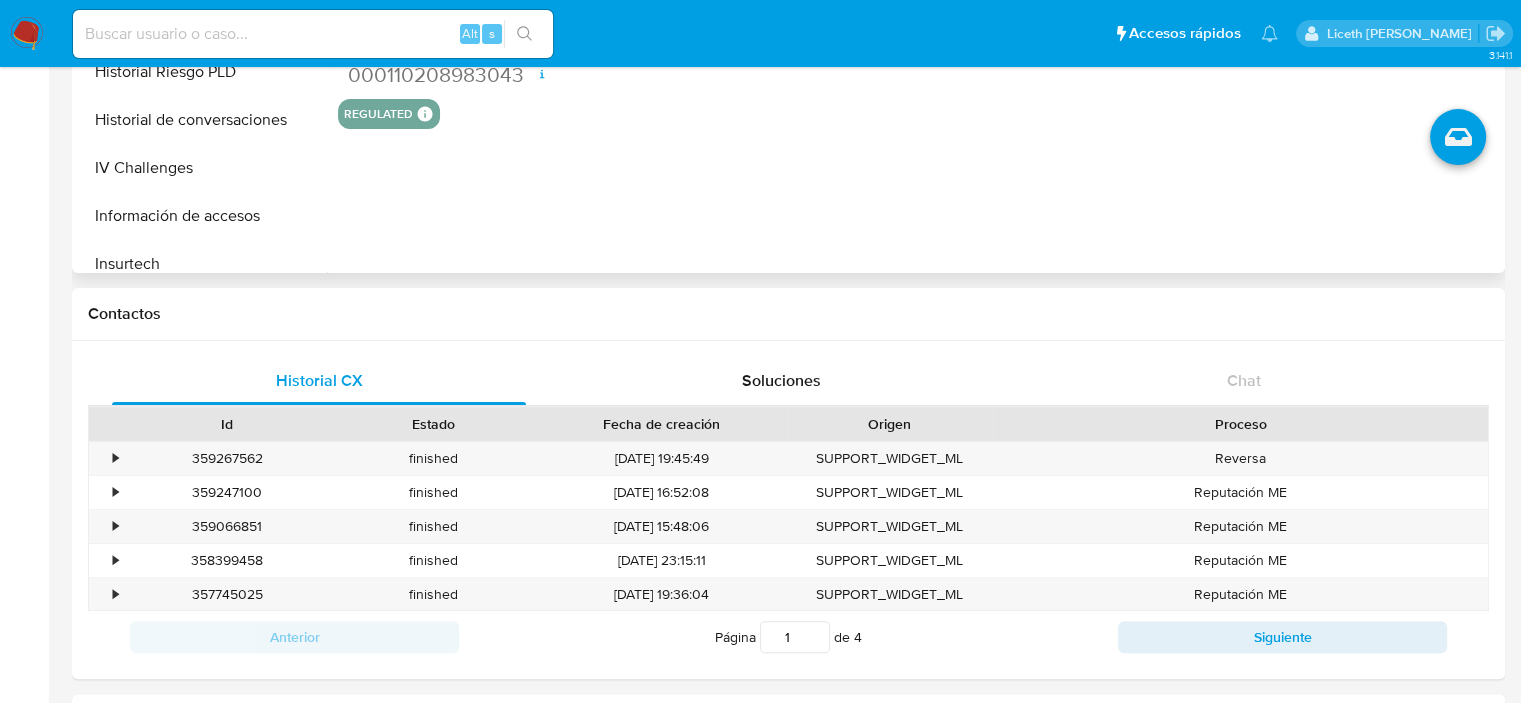 scroll, scrollTop: 100, scrollLeft: 0, axis: vertical 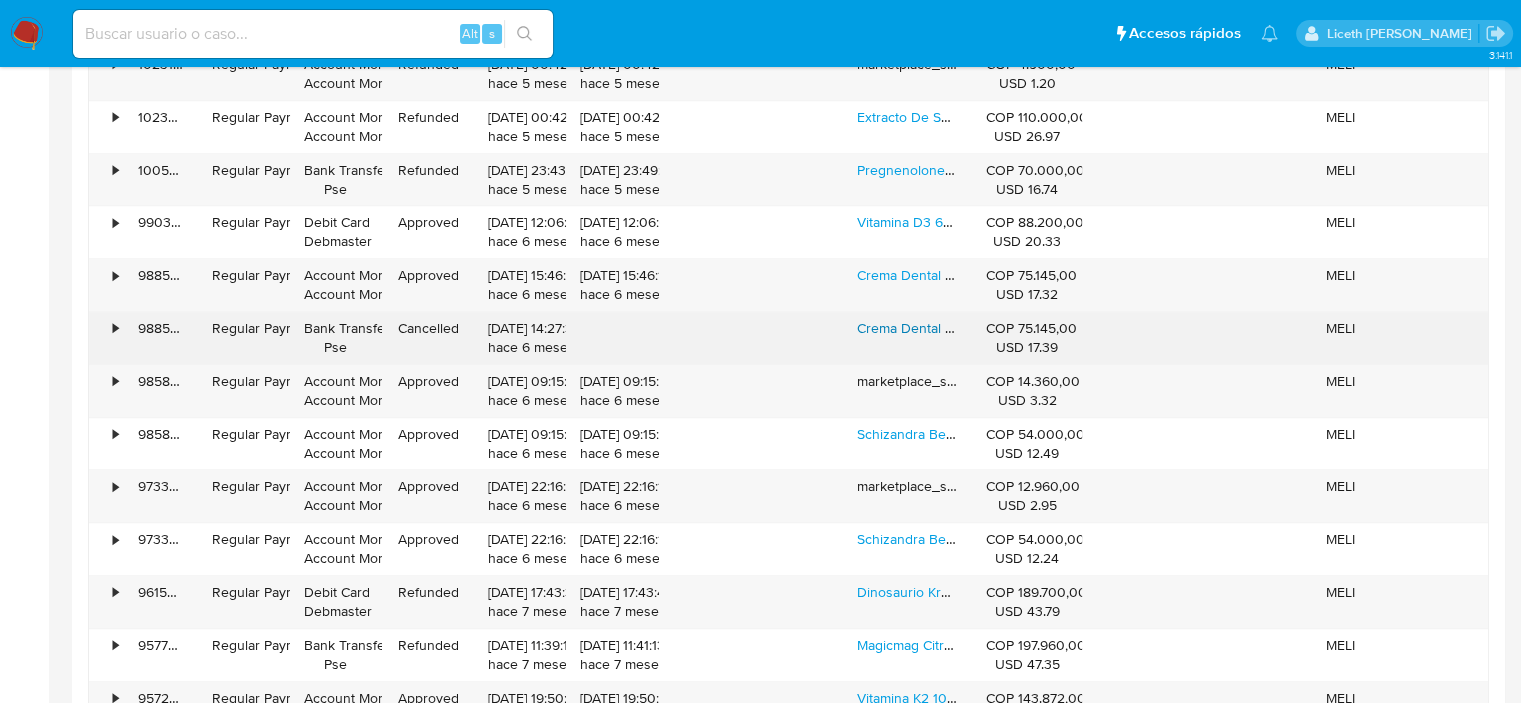 click on "Crema Dental Blanqueadora Opale" at bounding box center (964, 328) 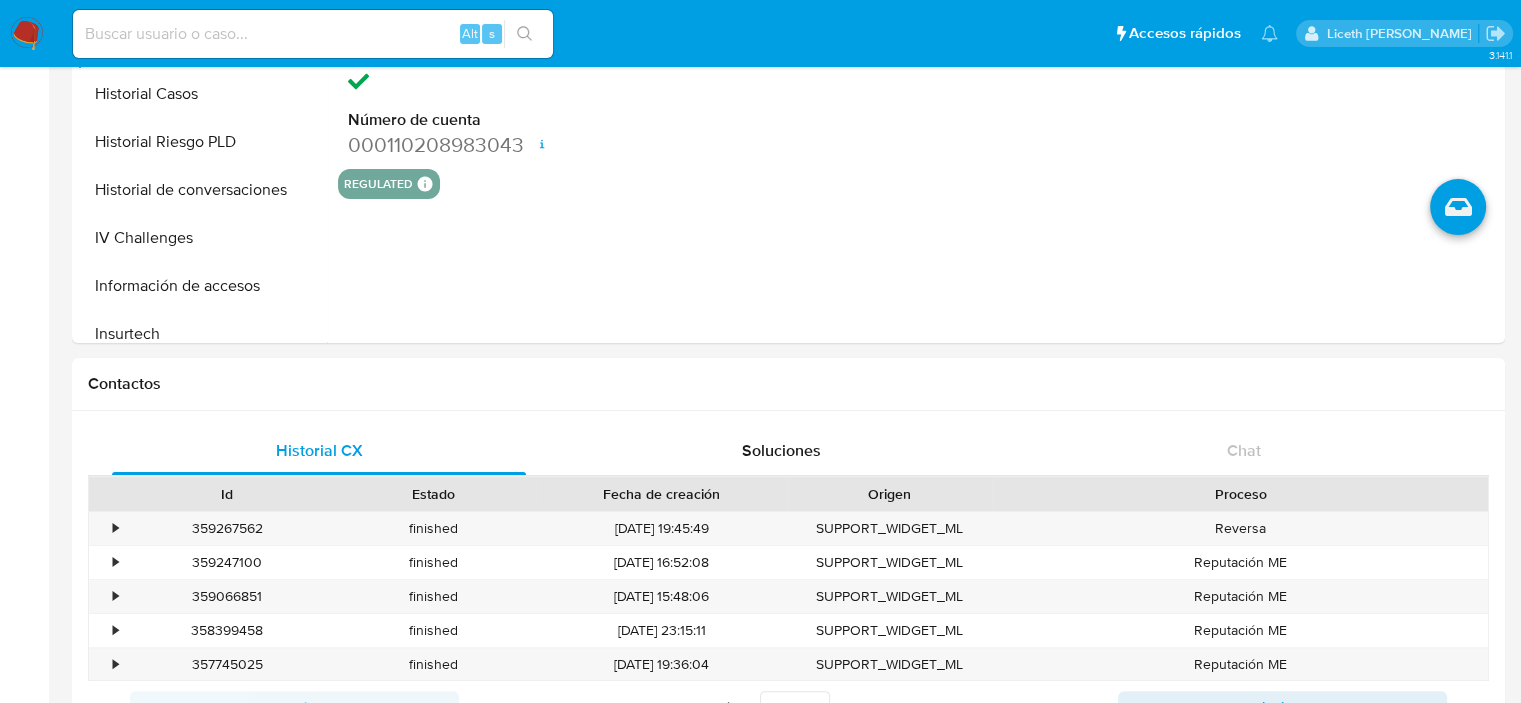 scroll, scrollTop: 200, scrollLeft: 0, axis: vertical 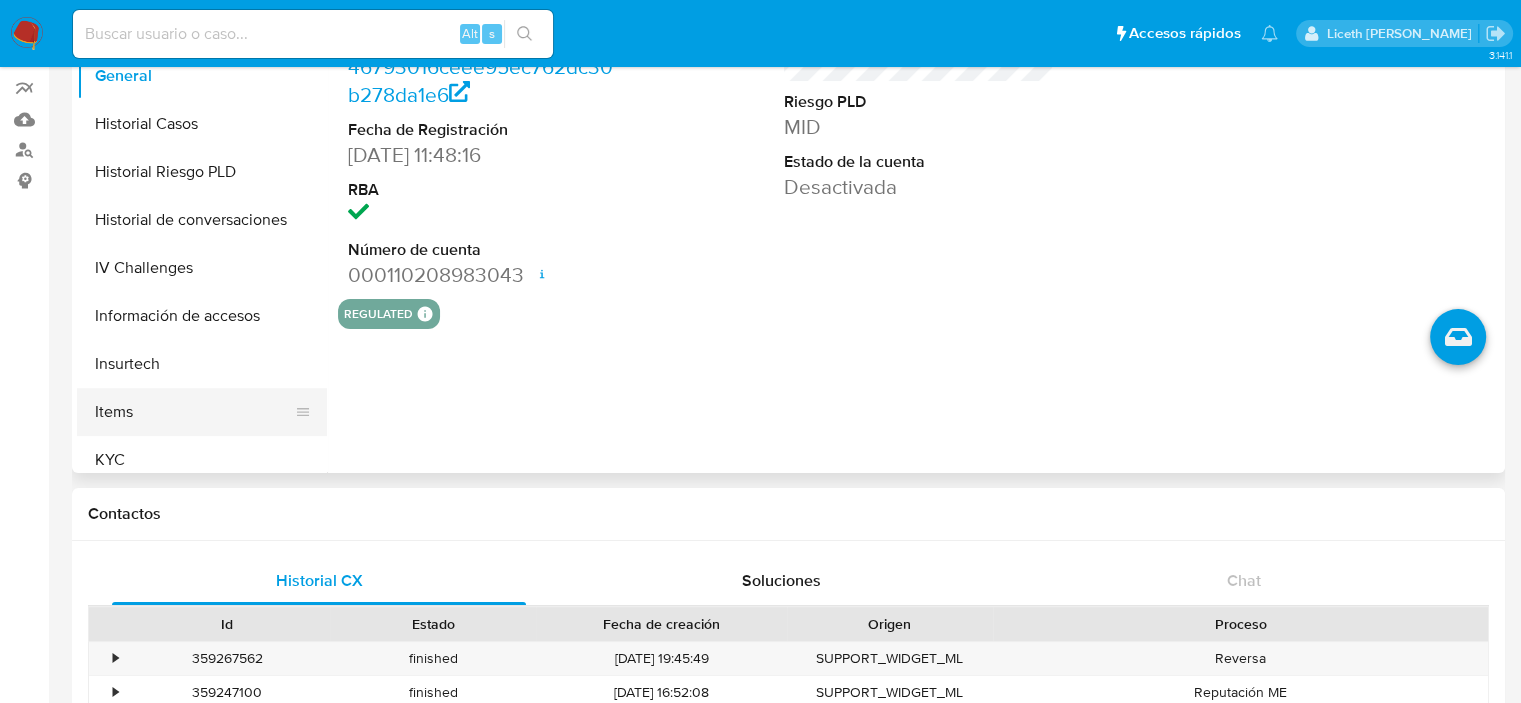 click on "Items" at bounding box center [194, 412] 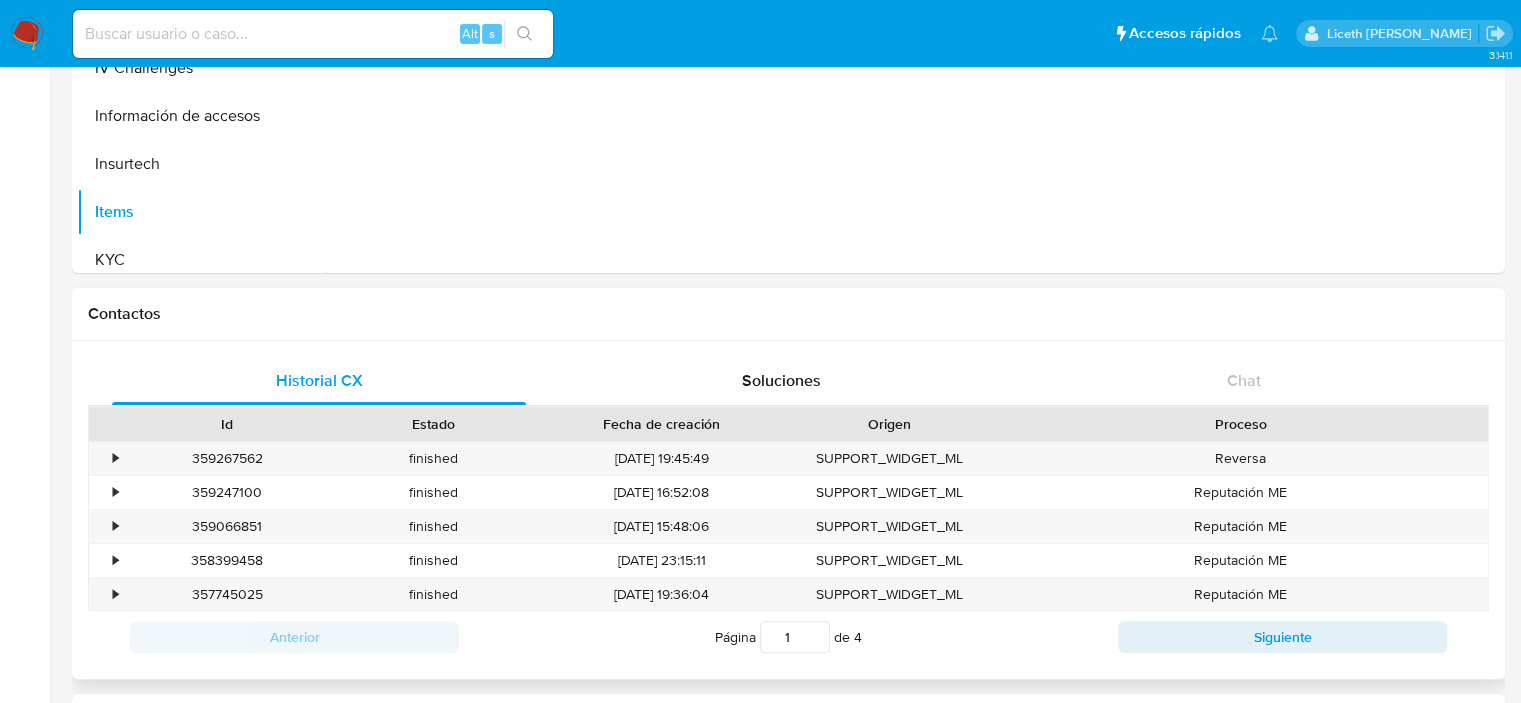 scroll, scrollTop: 700, scrollLeft: 0, axis: vertical 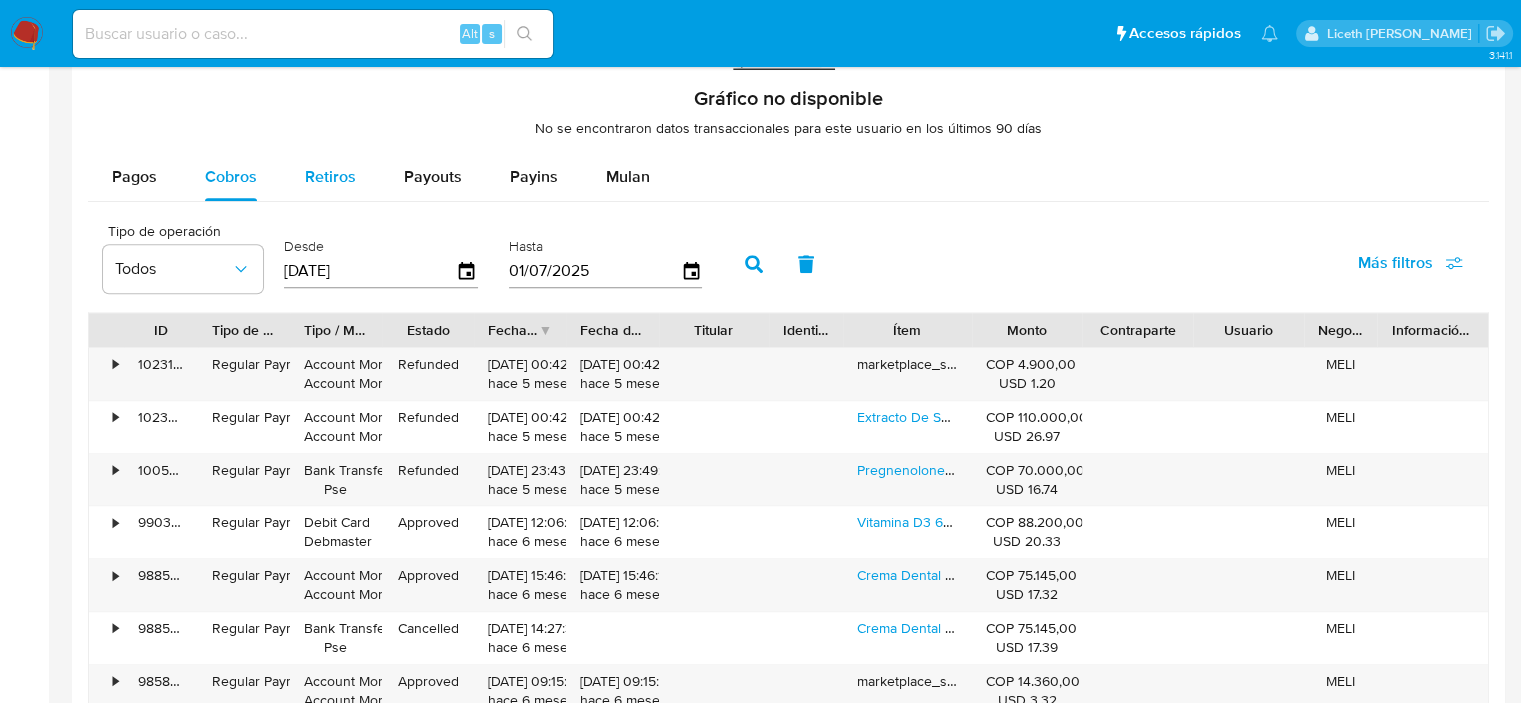 click on "Retiros" at bounding box center [330, 176] 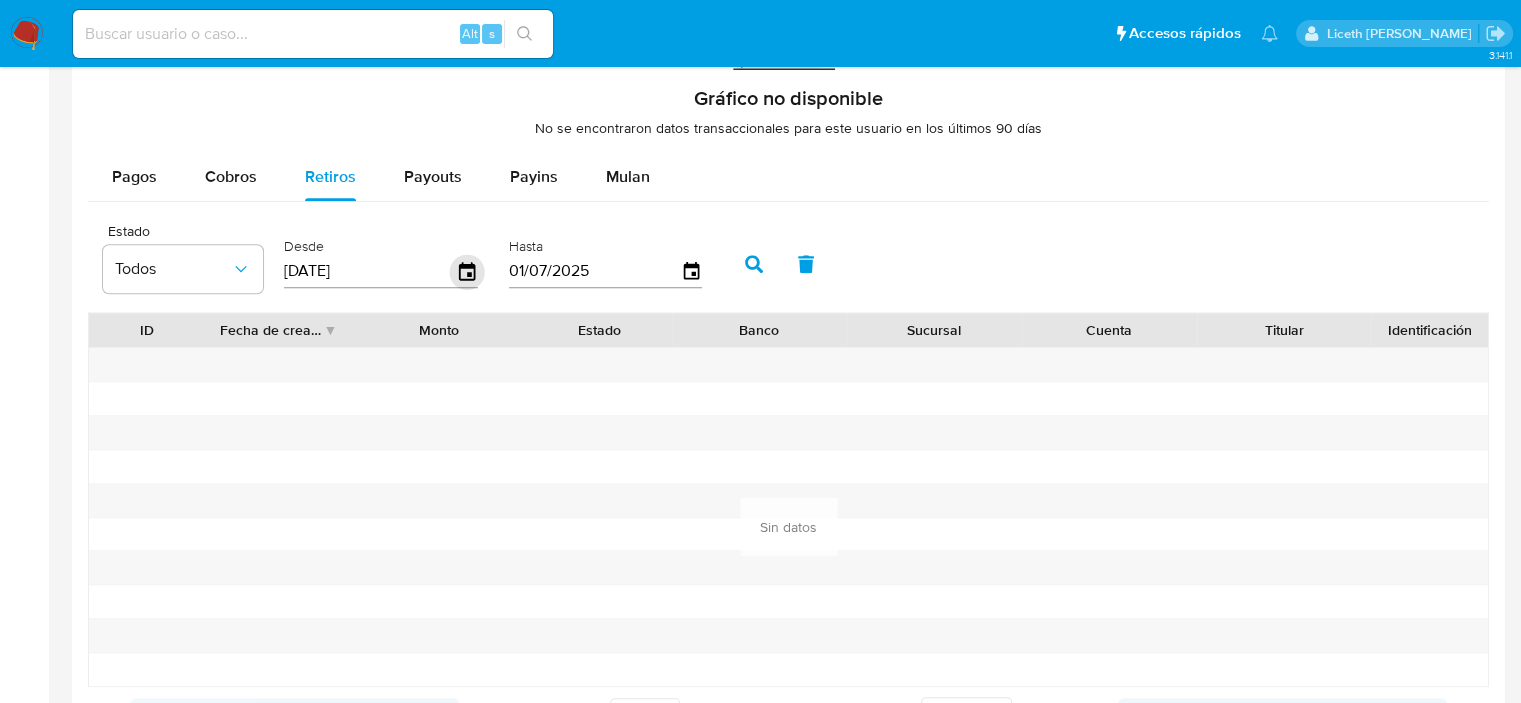 click 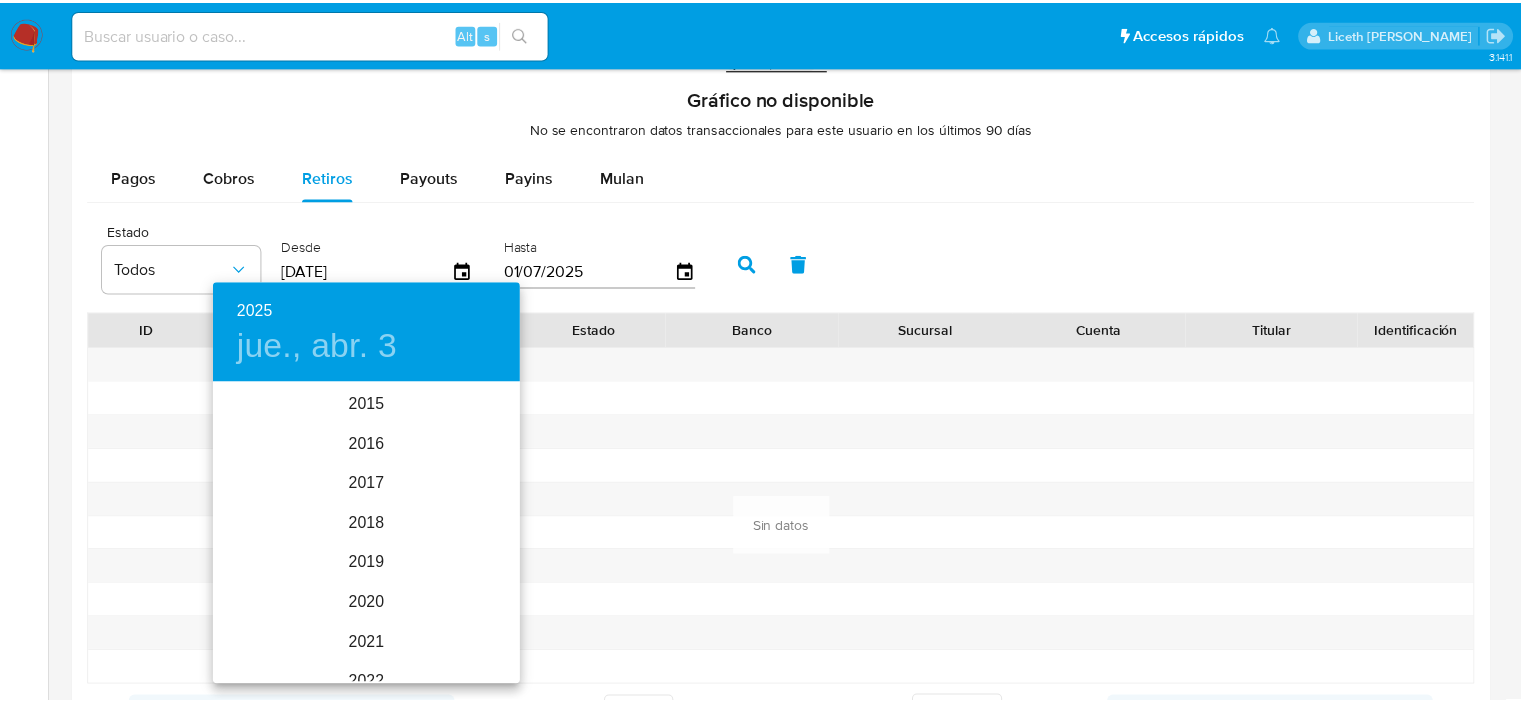scroll, scrollTop: 280, scrollLeft: 0, axis: vertical 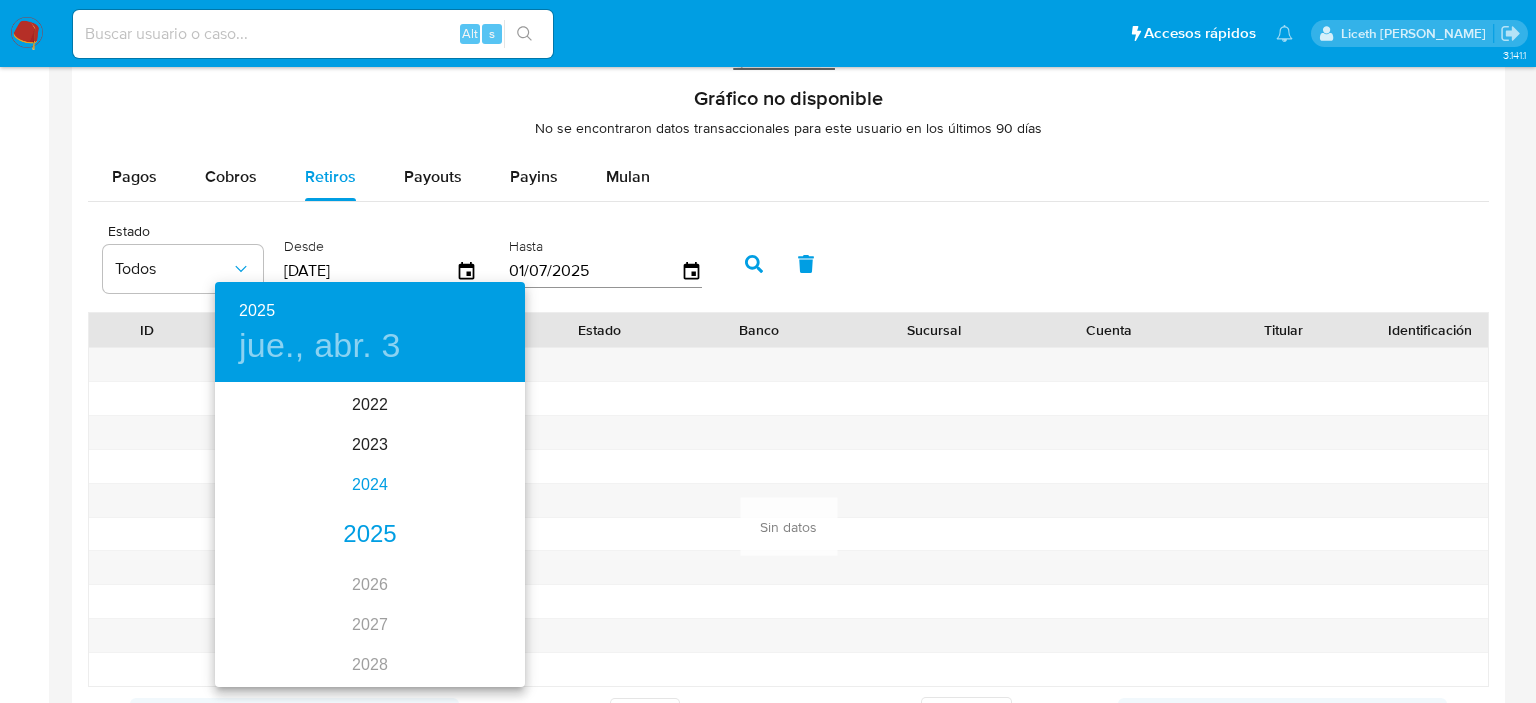 click on "2024" at bounding box center [370, 485] 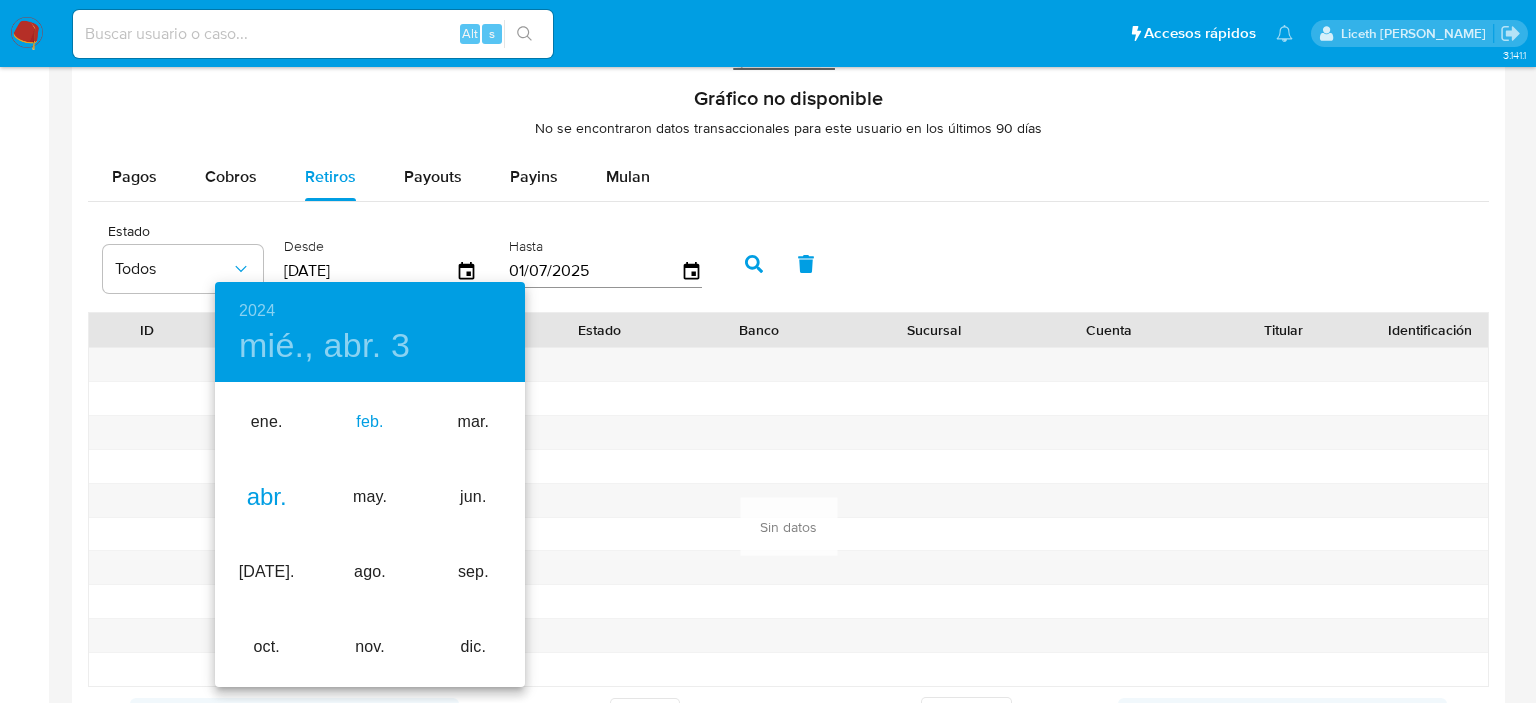 click on "feb." at bounding box center (369, 422) 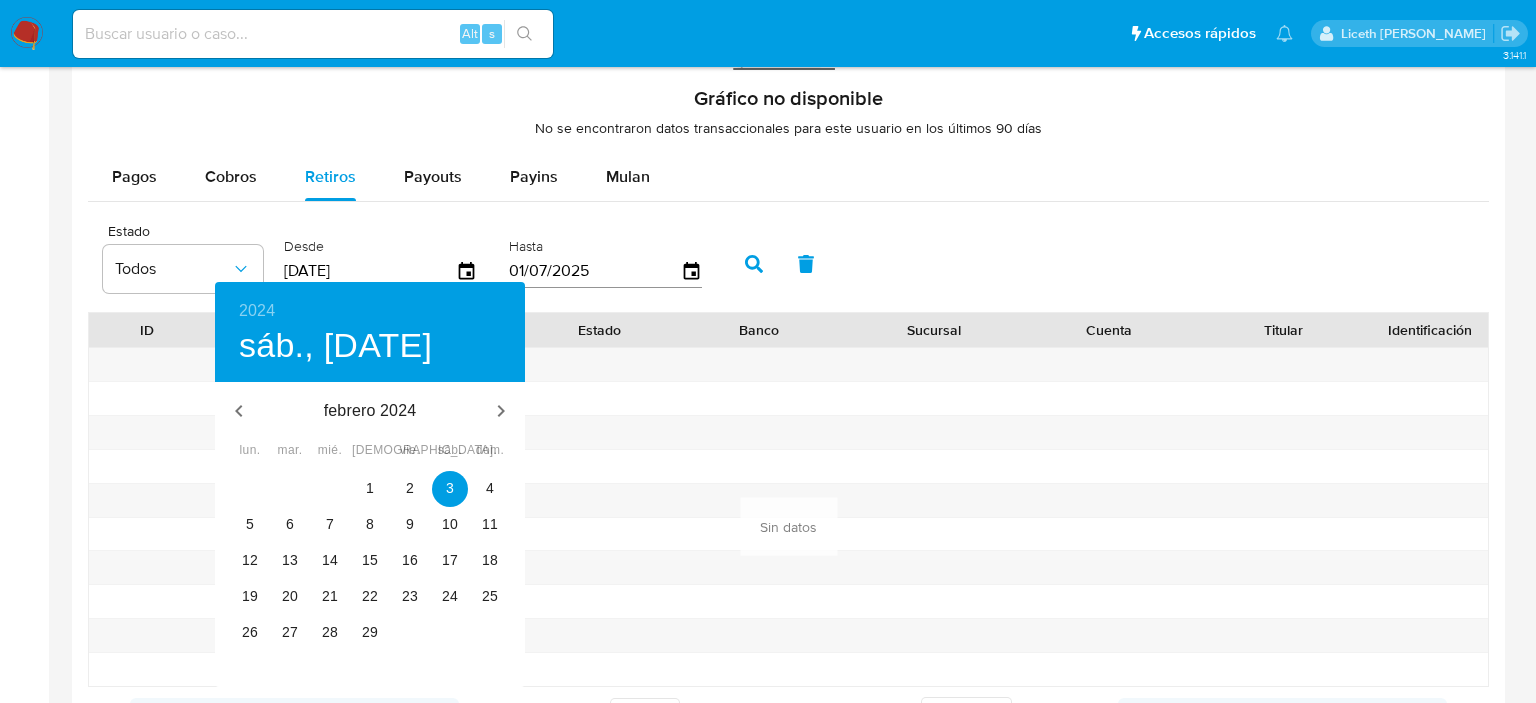click on "febrero 2024" at bounding box center (370, 411) 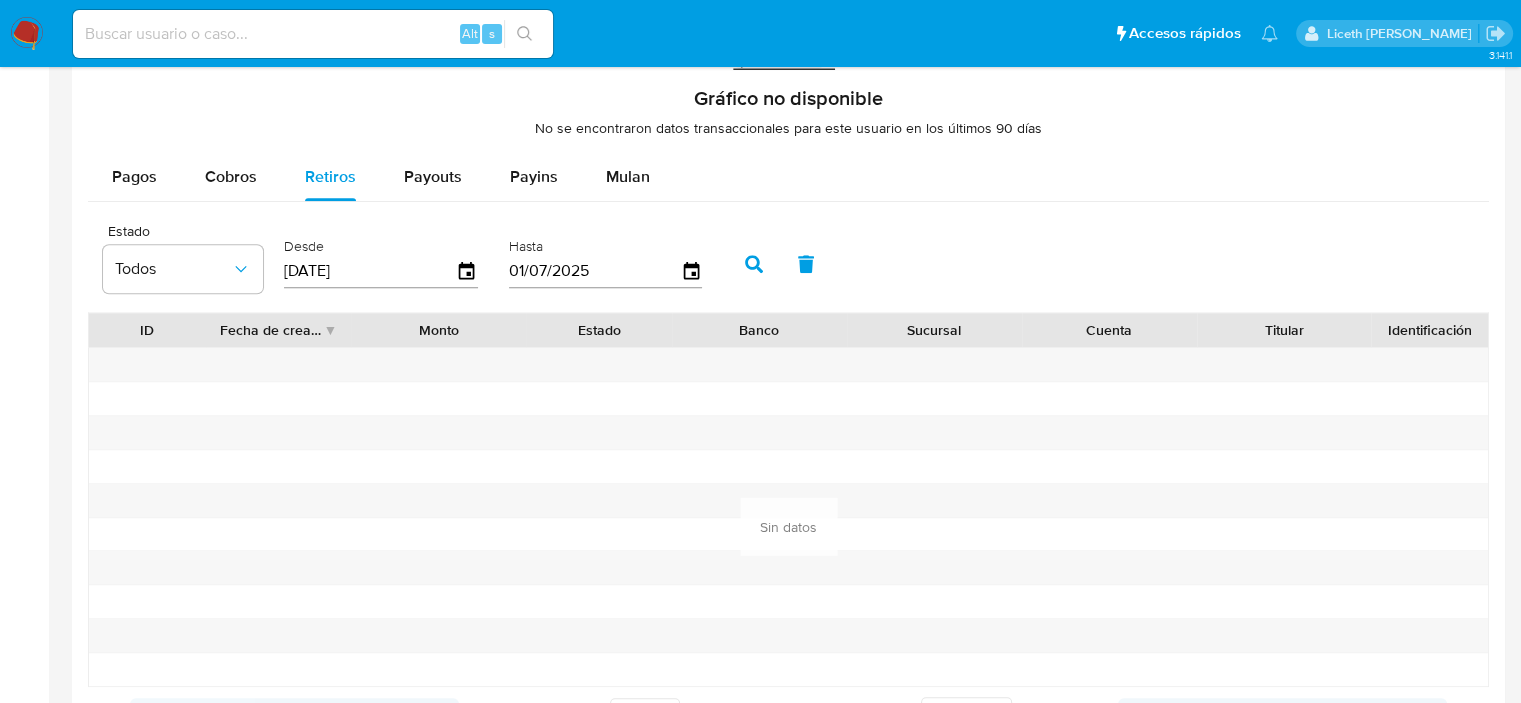 click at bounding box center [754, 264] 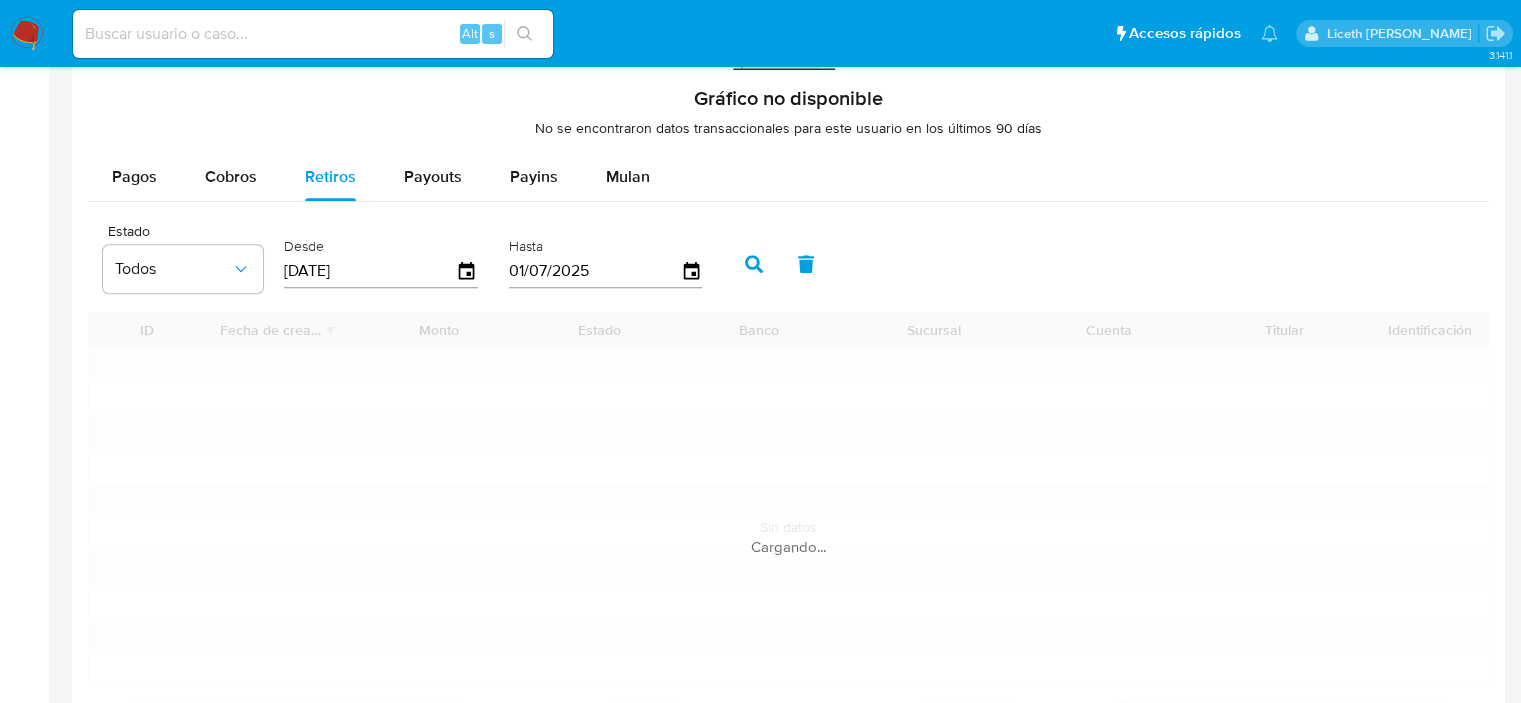 click at bounding box center (754, 264) 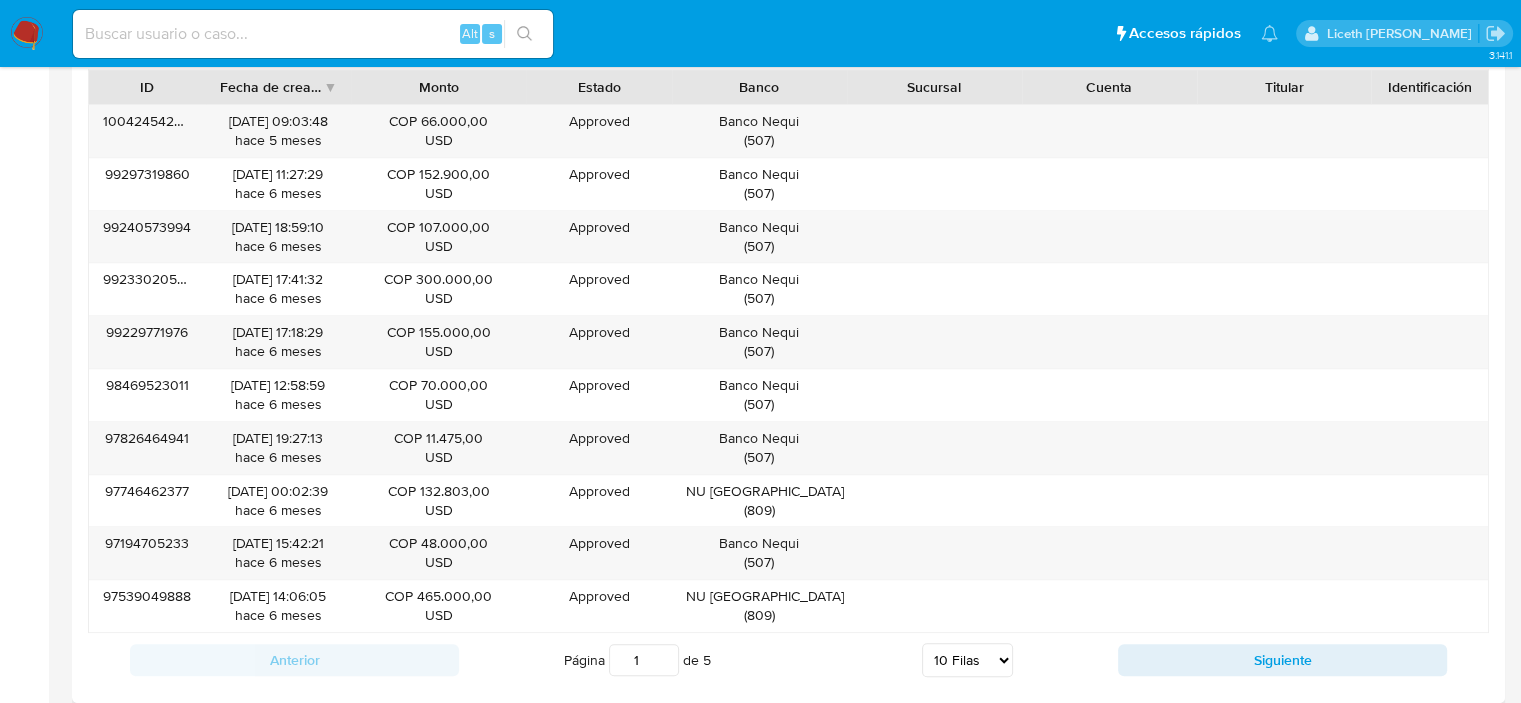 scroll, scrollTop: 1900, scrollLeft: 0, axis: vertical 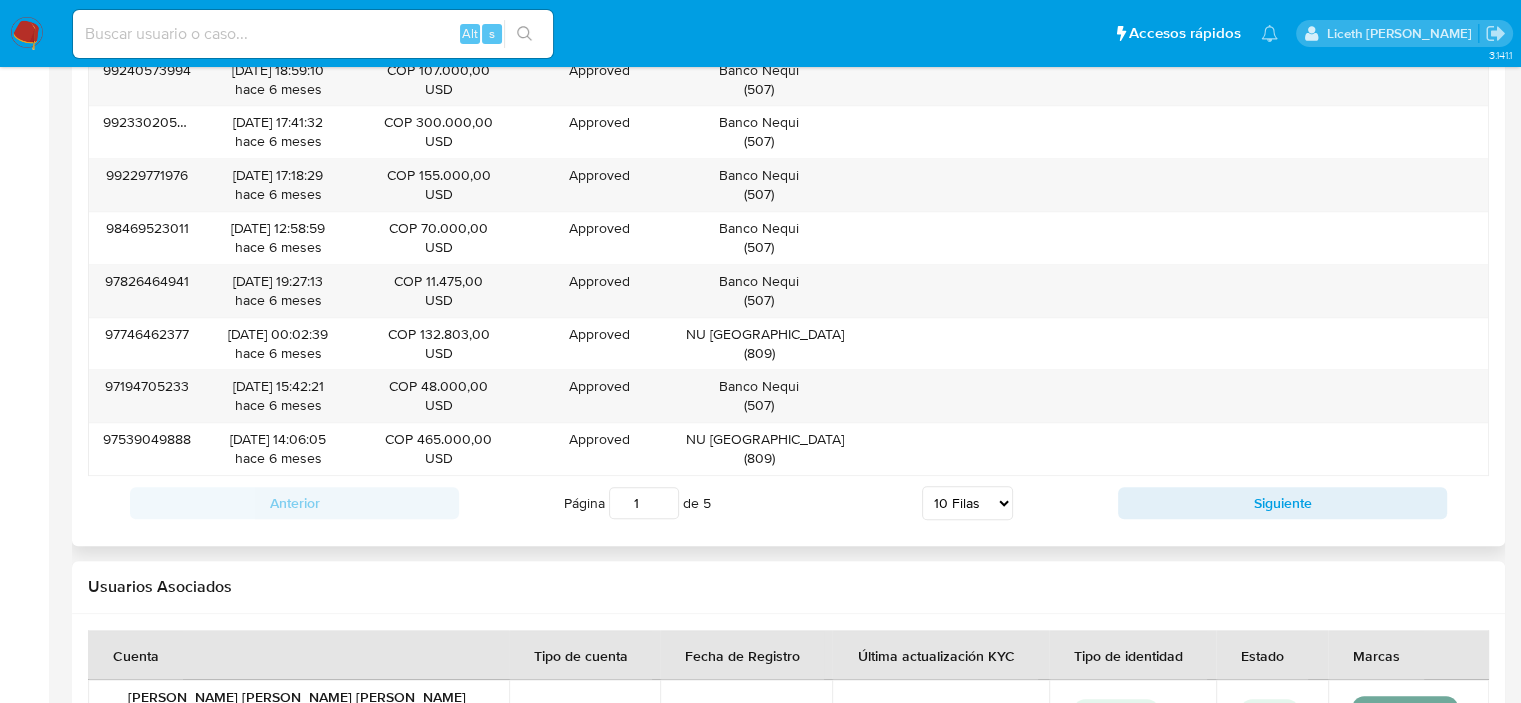 click on "5   Filas 10   Filas 20   Filas 25   Filas 50   Filas 100   Filas" at bounding box center (967, 503) 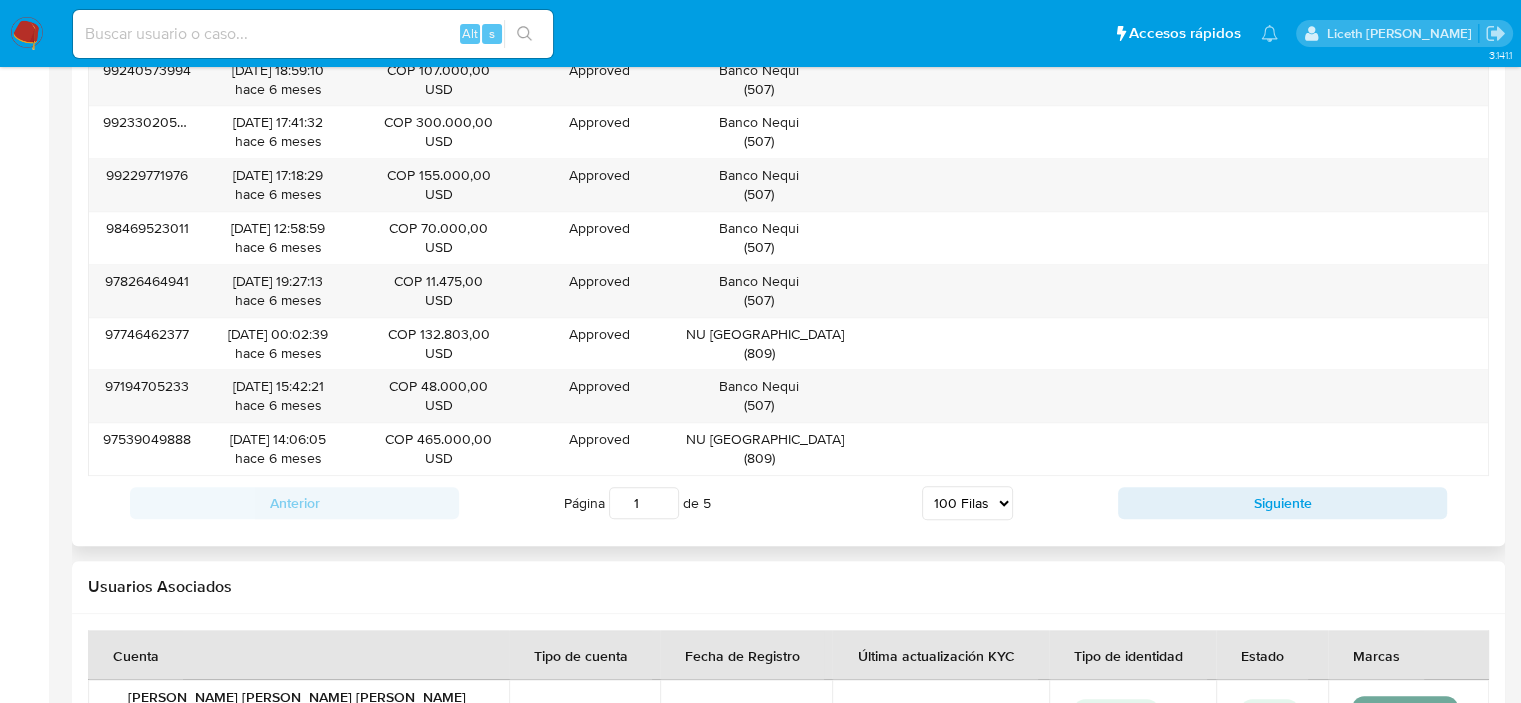 click on "5   Filas 10   Filas 20   Filas 25   Filas 50   Filas 100   Filas" at bounding box center [967, 503] 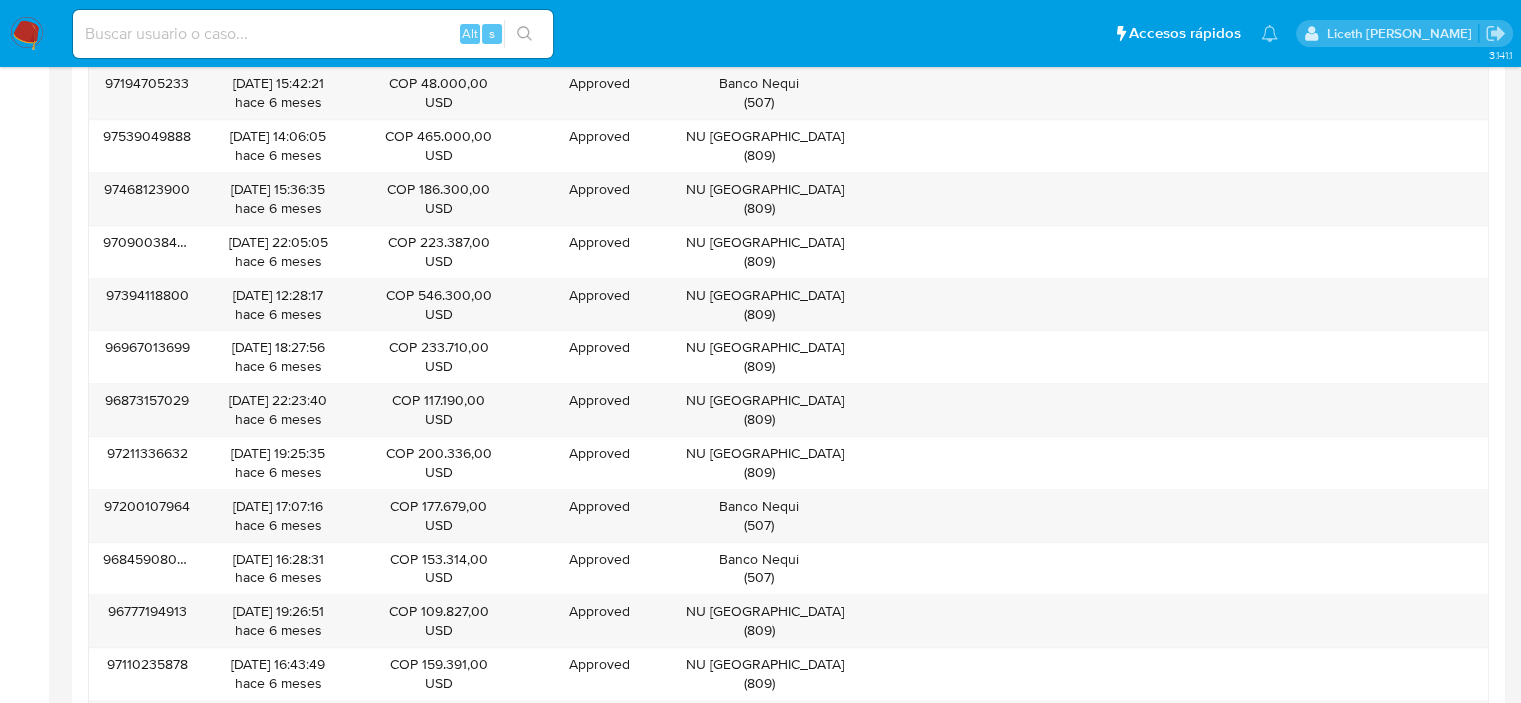 scroll, scrollTop: 2200, scrollLeft: 0, axis: vertical 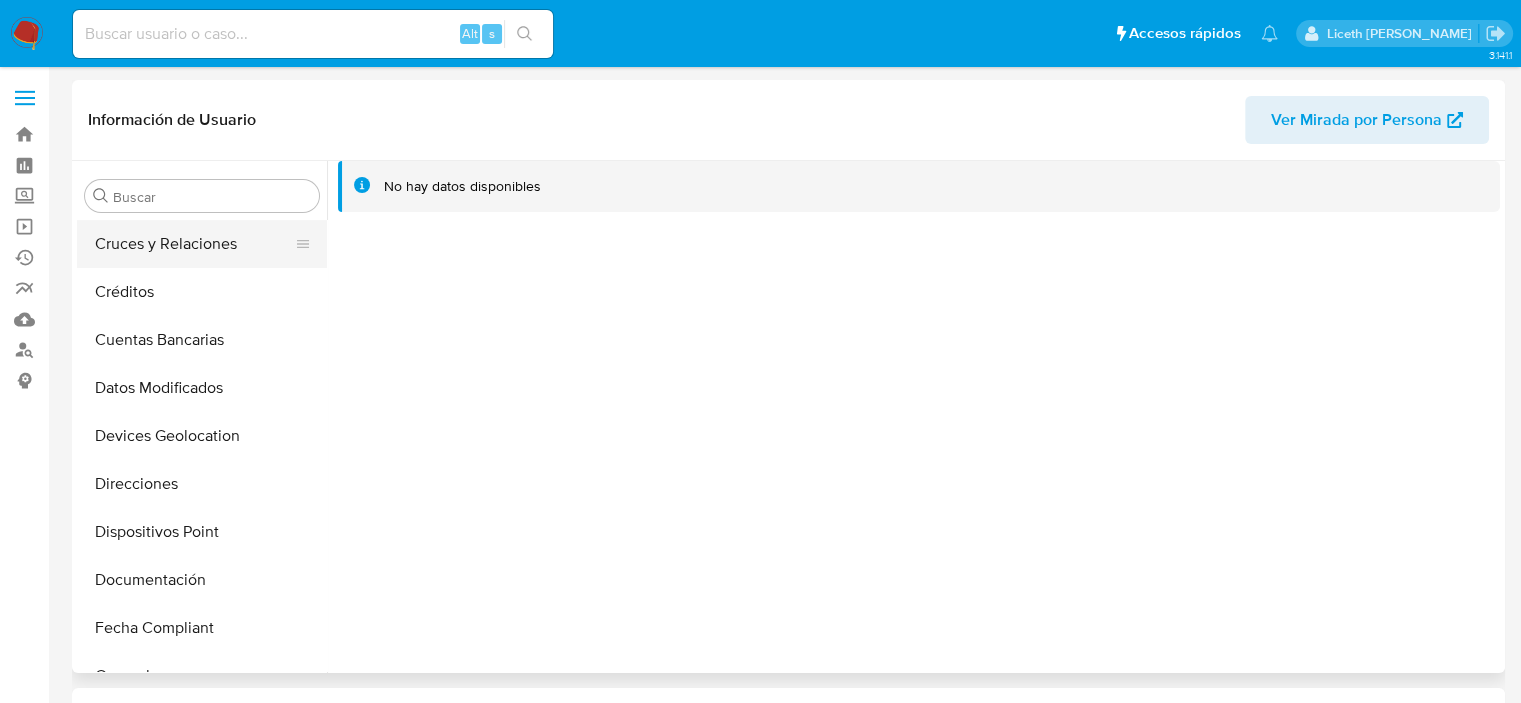 click on "Cruces y Relaciones" at bounding box center (194, 244) 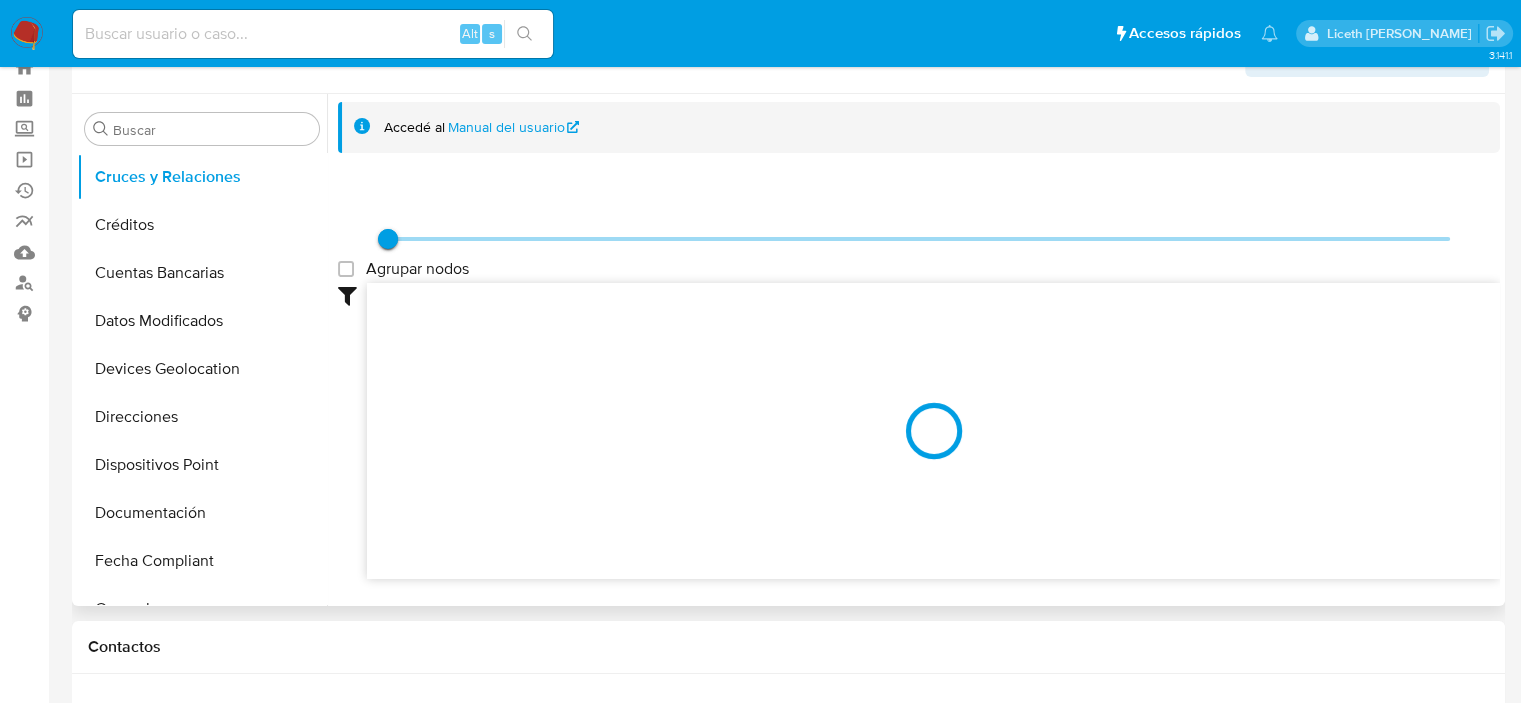 scroll, scrollTop: 100, scrollLeft: 0, axis: vertical 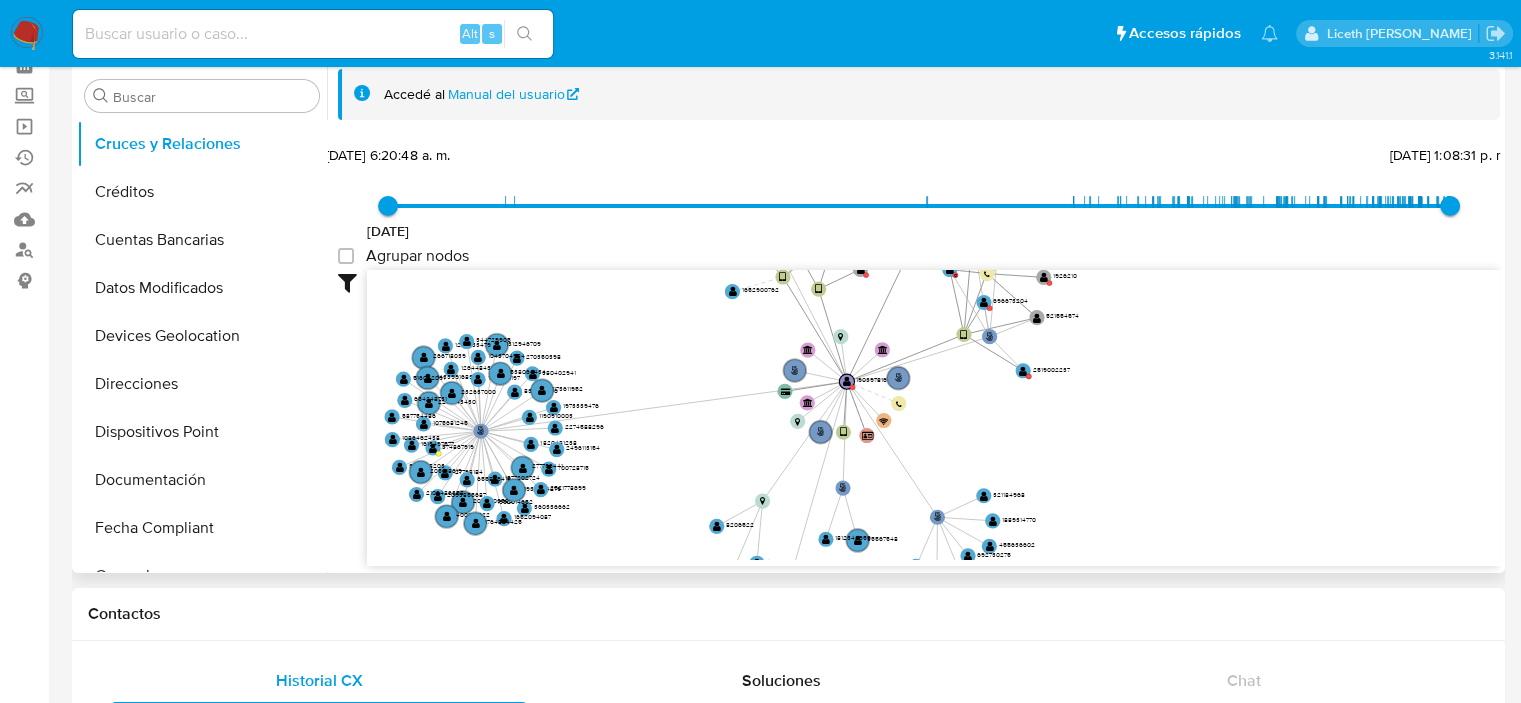 drag, startPoint x: 1012, startPoint y: 385, endPoint x: 664, endPoint y: 331, distance: 352.16473 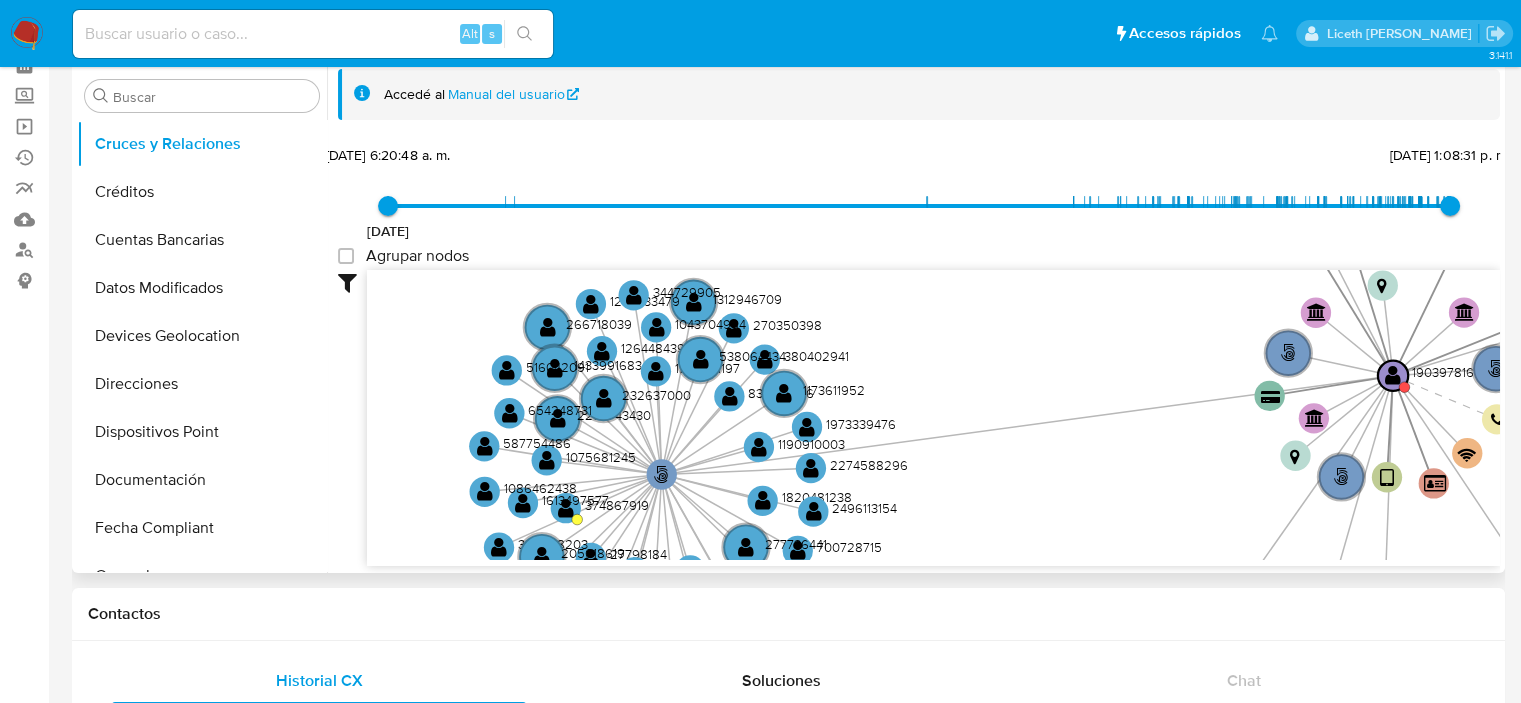 drag, startPoint x: 684, startPoint y: 457, endPoint x: 1028, endPoint y: 468, distance: 344.17584 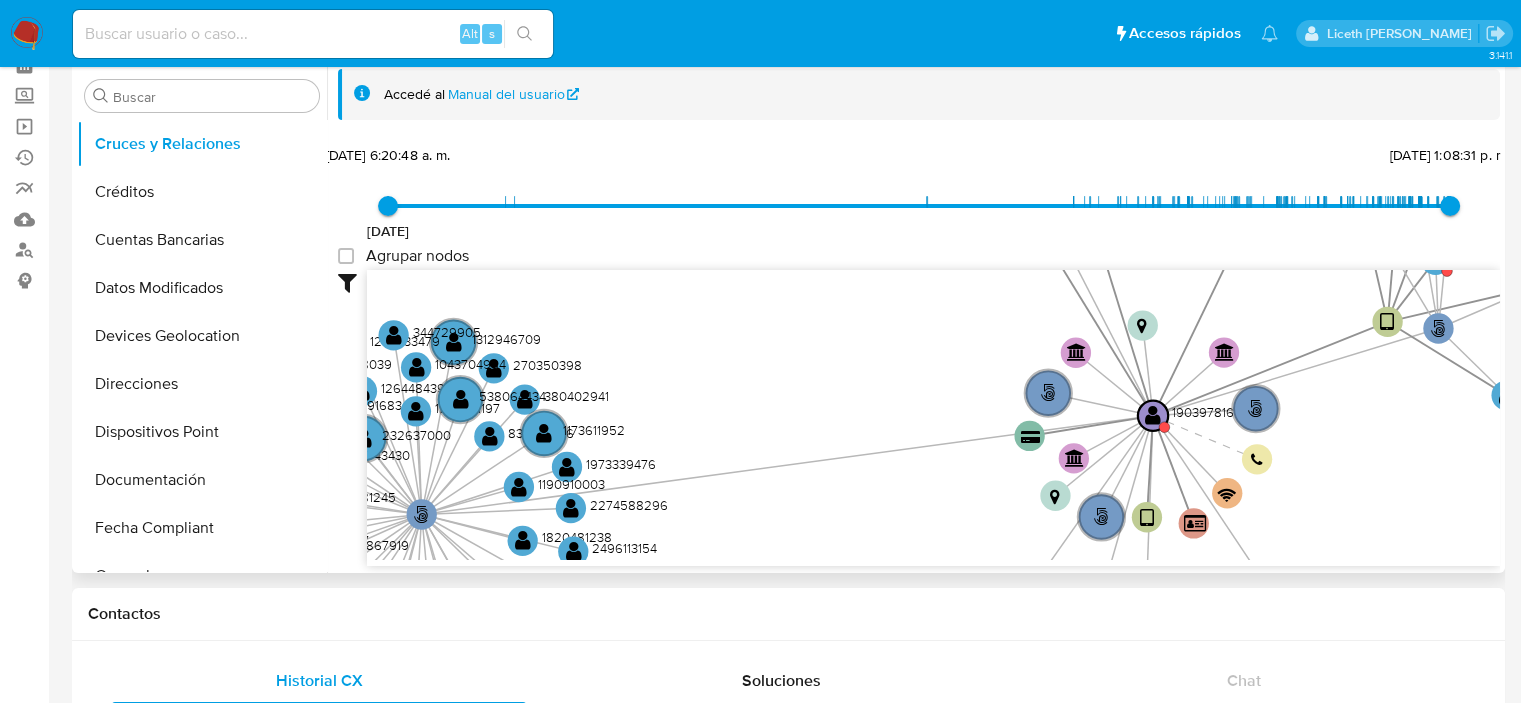 drag, startPoint x: 1091, startPoint y: 389, endPoint x: 756, endPoint y: 436, distance: 338.28094 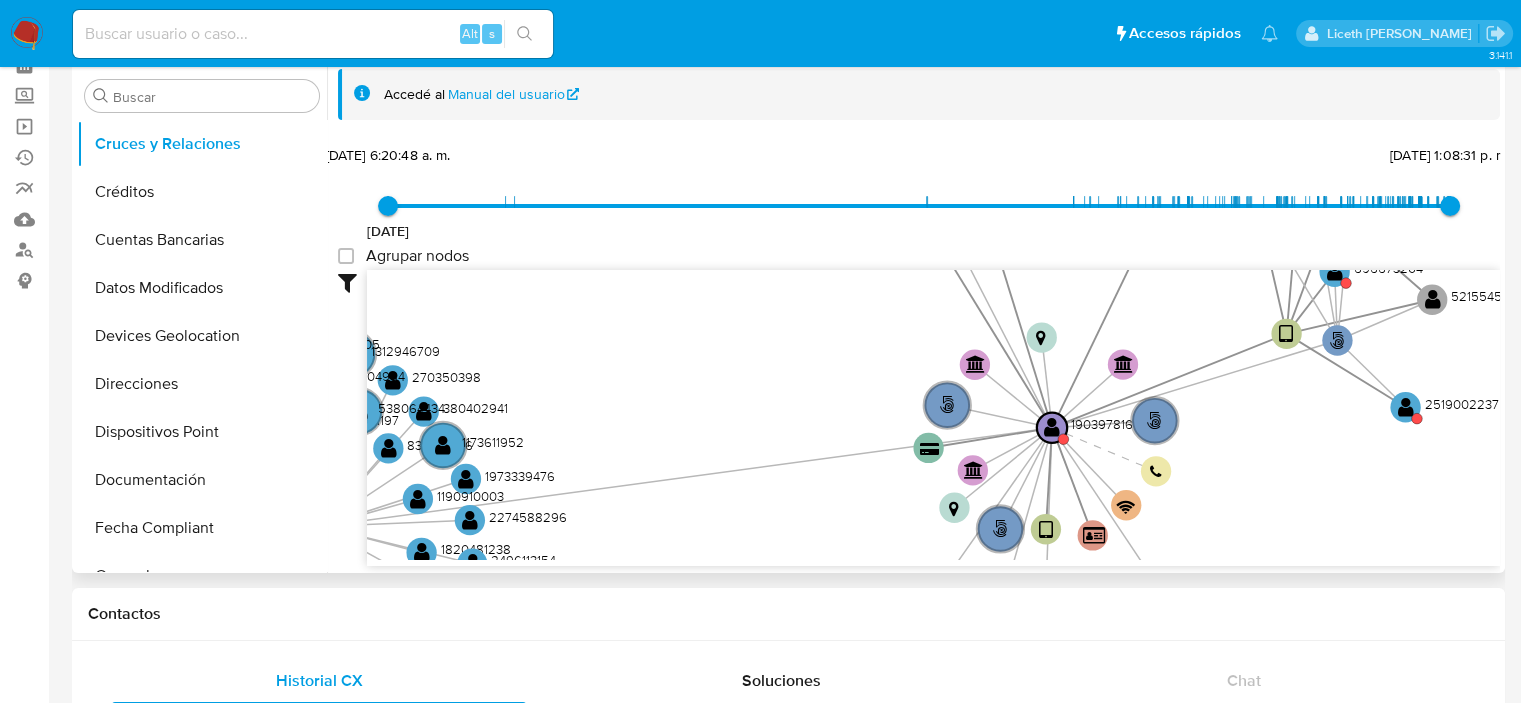 drag, startPoint x: 1300, startPoint y: 448, endPoint x: 955, endPoint y: 455, distance: 345.071 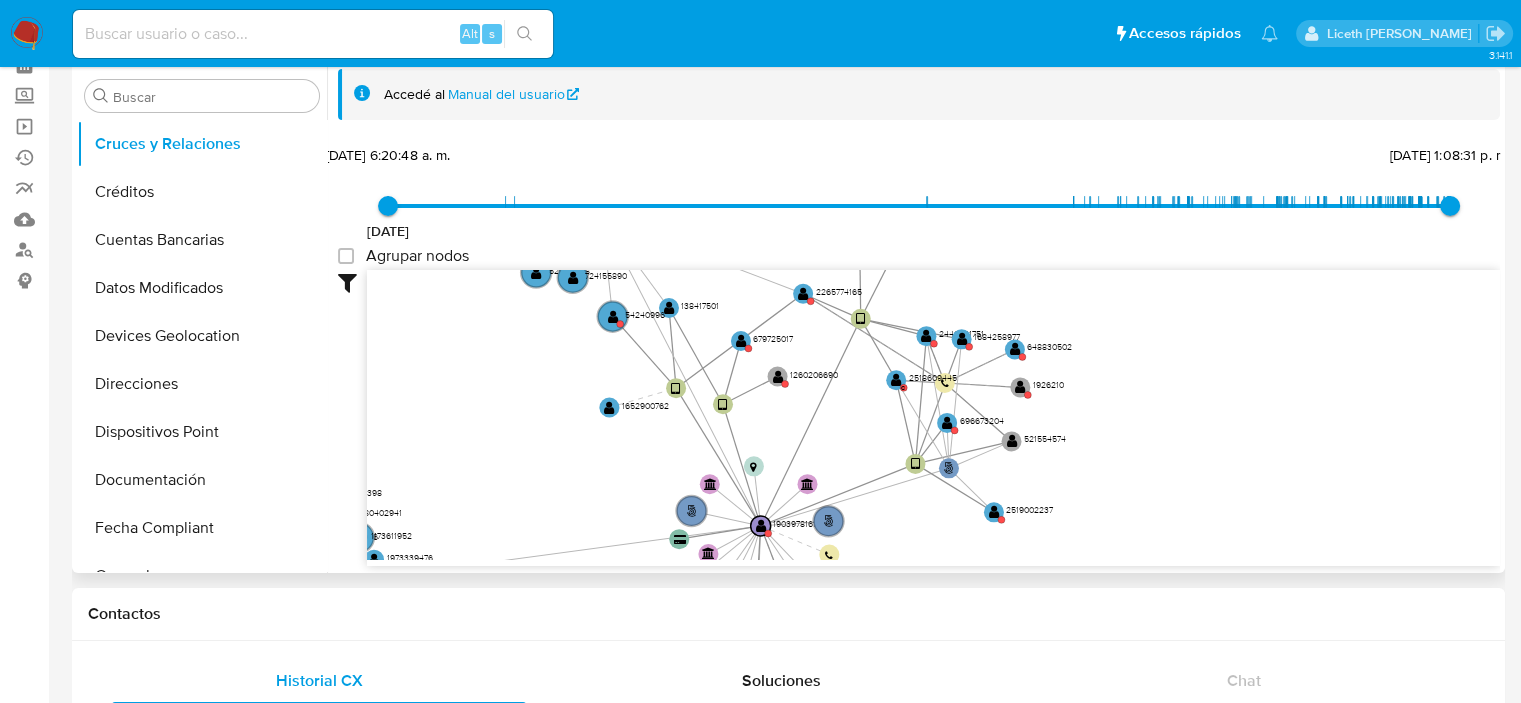 drag, startPoint x: 915, startPoint y: 353, endPoint x: 860, endPoint y: 435, distance: 98.73702 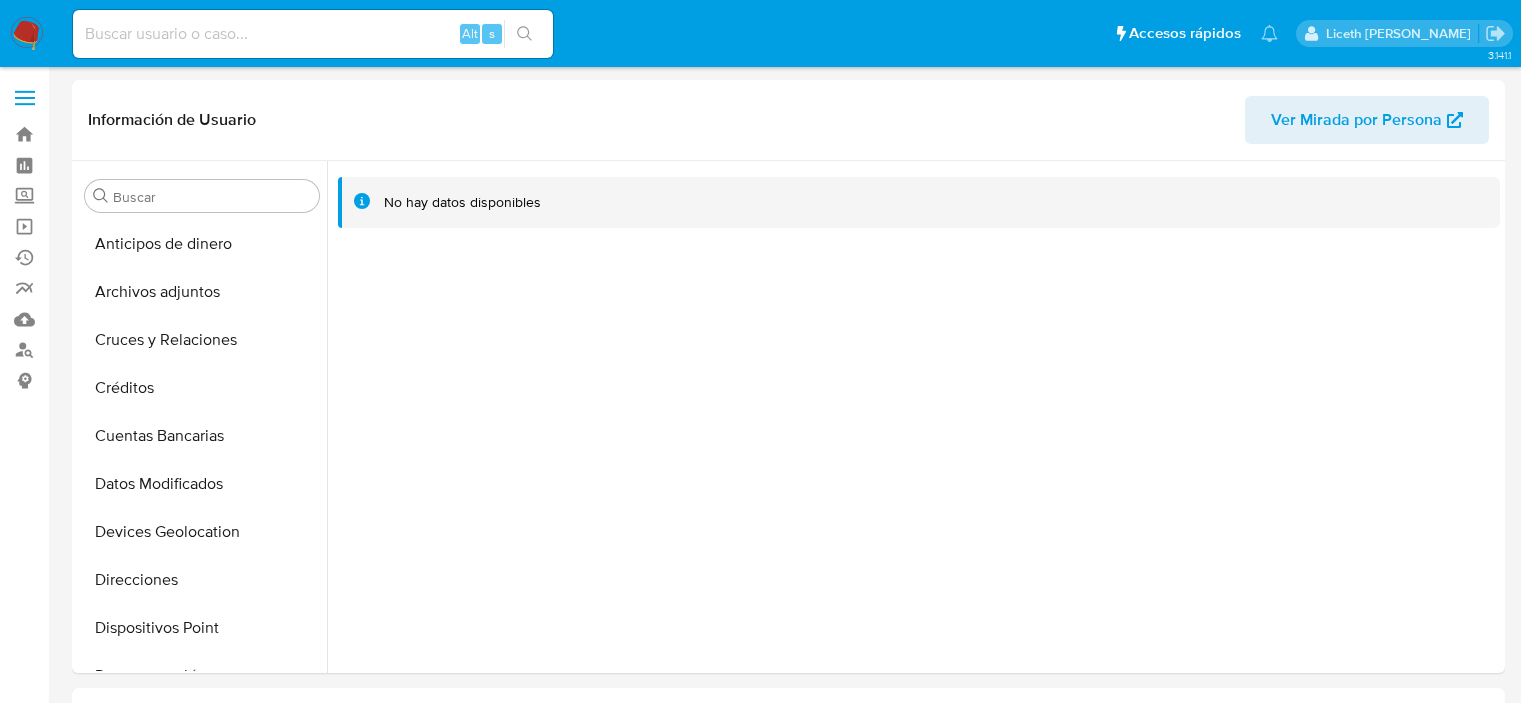select on "10" 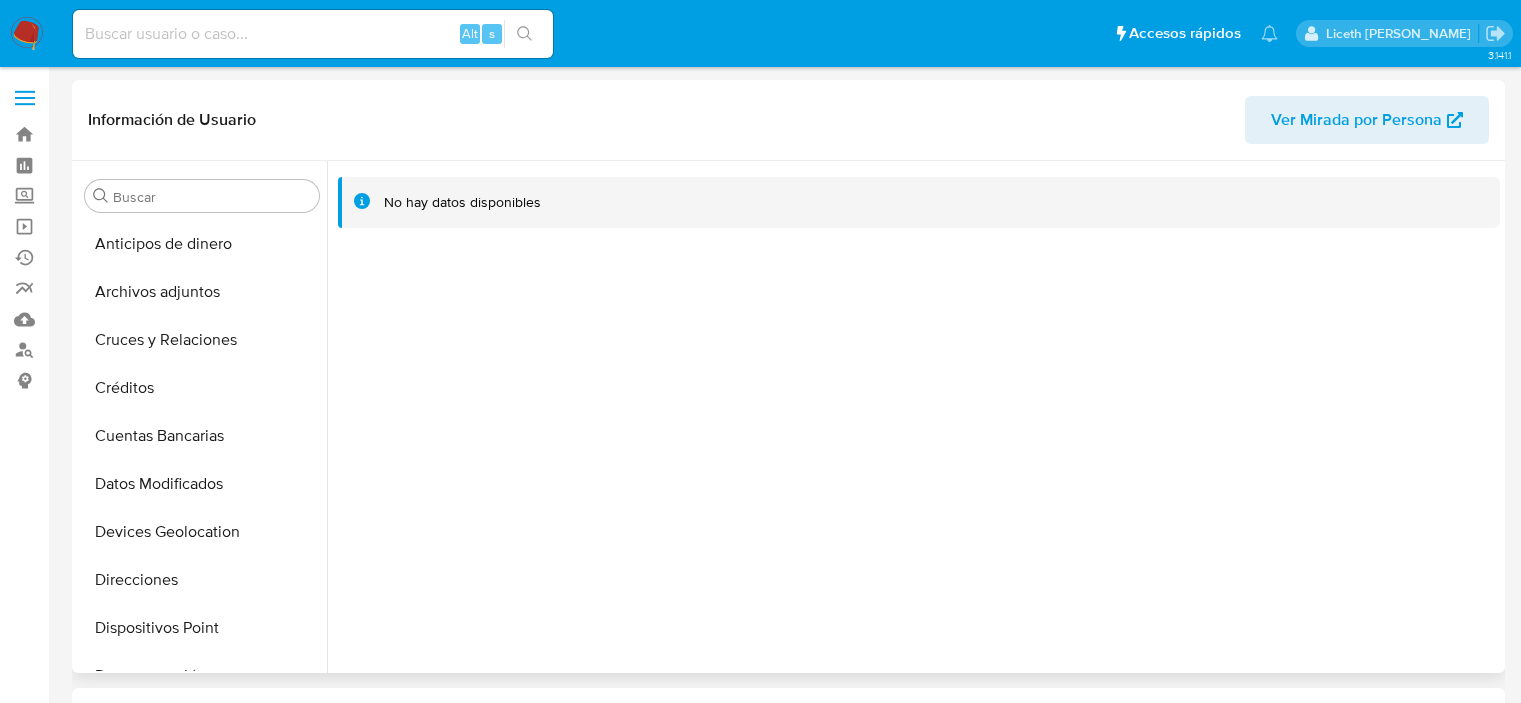 scroll, scrollTop: 0, scrollLeft: 0, axis: both 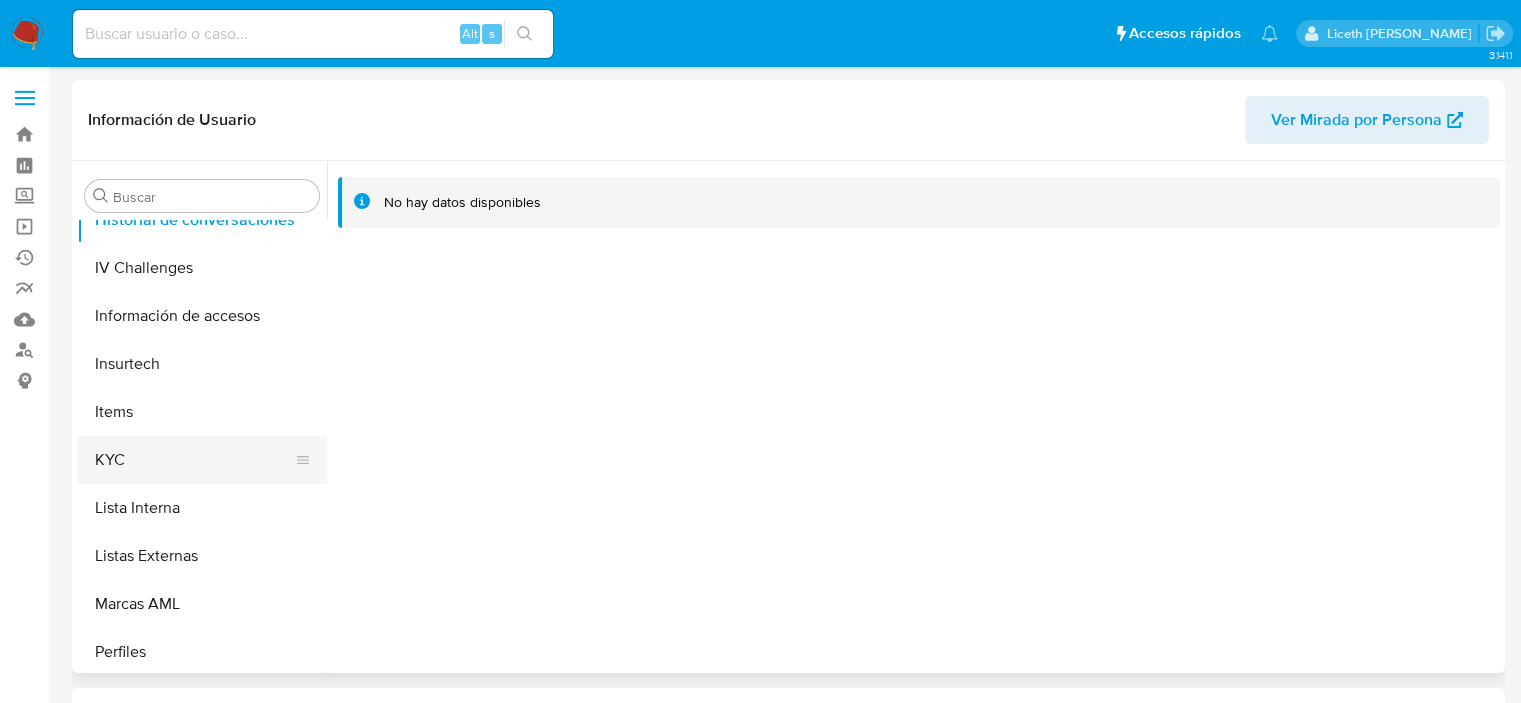 click on "KYC" at bounding box center (194, 460) 